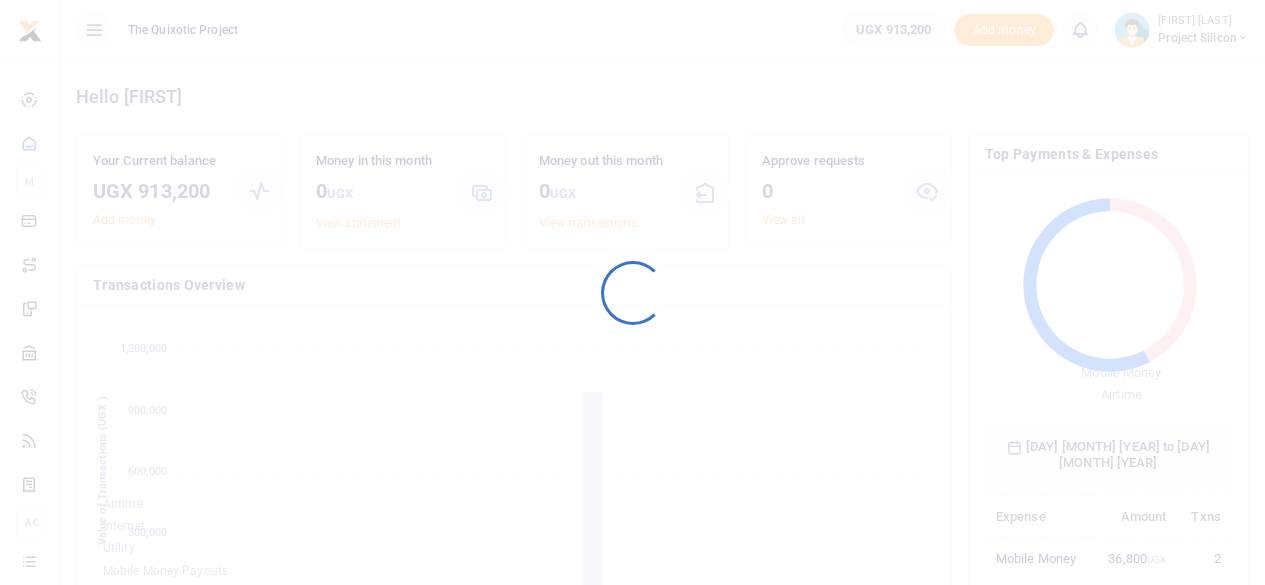 scroll, scrollTop: 0, scrollLeft: 0, axis: both 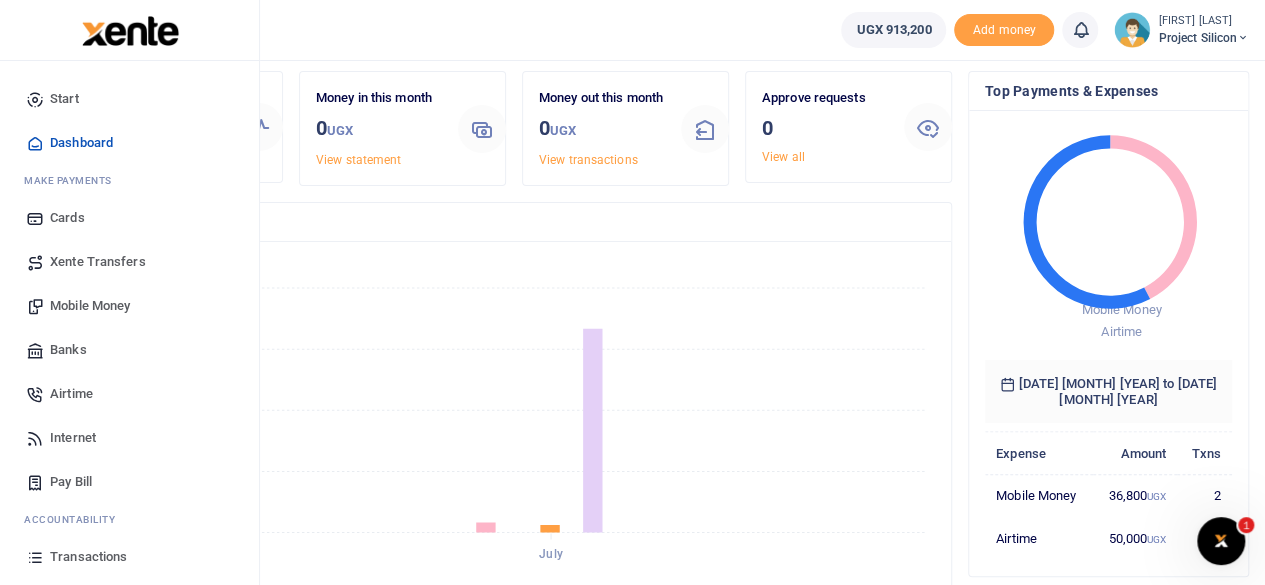 click on "Mobile Money" at bounding box center [90, 306] 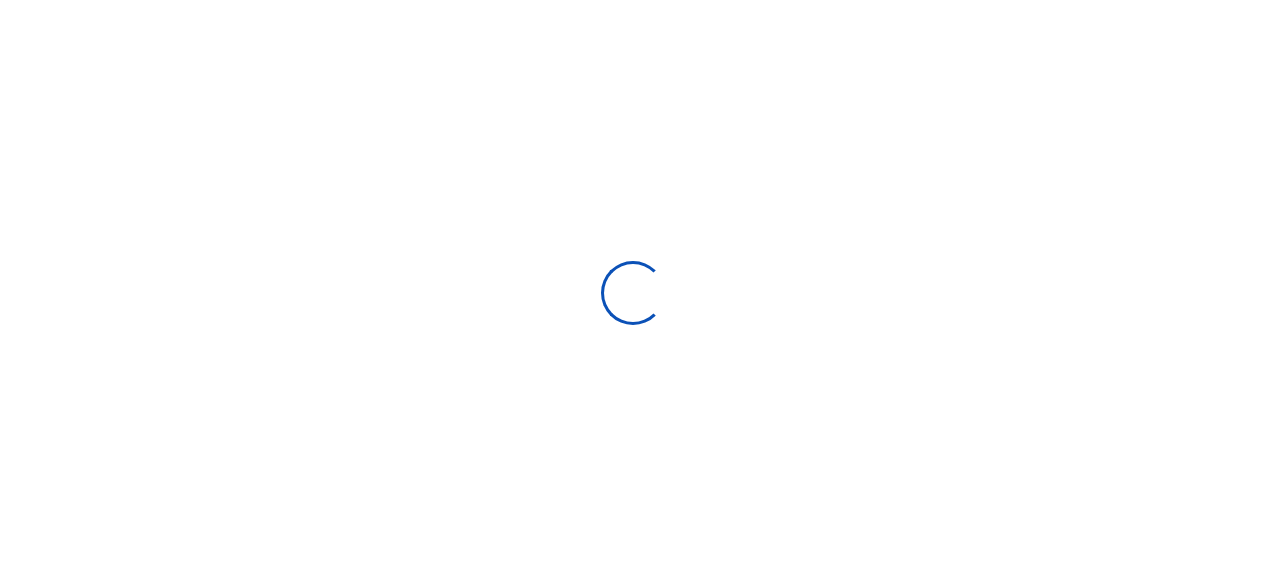 scroll, scrollTop: 0, scrollLeft: 0, axis: both 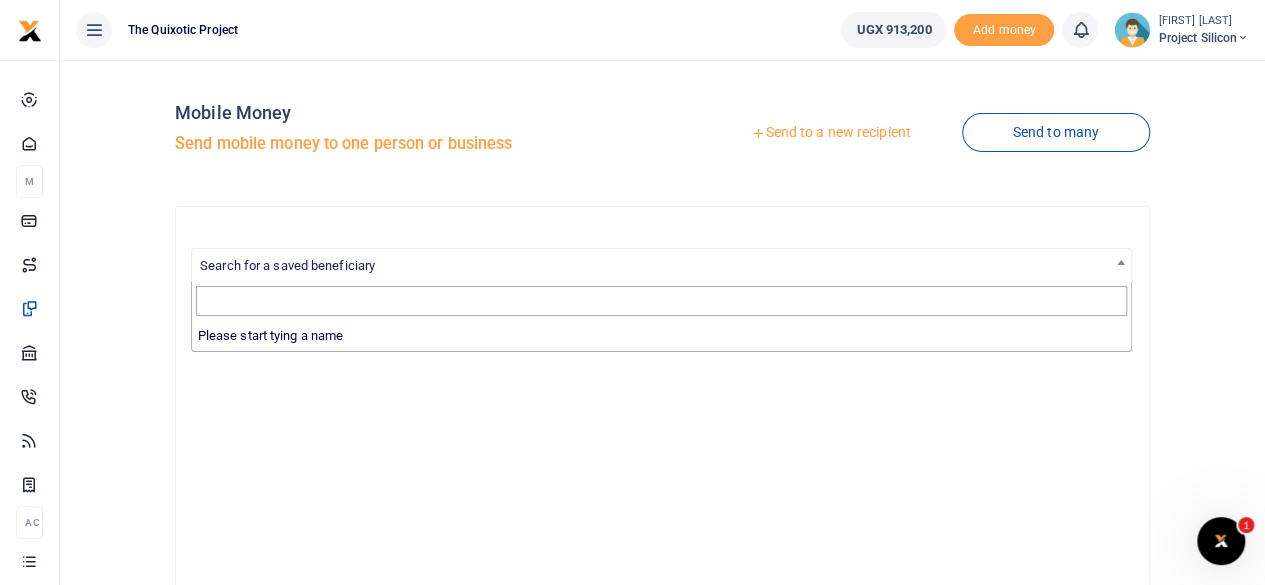click on "Search for a saved beneficiary" at bounding box center (661, 264) 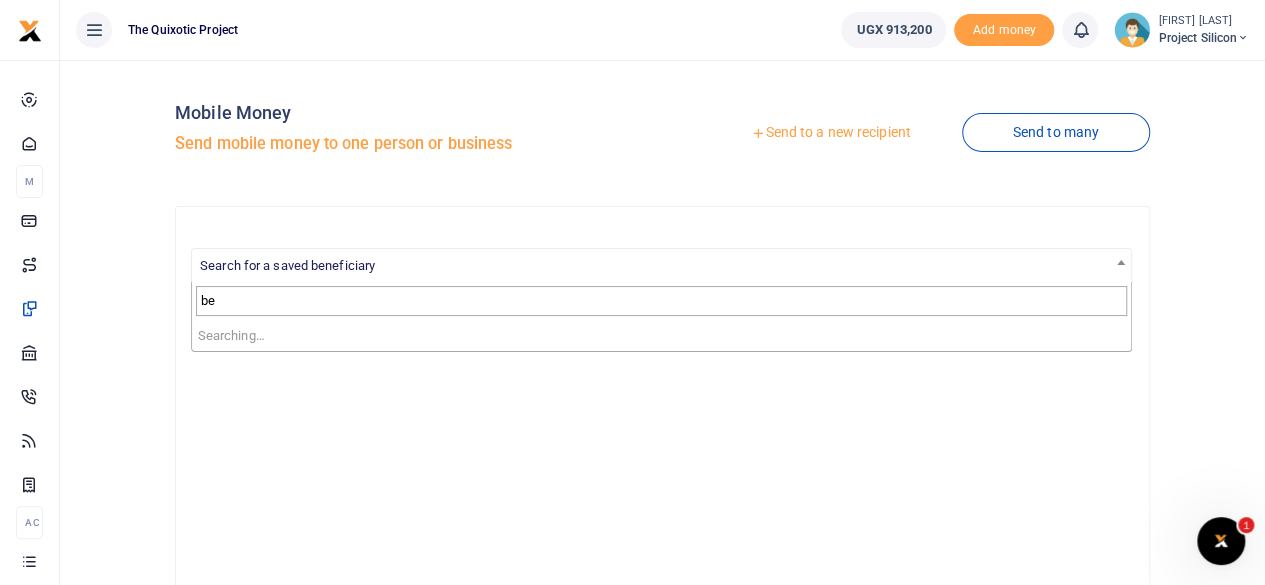 type on "b" 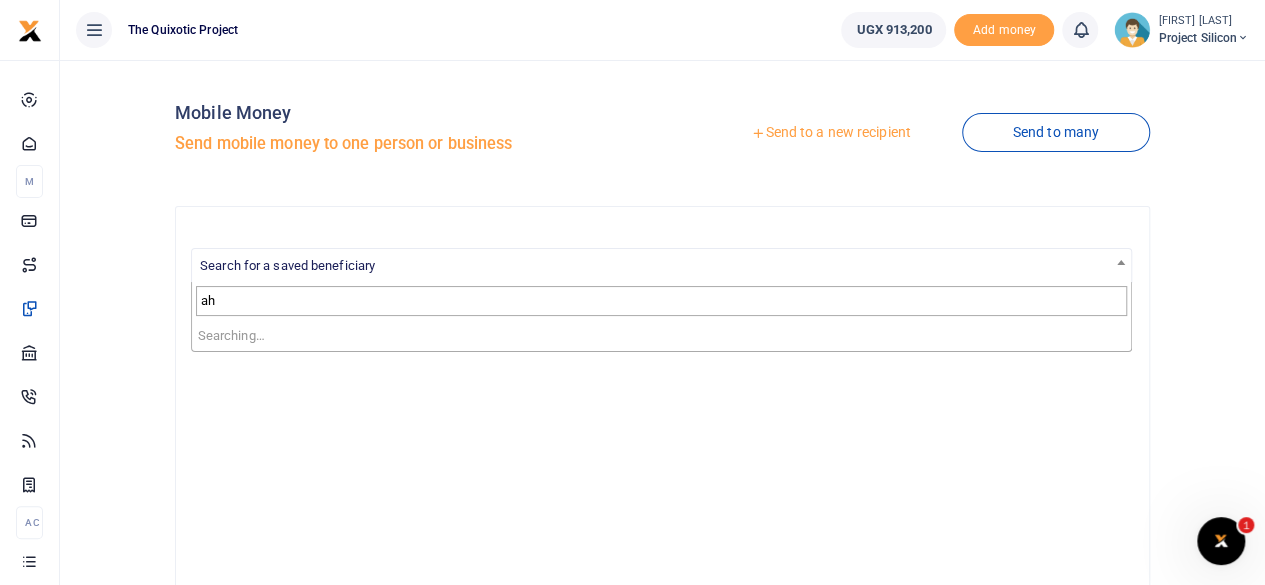 type on "a" 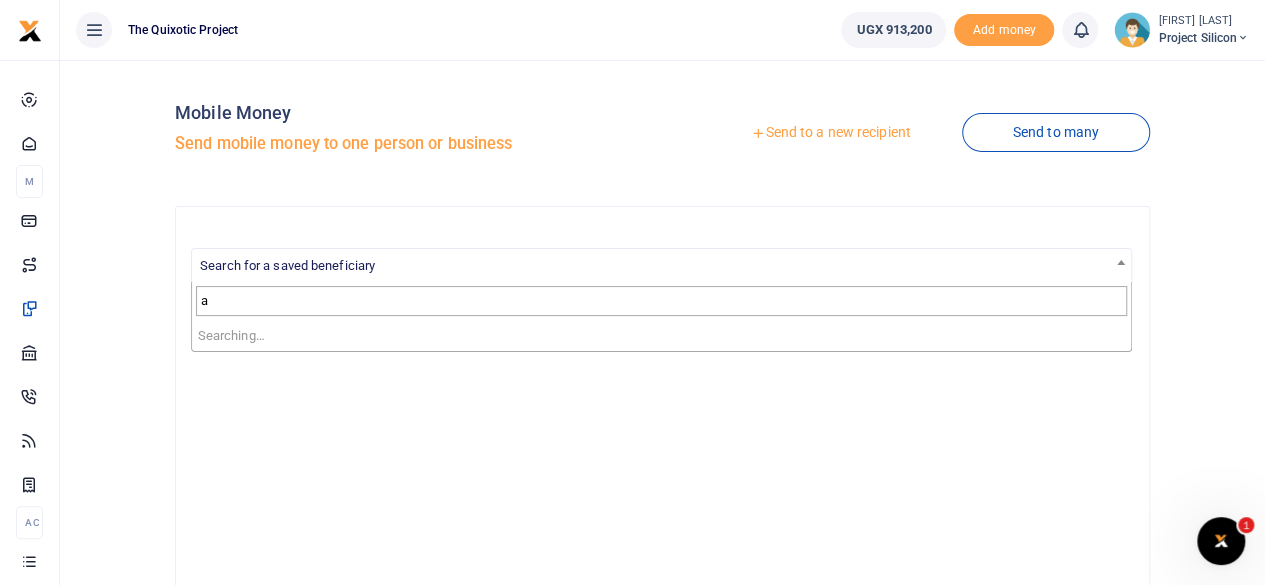 type 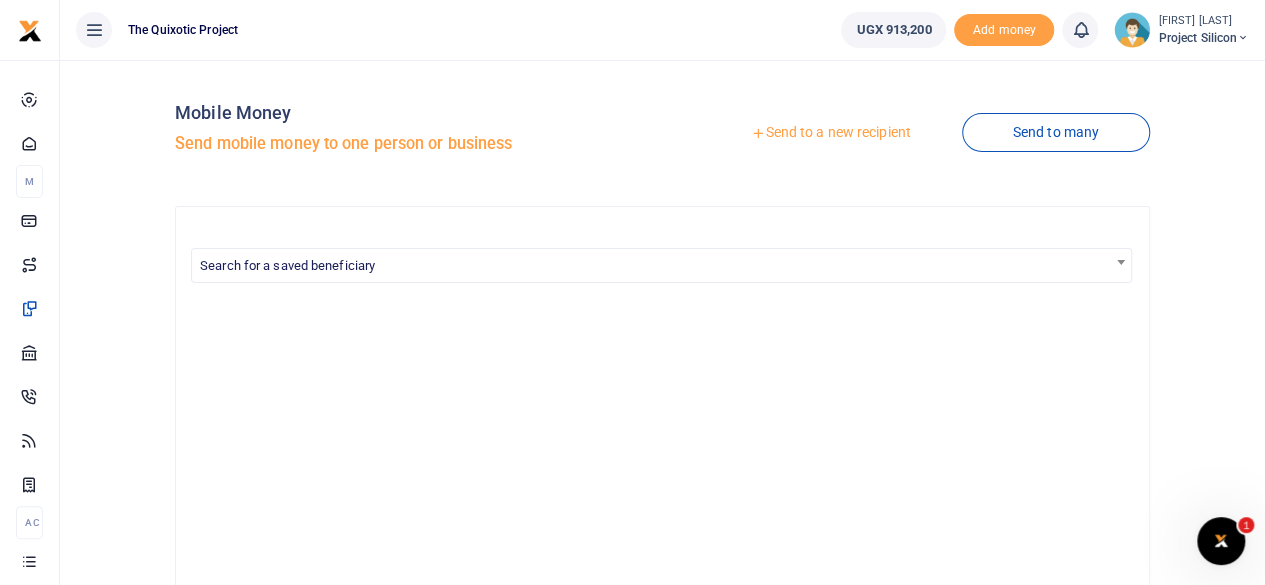 click on "Send to a new recipient" at bounding box center (830, 133) 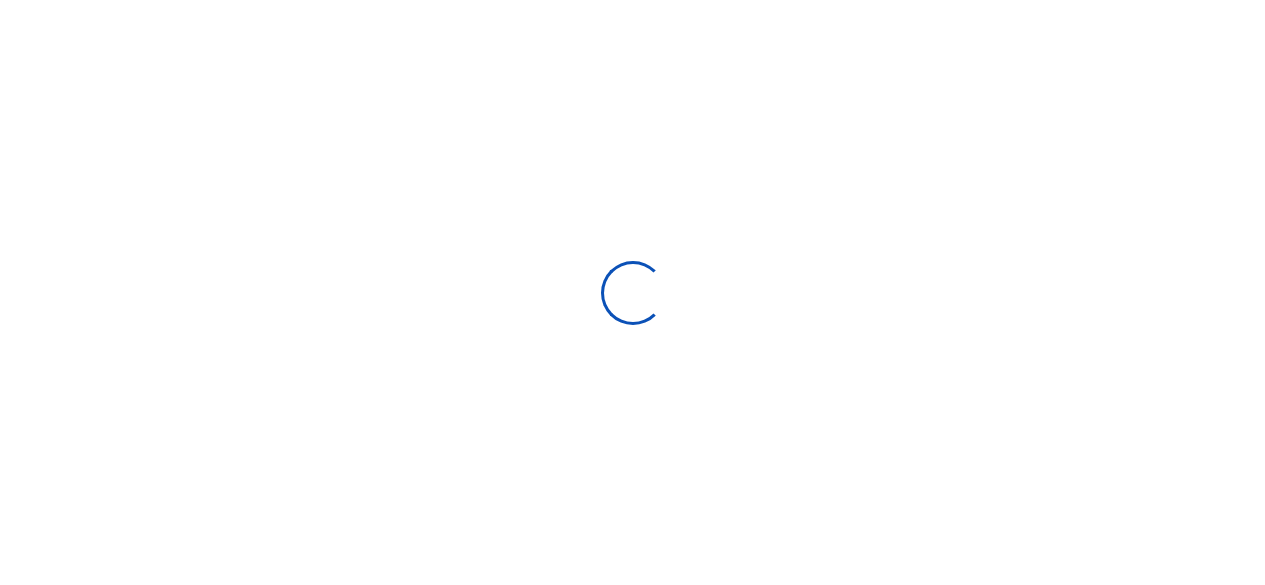 scroll, scrollTop: 0, scrollLeft: 0, axis: both 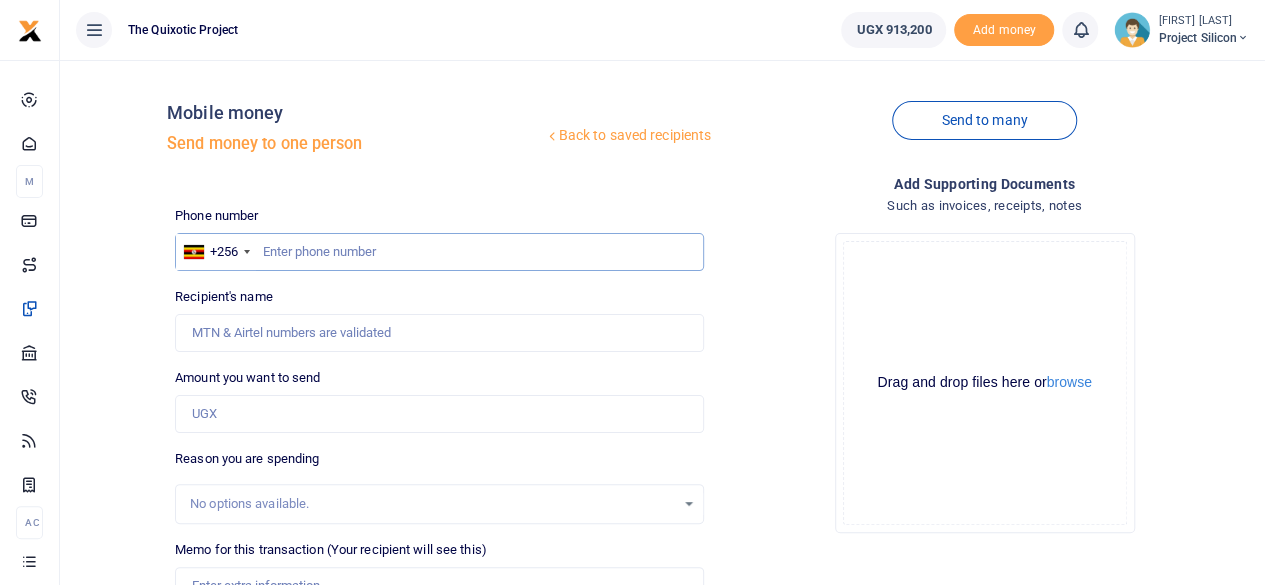 click at bounding box center [439, 252] 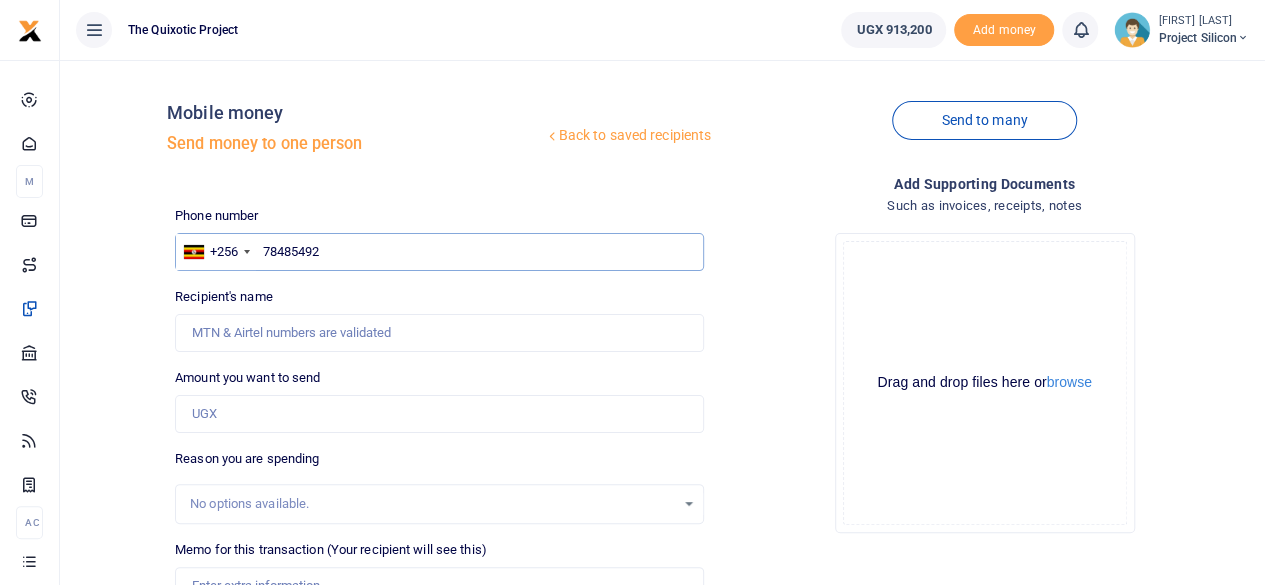 type on "[PHONE]" 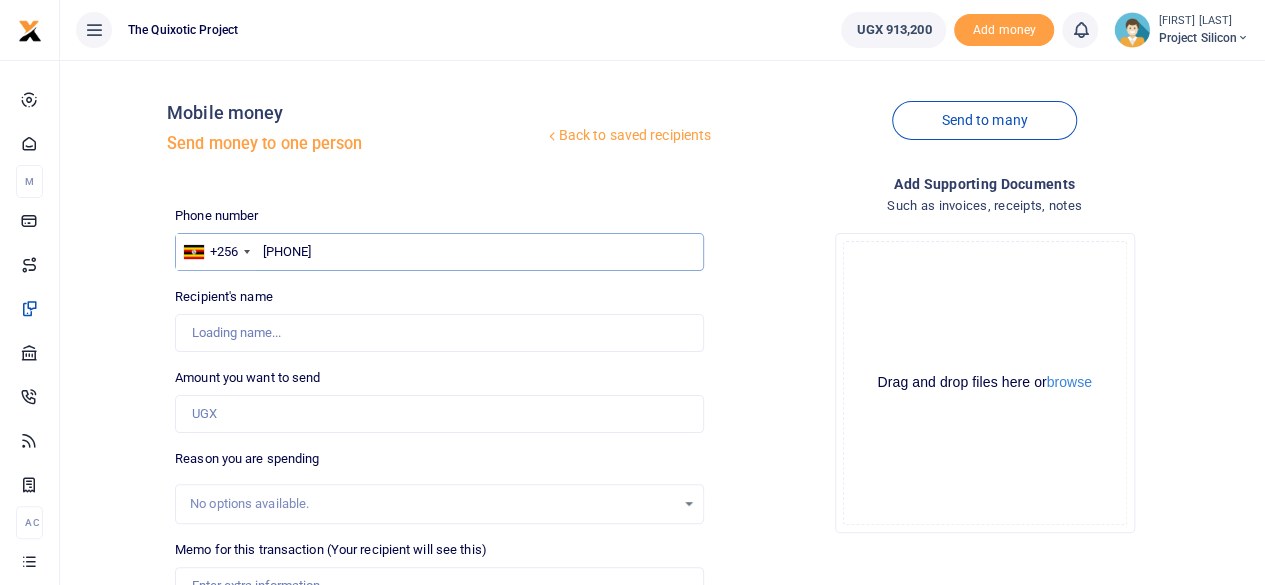 type on "[FIRST] [LAST]" 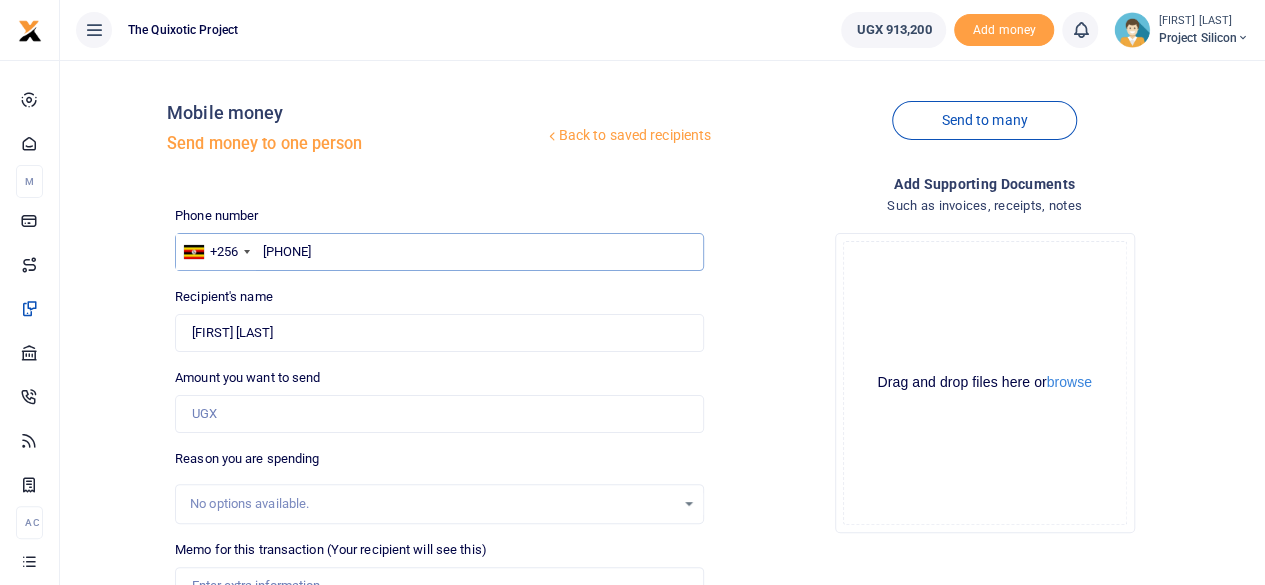 type on "[PHONE]" 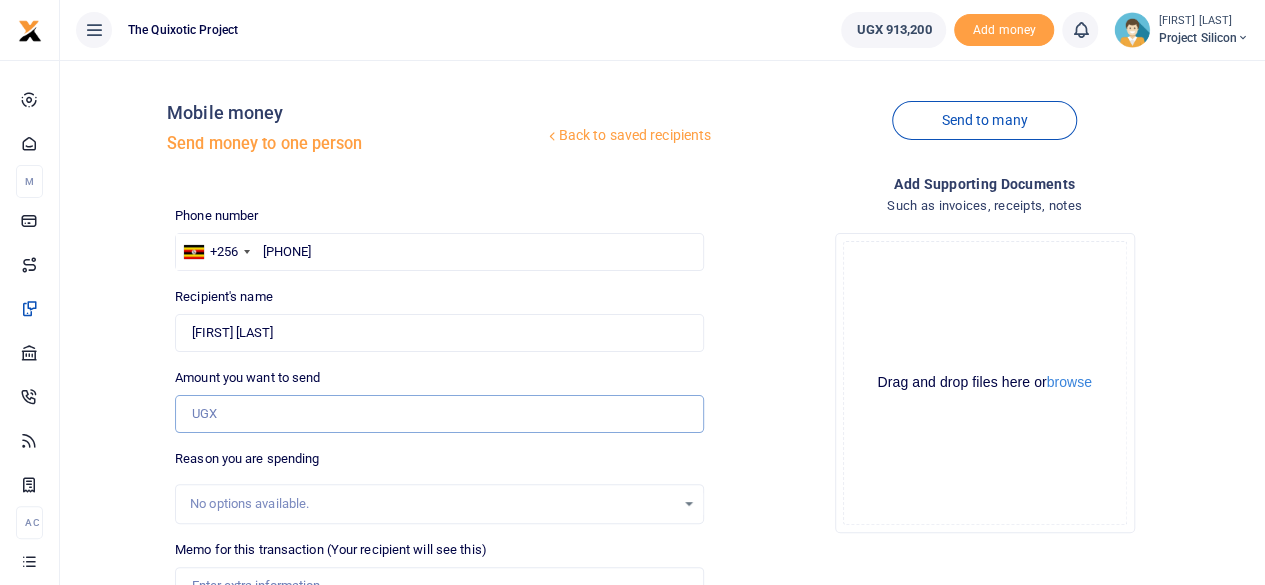 click on "Amount you want to send" at bounding box center (439, 414) 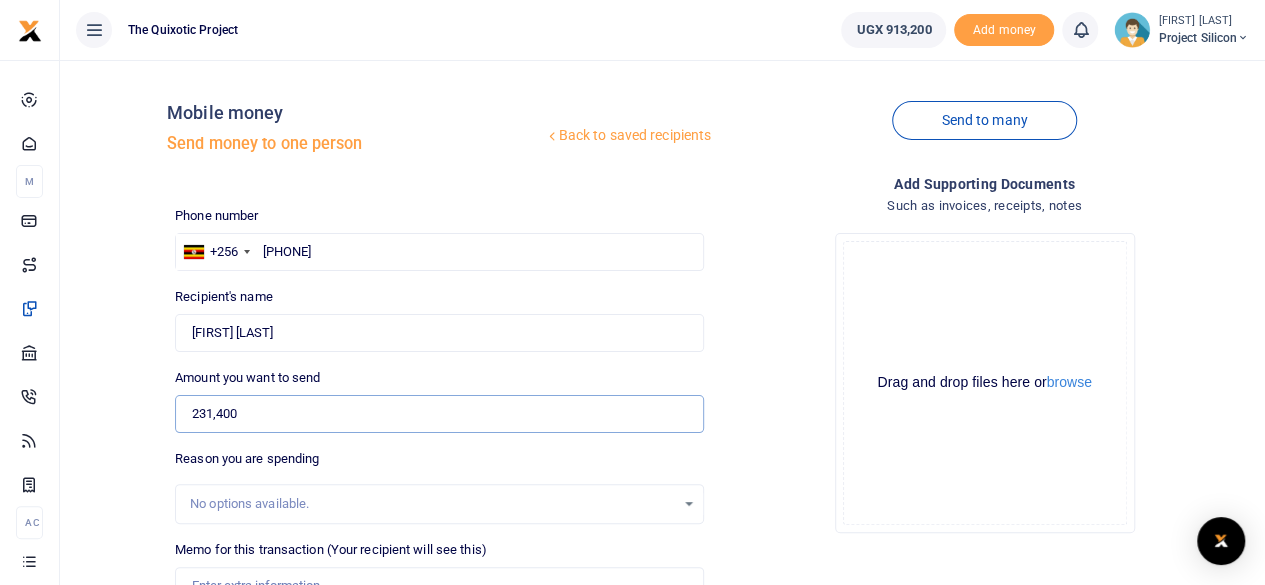 type on "231,400" 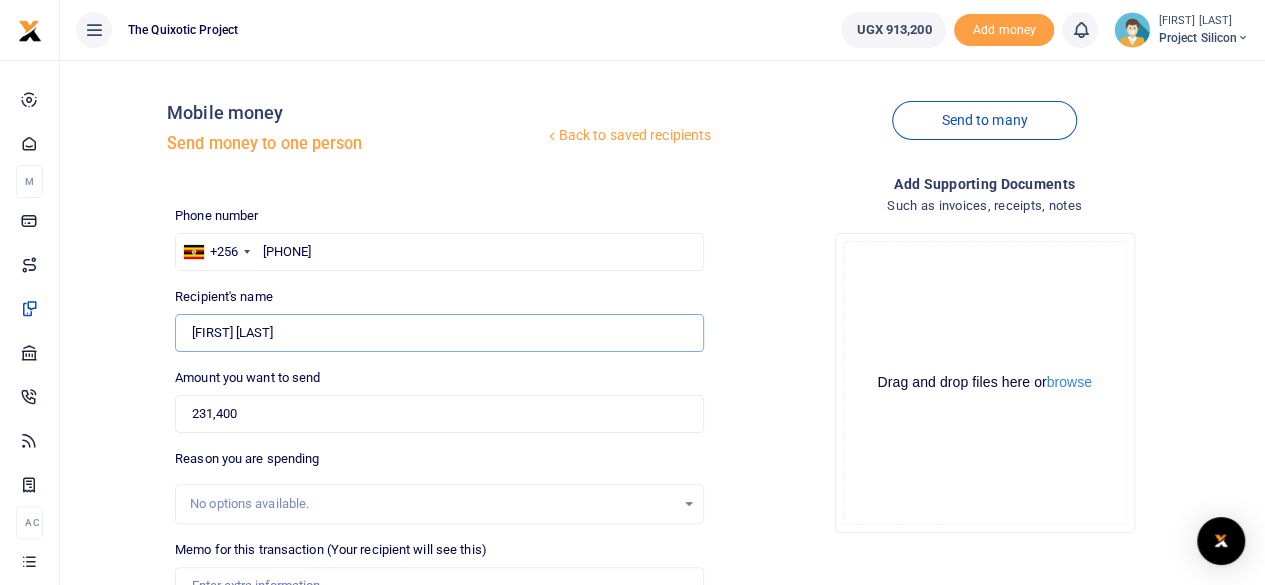 drag, startPoint x: 646, startPoint y: 335, endPoint x: 864, endPoint y: 347, distance: 218.33003 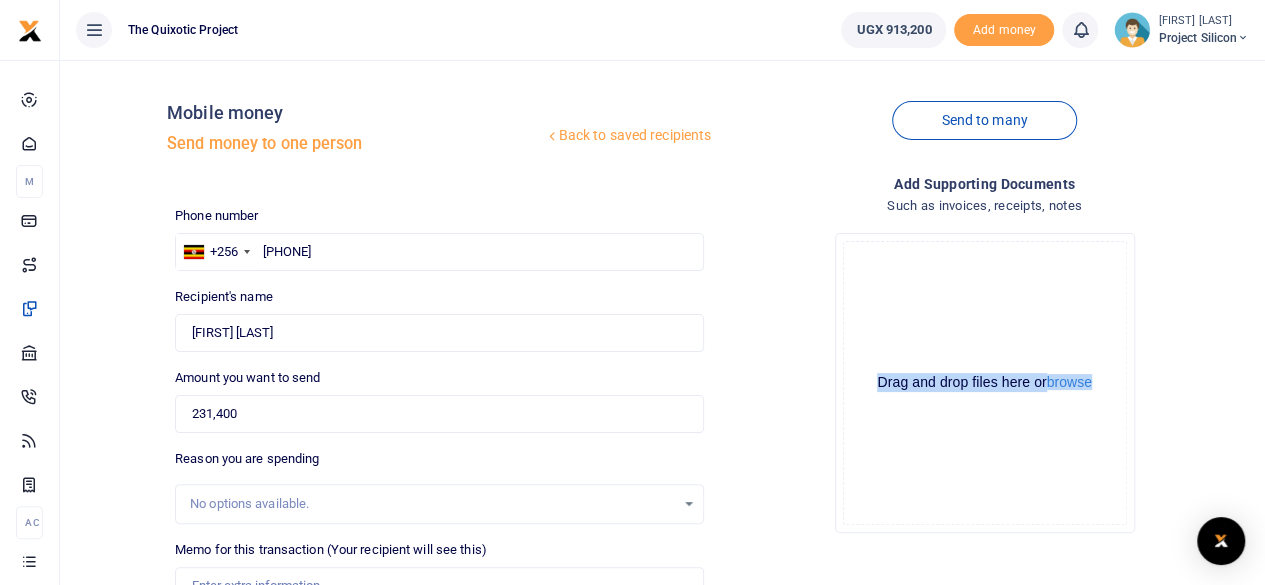 drag, startPoint x: 864, startPoint y: 347, endPoint x: 1279, endPoint y: 242, distance: 428.0771 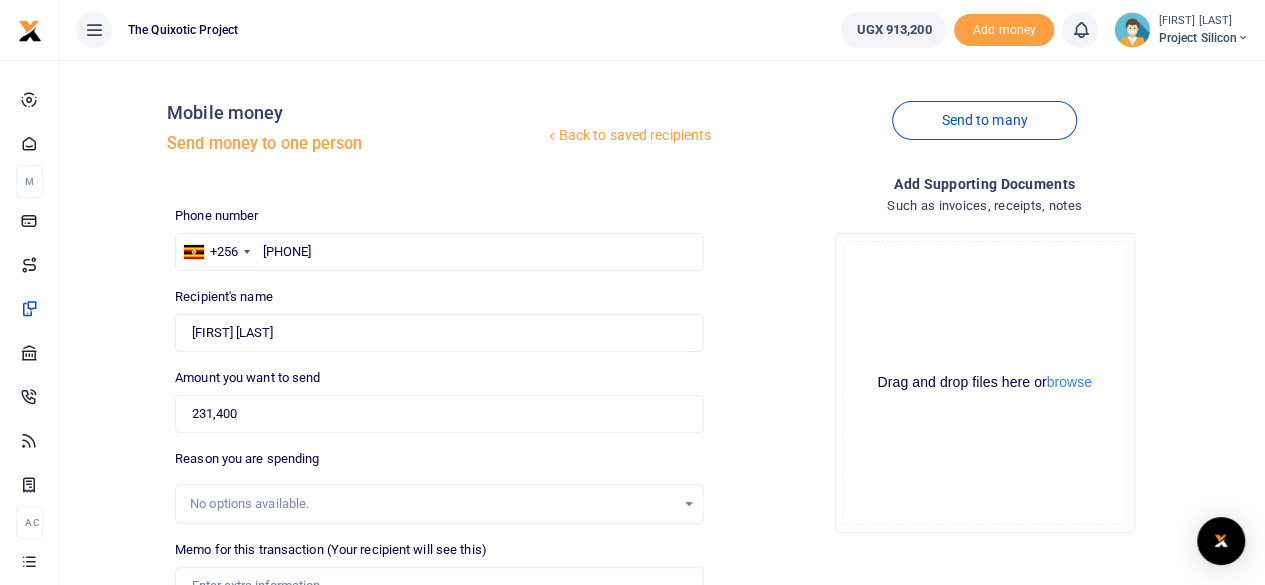 click on "Drop your files here Drag and drop files here or  browse Powered by  Uppy" at bounding box center [984, 383] 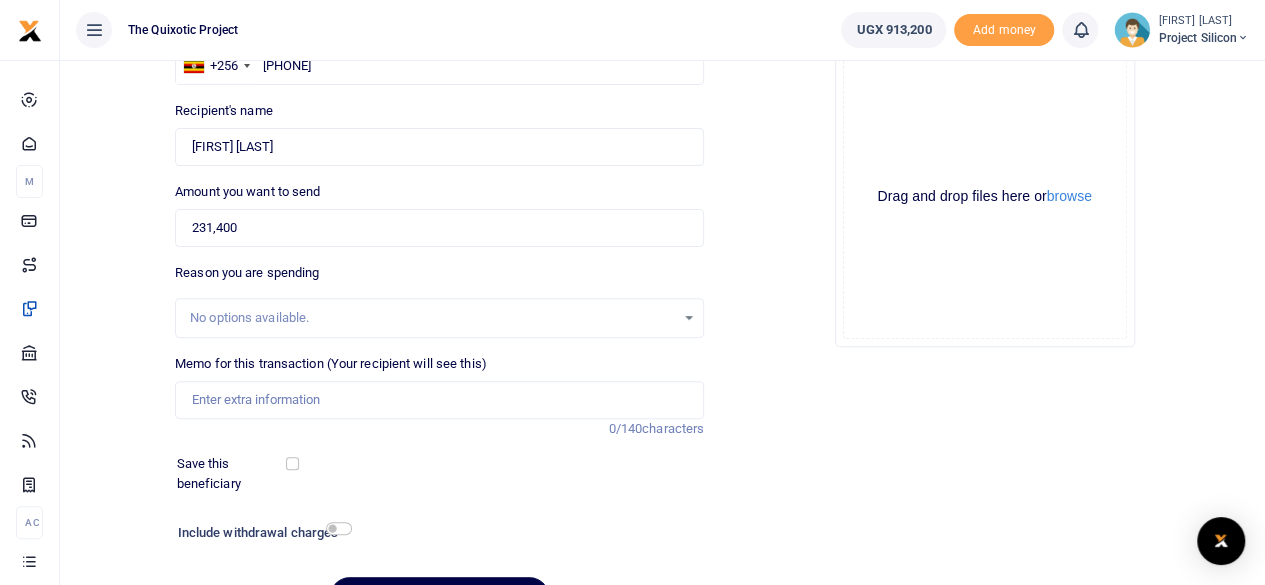 scroll, scrollTop: 187, scrollLeft: 0, axis: vertical 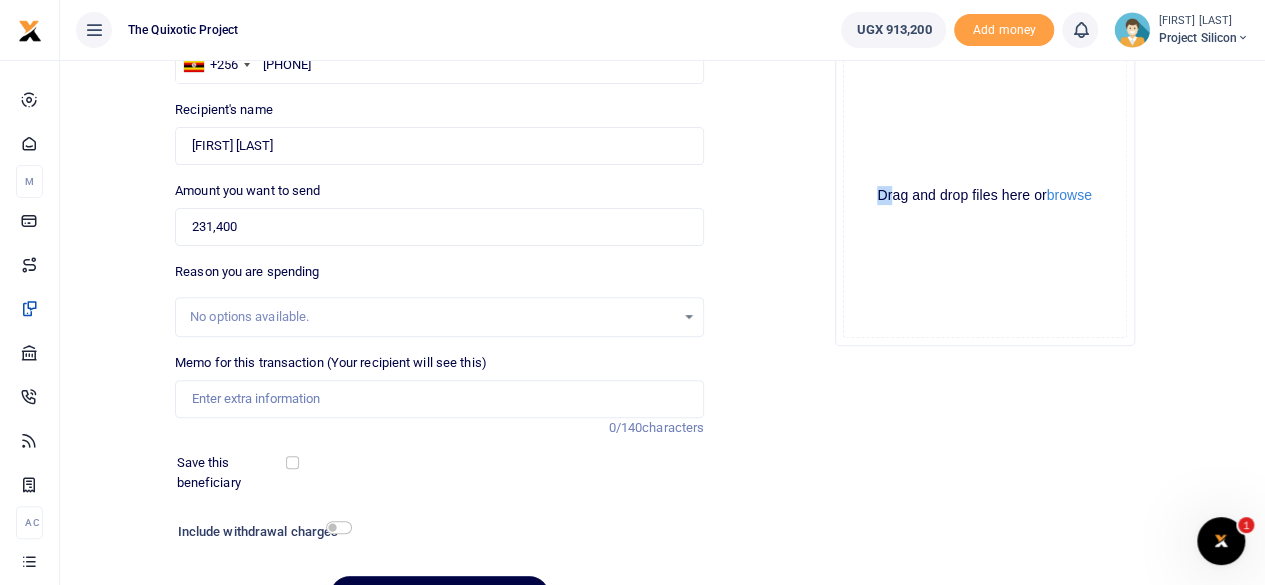 drag, startPoint x: 886, startPoint y: 236, endPoint x: 728, endPoint y: 118, distance: 197.20041 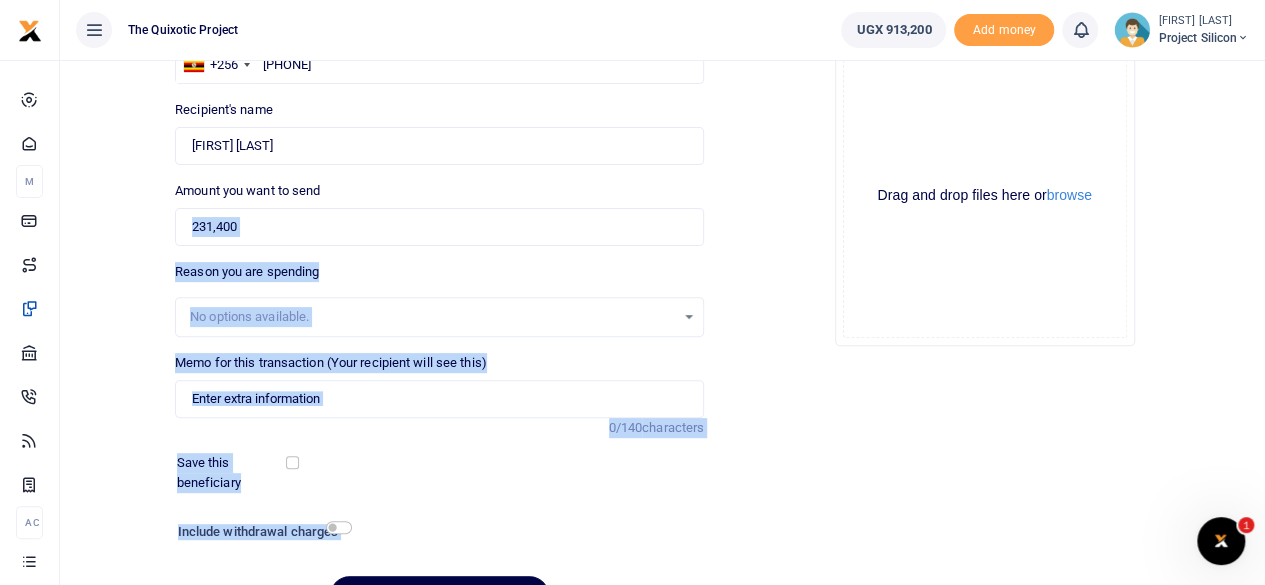 drag, startPoint x: 717, startPoint y: 198, endPoint x: 674, endPoint y: 234, distance: 56.0803 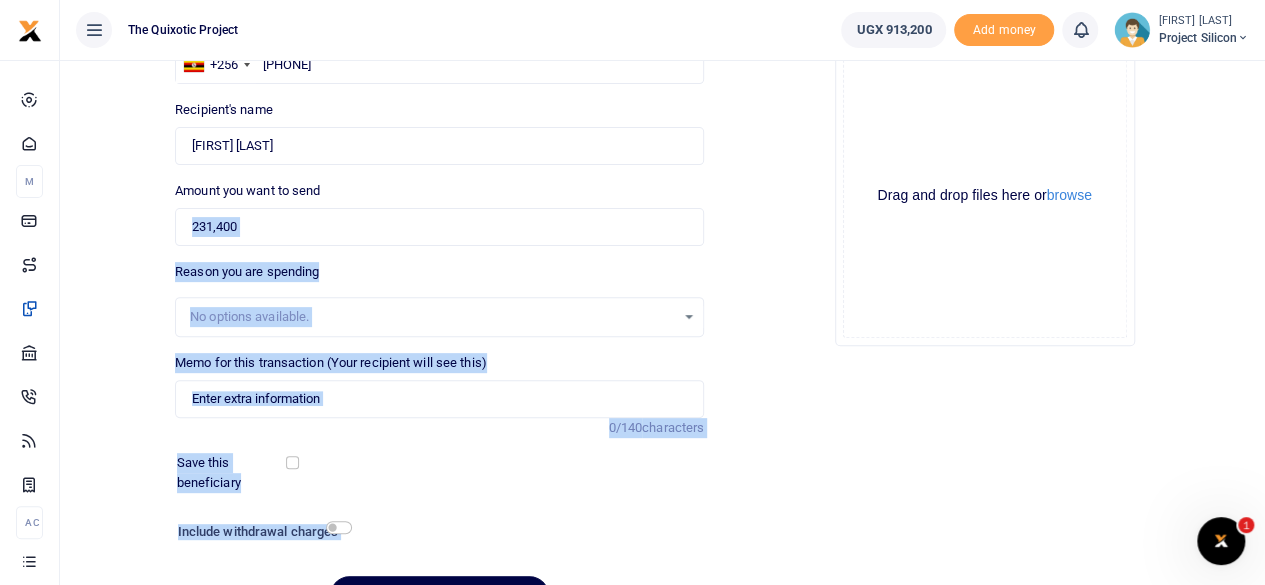 drag, startPoint x: 707, startPoint y: 233, endPoint x: 724, endPoint y: 231, distance: 17.117243 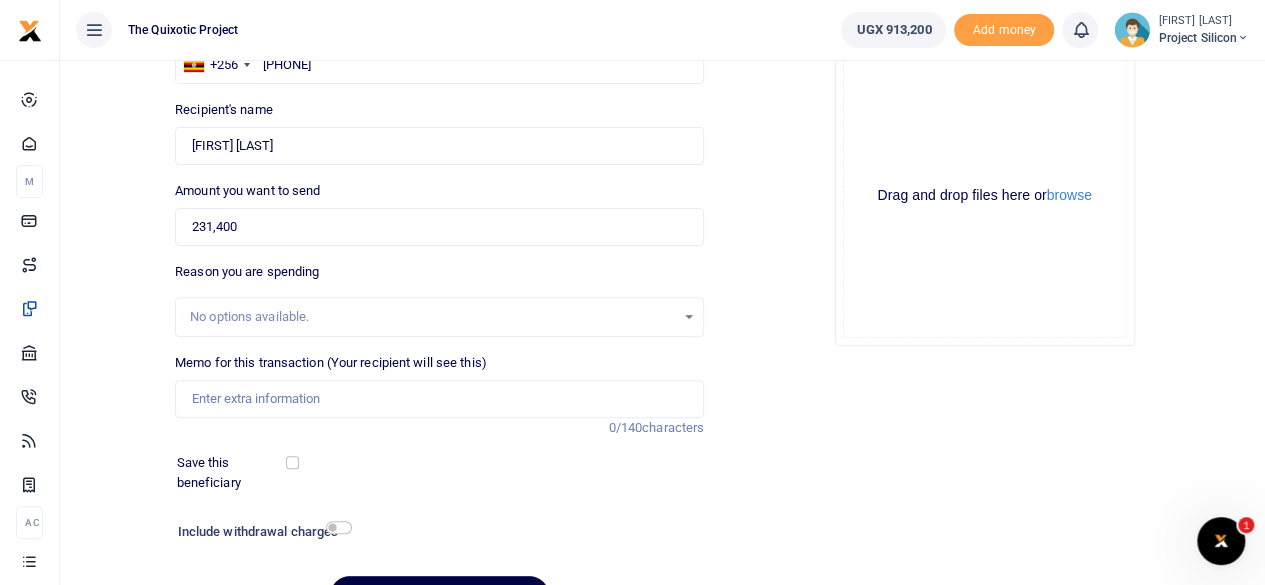 click on "No options available." at bounding box center [439, 317] 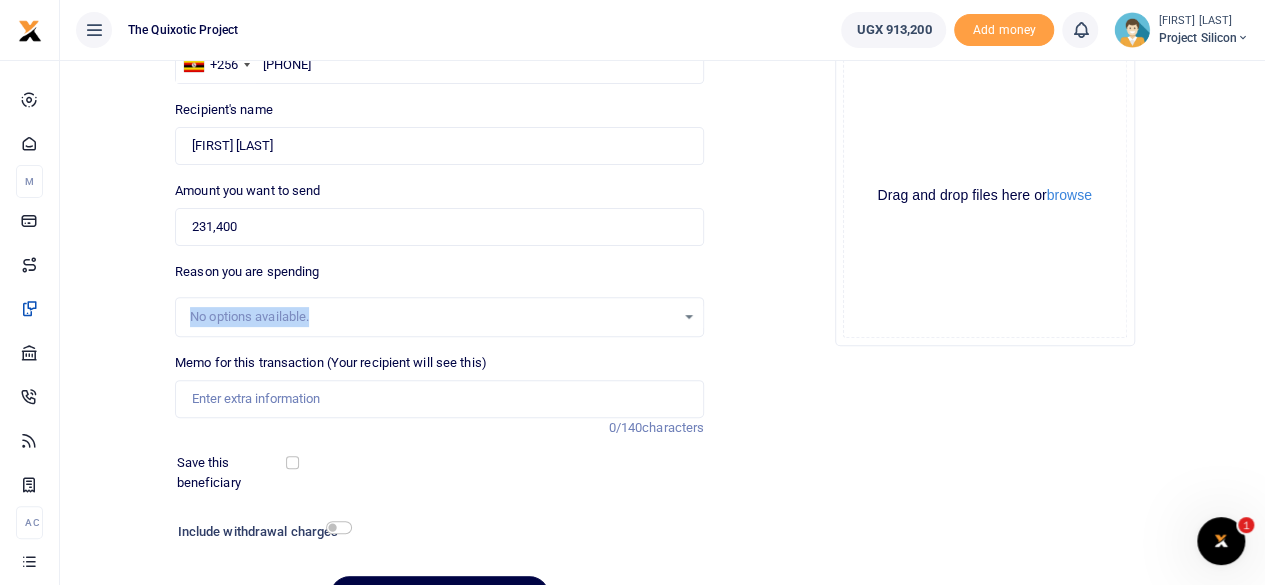 click on "No options available." at bounding box center (432, 317) 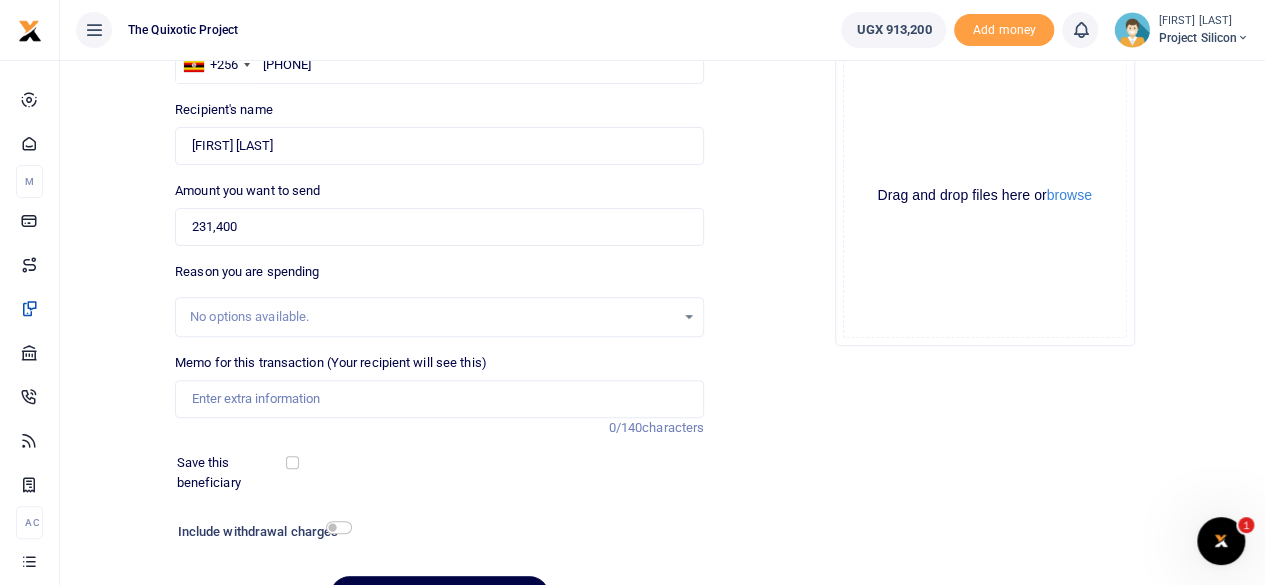 click on "No options available." at bounding box center (439, 317) 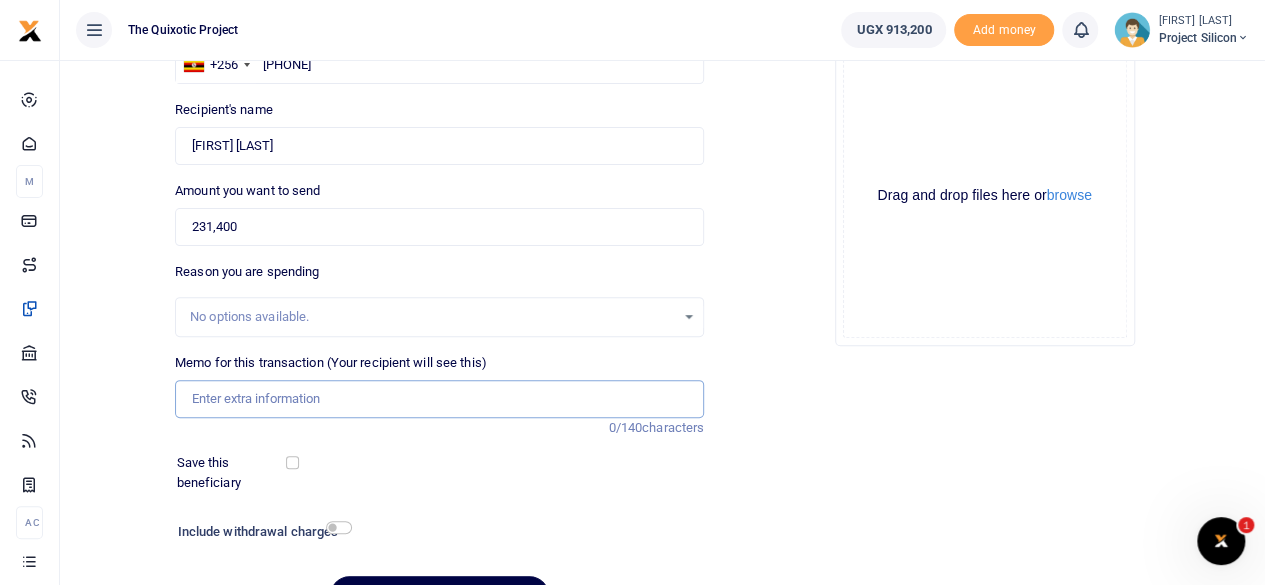 click on "Memo for this transaction (Your recipient will see this)" at bounding box center (439, 399) 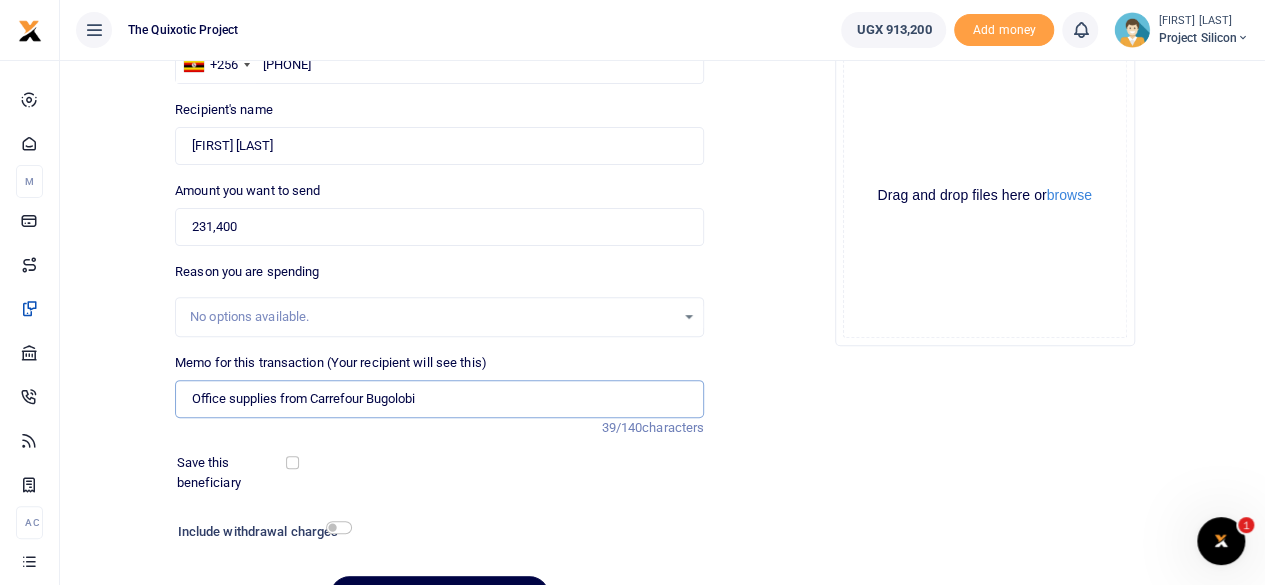 click on "Office supplies from Carrefour Bugolobi" at bounding box center [439, 399] 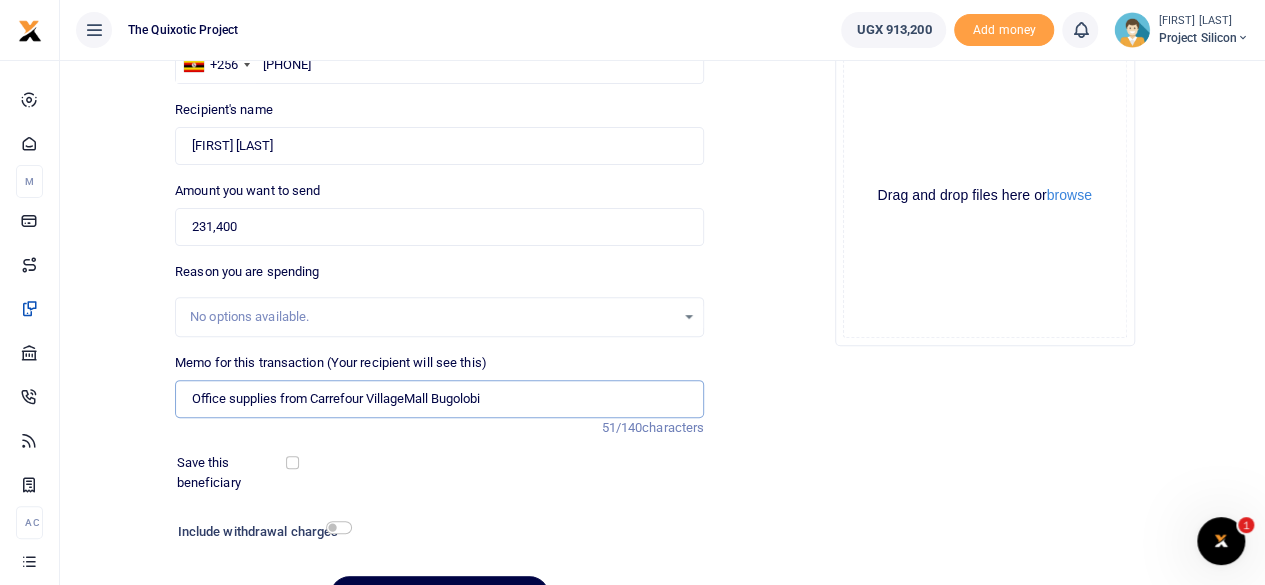 click on "Office supplies from Carrefour VillageMall Bugolobi" at bounding box center [439, 399] 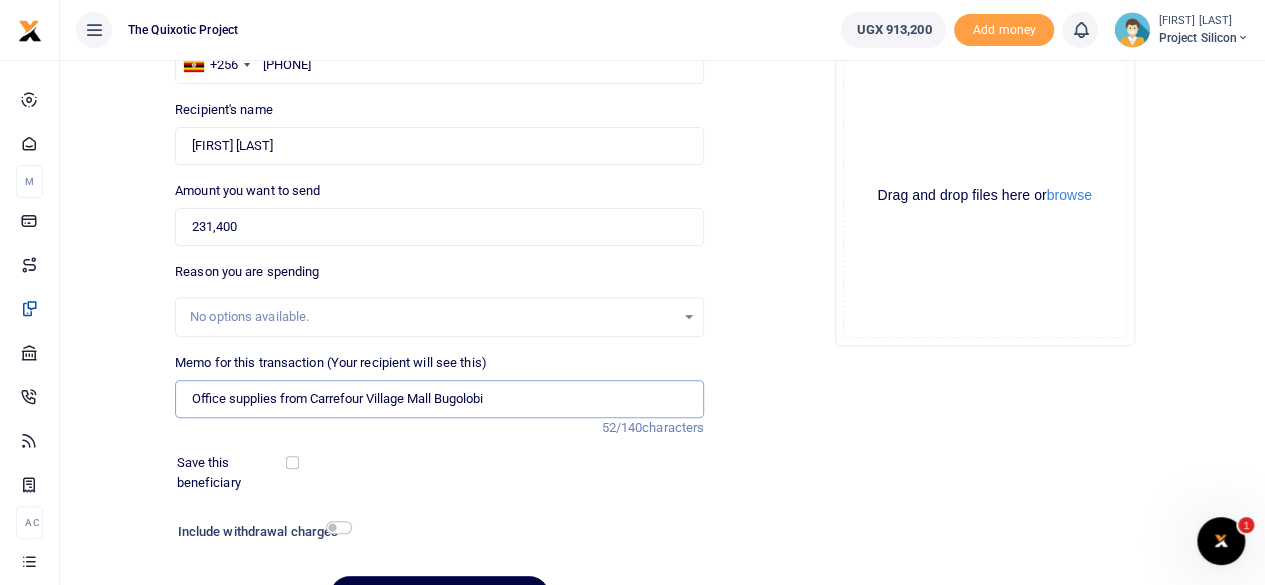 click on "Office supplies from Carrefour Village Mall Bugolobi" at bounding box center (439, 399) 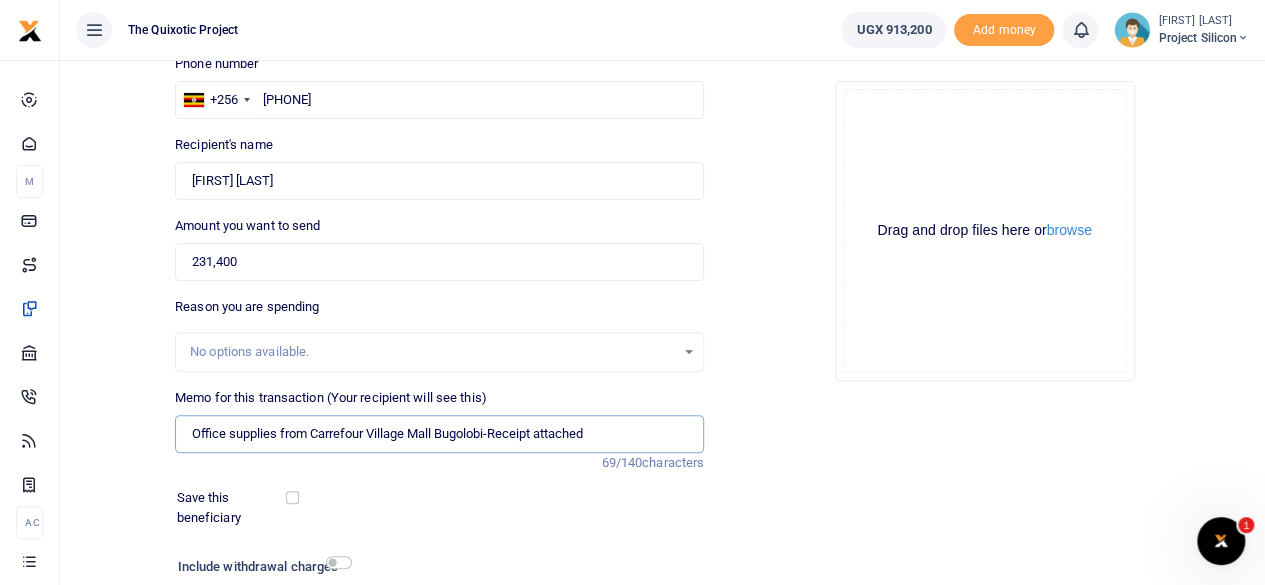 scroll, scrollTop: 148, scrollLeft: 0, axis: vertical 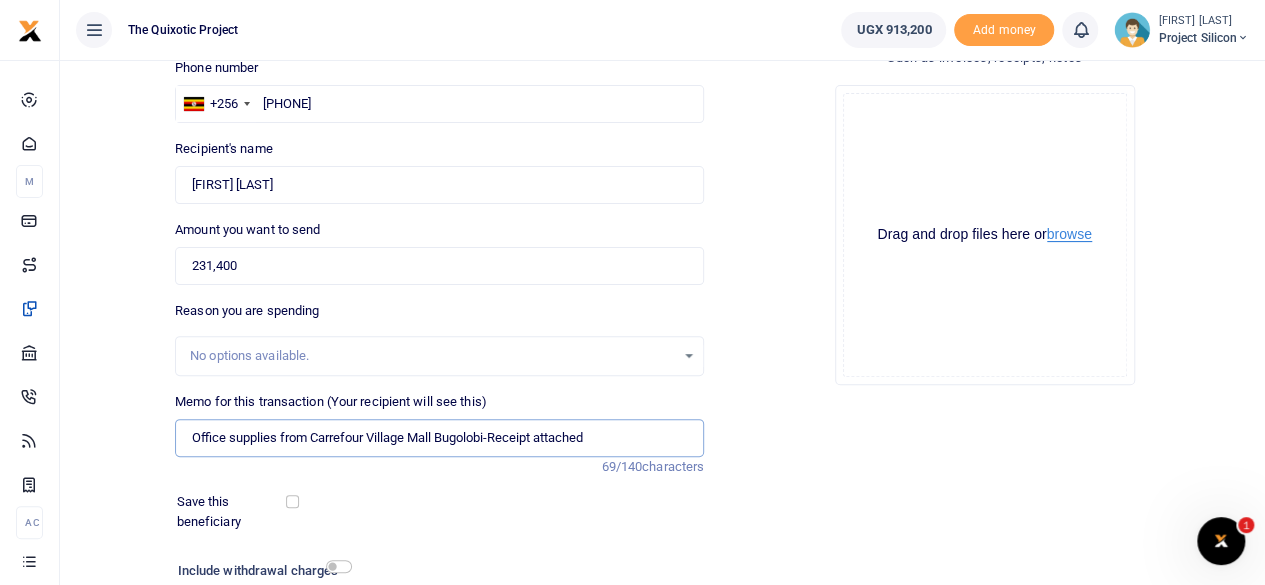 type on "Office supplies from Carrefour Village Mall Bugolobi-Receipt attached" 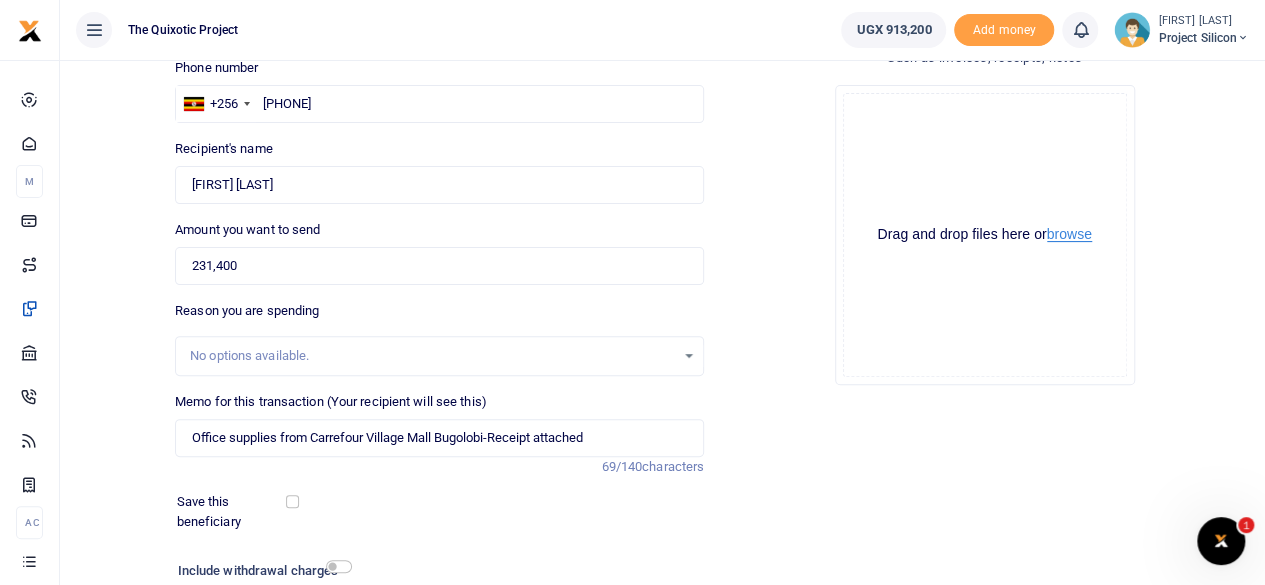 click on "browse" at bounding box center (1069, 234) 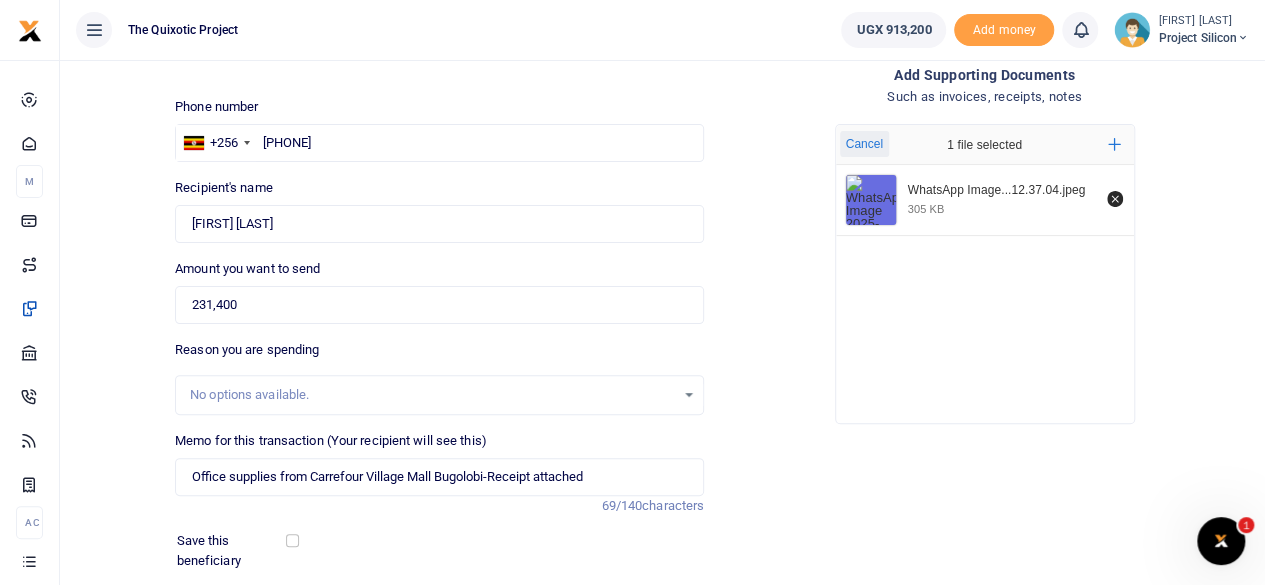 scroll, scrollTop: 114, scrollLeft: 0, axis: vertical 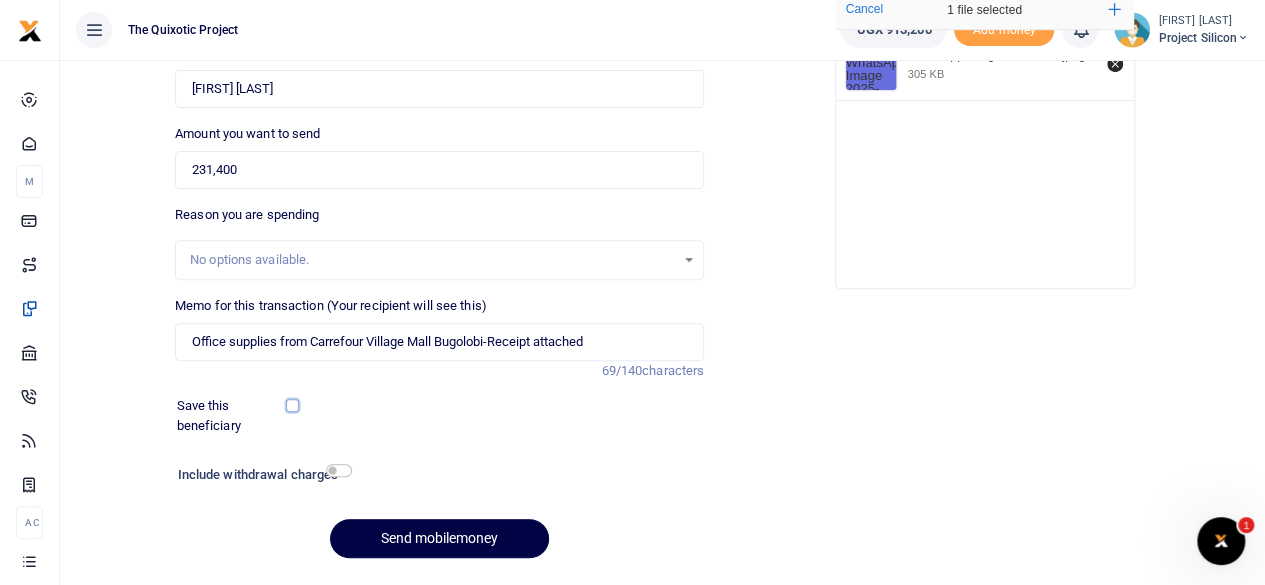 click at bounding box center (292, 405) 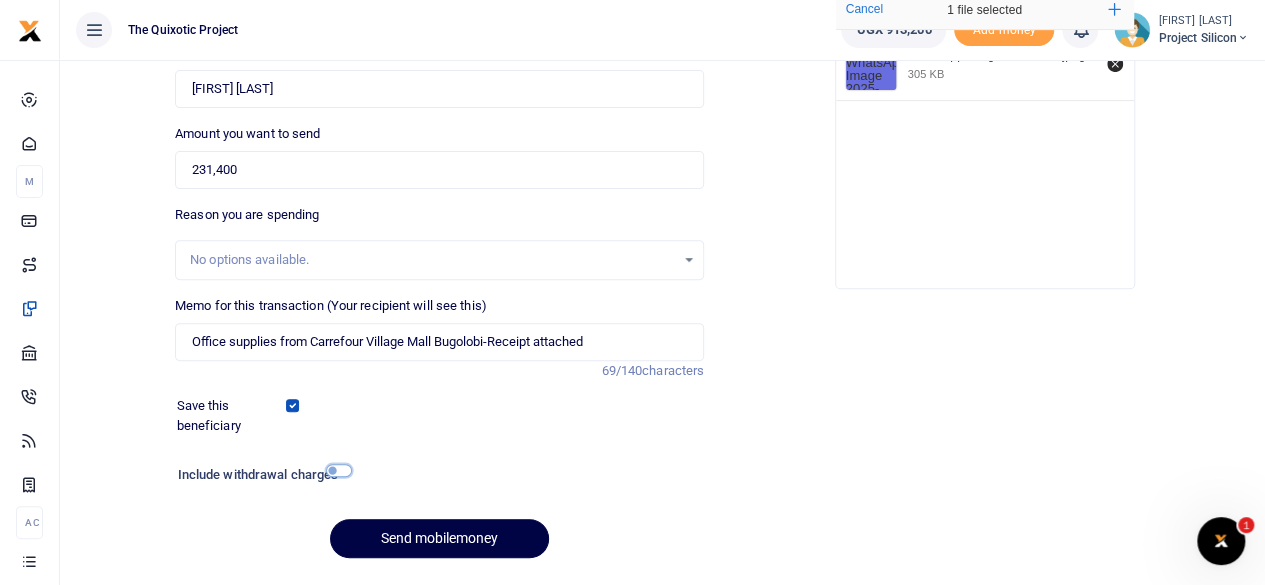 click at bounding box center [339, 470] 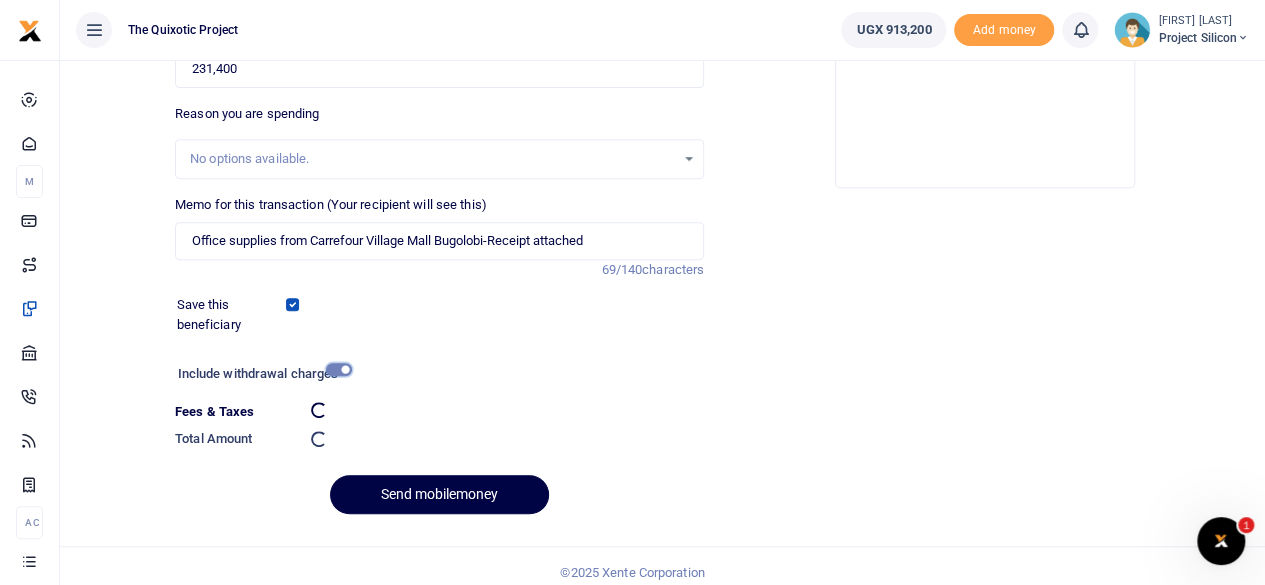 scroll, scrollTop: 356, scrollLeft: 0, axis: vertical 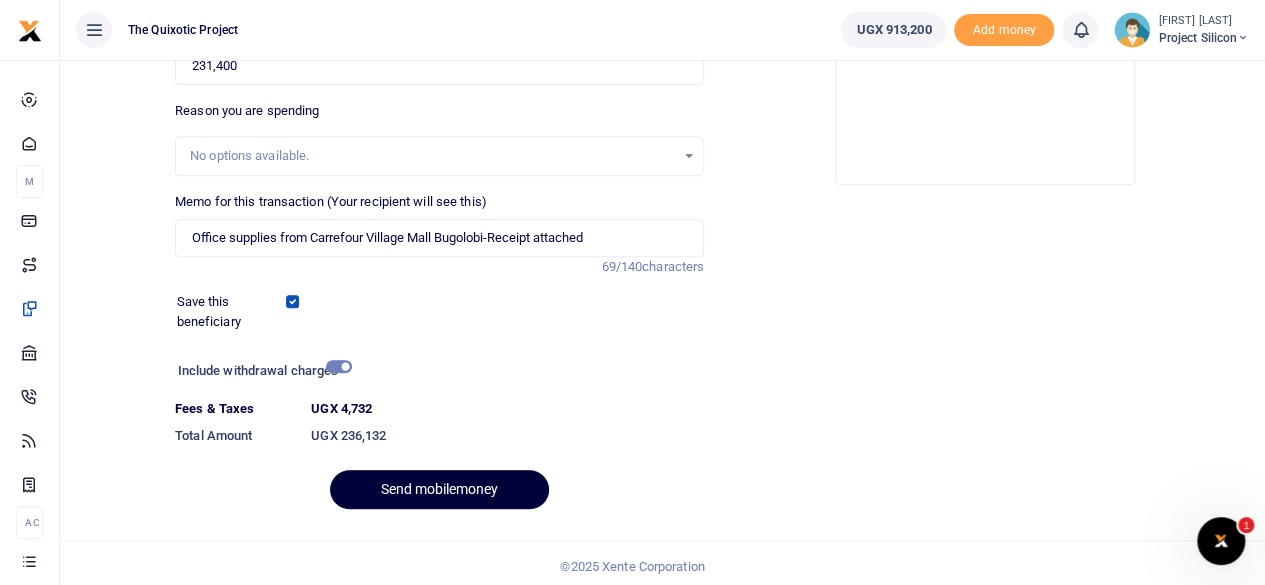 click on "Send mobilemoney" at bounding box center (439, 489) 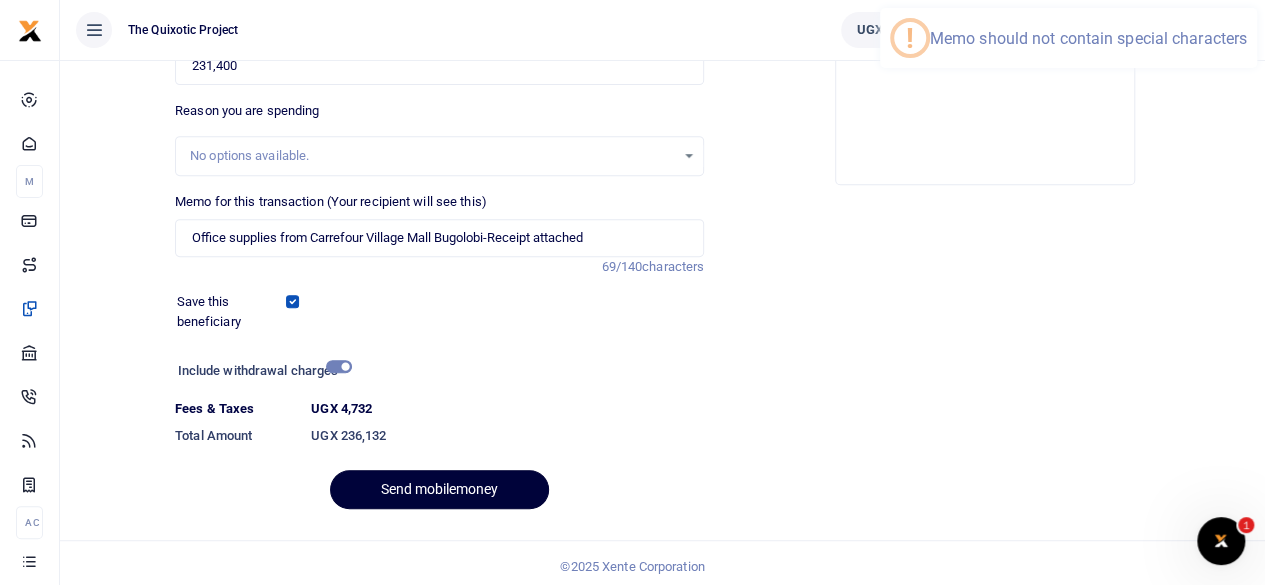 drag, startPoint x: 440, startPoint y: 487, endPoint x: 713, endPoint y: 345, distance: 307.7223 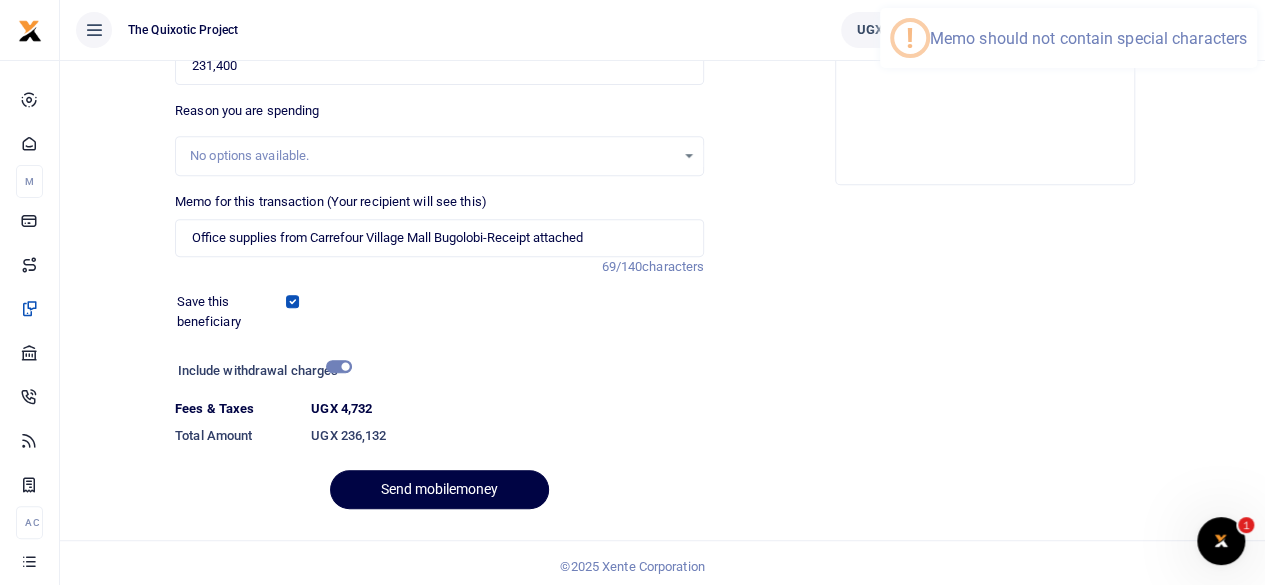 drag, startPoint x: 713, startPoint y: 345, endPoint x: 996, endPoint y: 215, distance: 311.43057 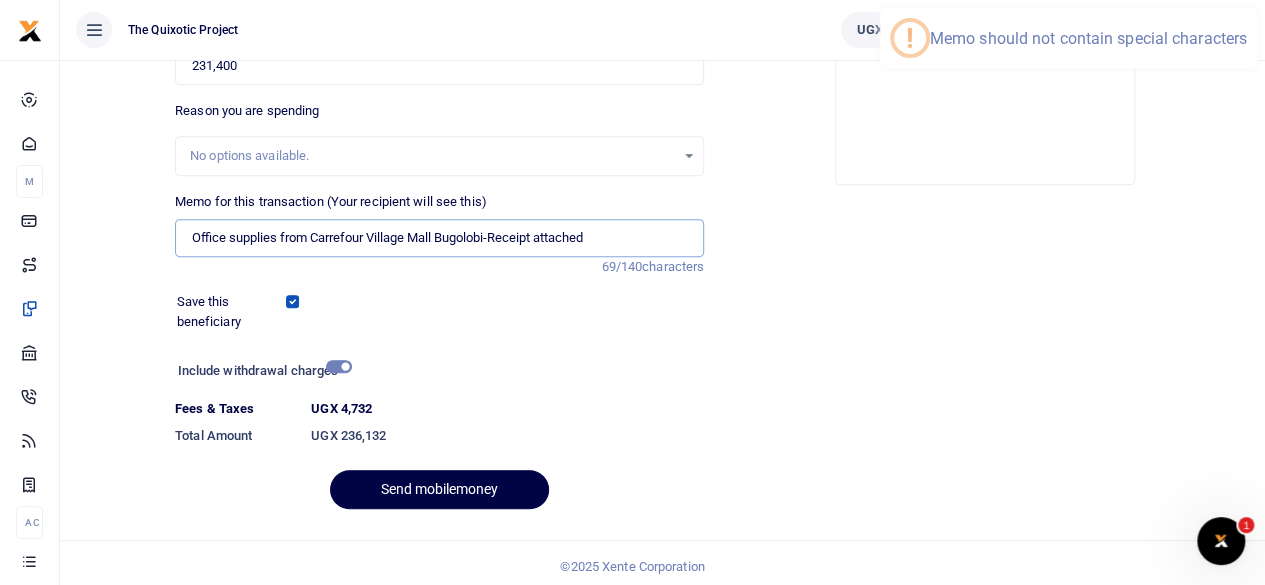 drag, startPoint x: 683, startPoint y: 250, endPoint x: 627, endPoint y: 235, distance: 57.974133 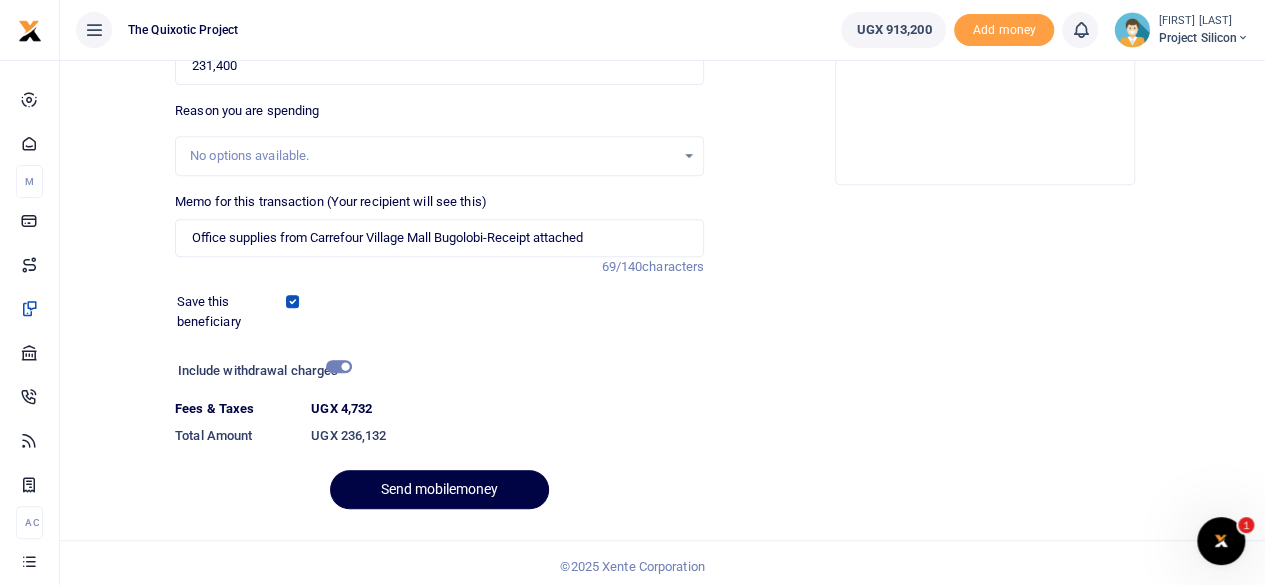 click on "Phone number
+256 Uganda +256 784854923
Phone is required.
Recipient's name
Found
Name is required.
Amount you want to send
231,400
Amount is required.
69/140" at bounding box center [439, 191] 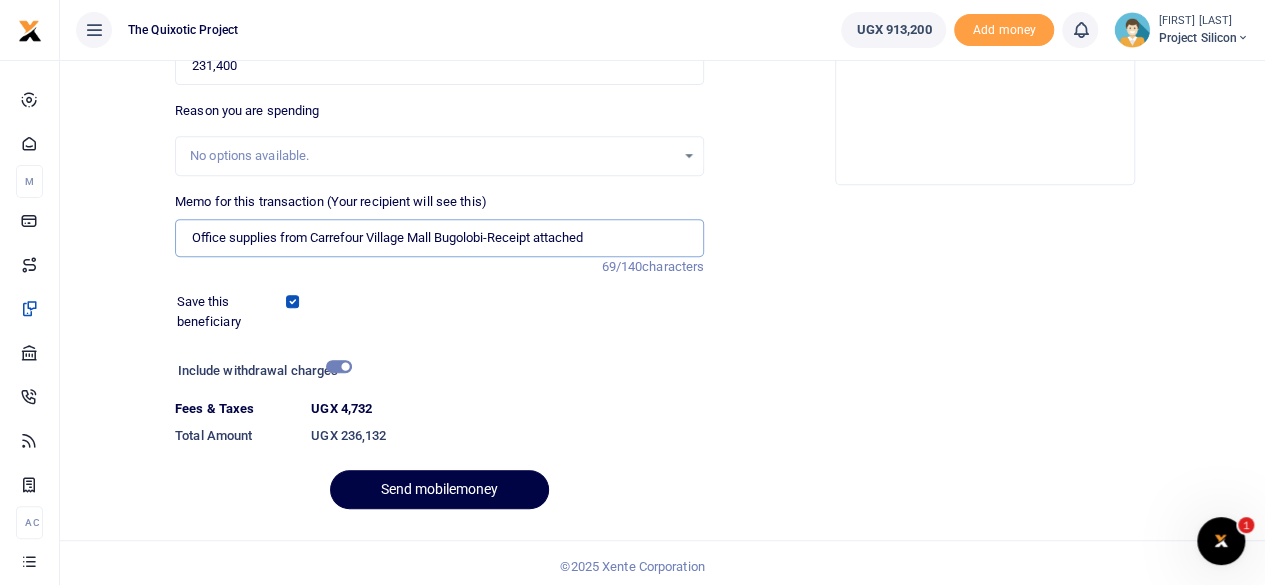 click on "Office supplies from Carrefour Village Mall Bugolobi-Receipt attached" at bounding box center [439, 238] 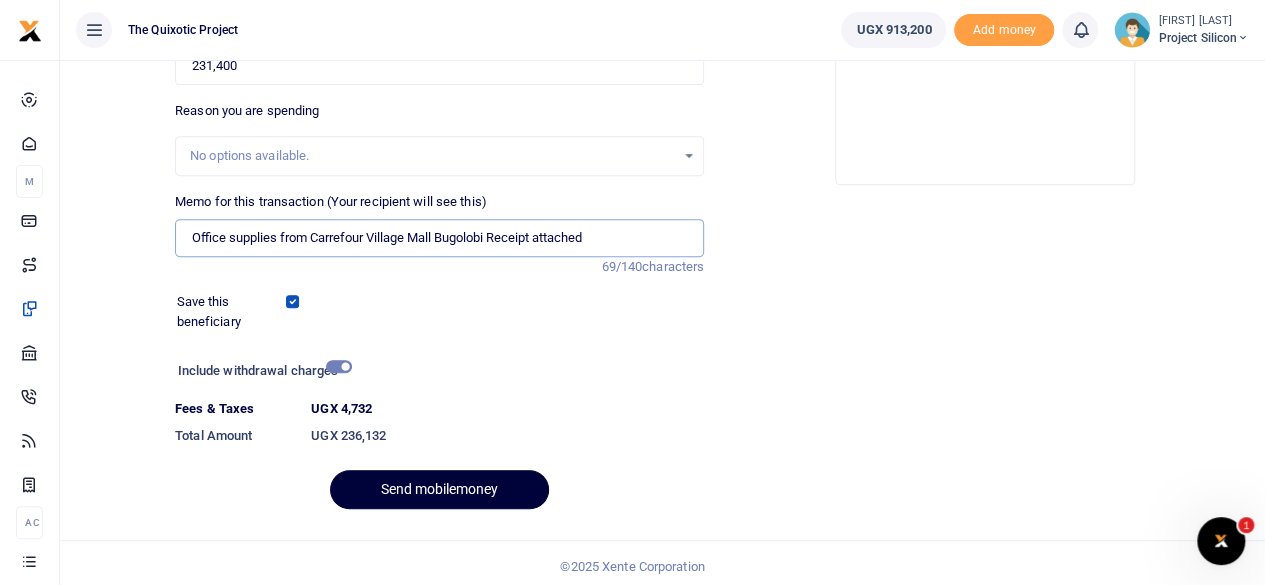 type on "Office supplies from Carrefour Village Mall Bugolobi Receipt attached" 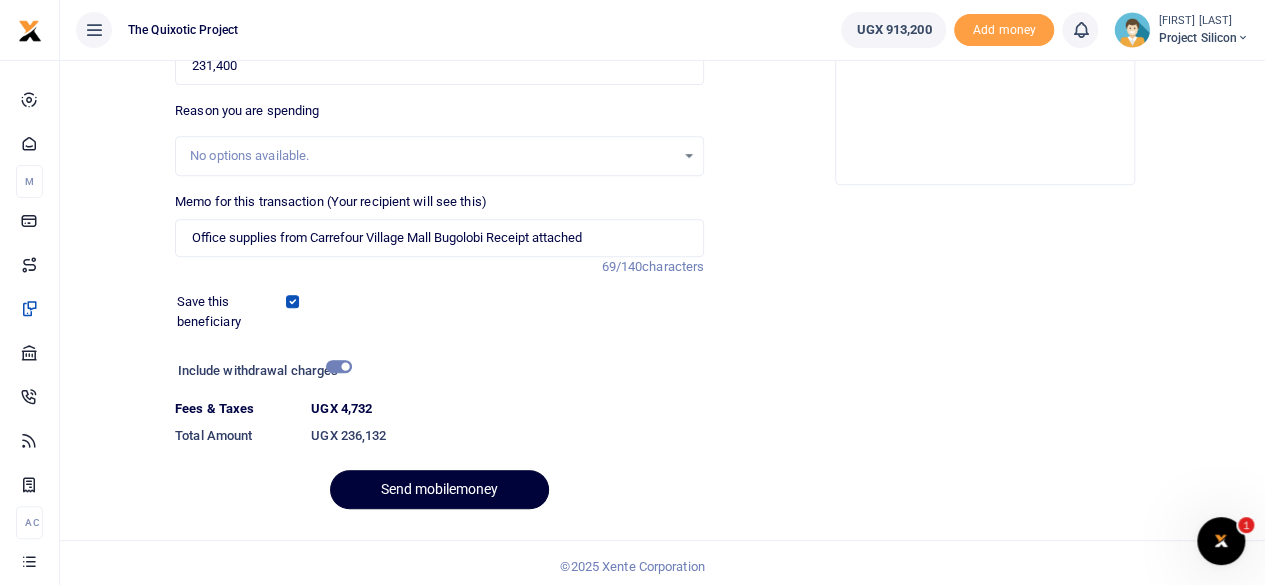 click on "Send mobilemoney" at bounding box center (439, 489) 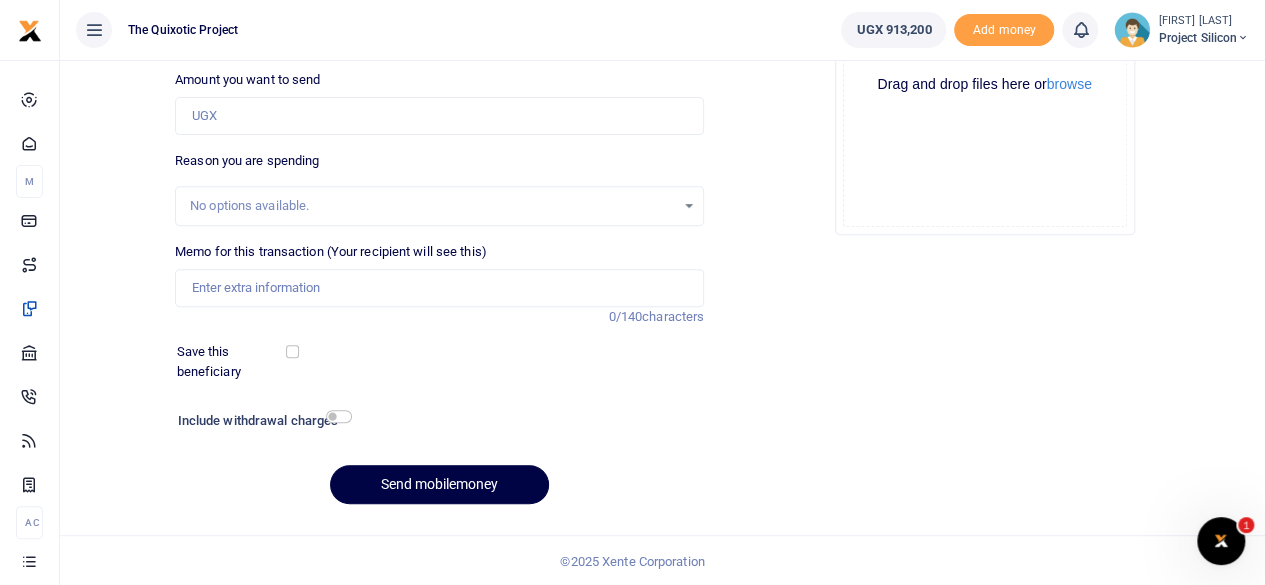 scroll, scrollTop: 298, scrollLeft: 0, axis: vertical 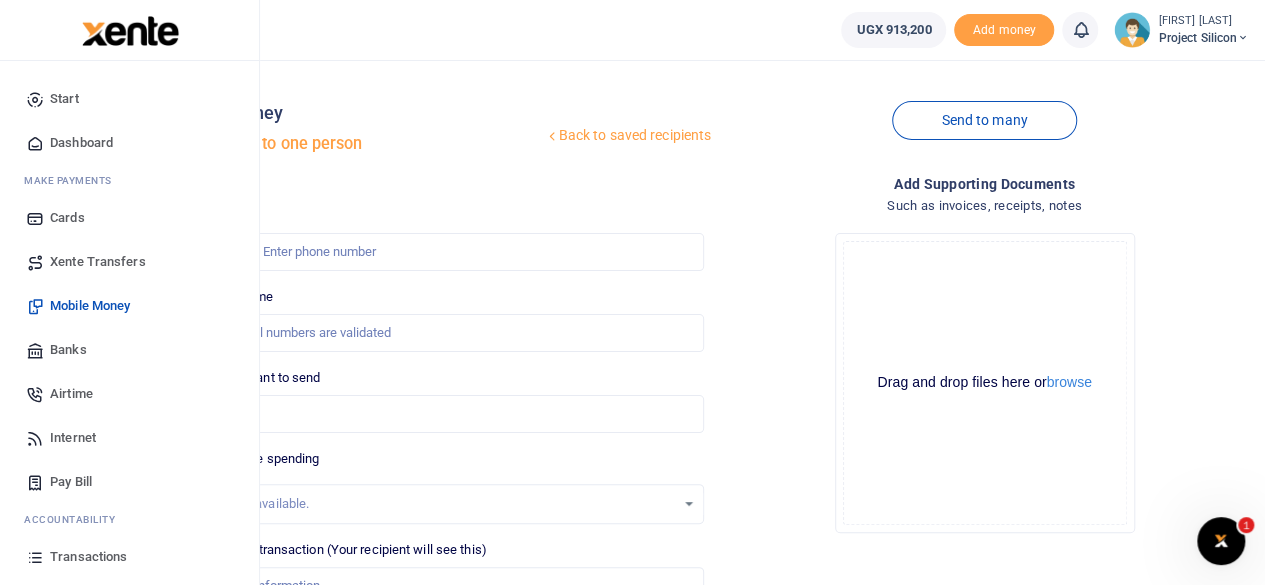 click on "Internet" at bounding box center (73, 438) 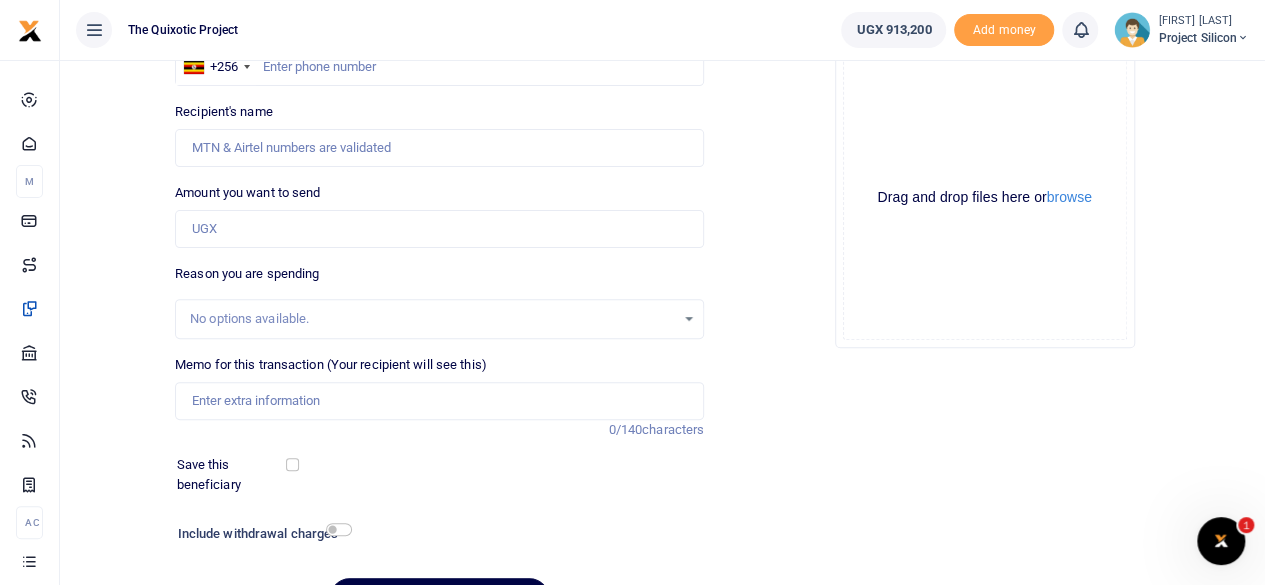 scroll, scrollTop: 298, scrollLeft: 0, axis: vertical 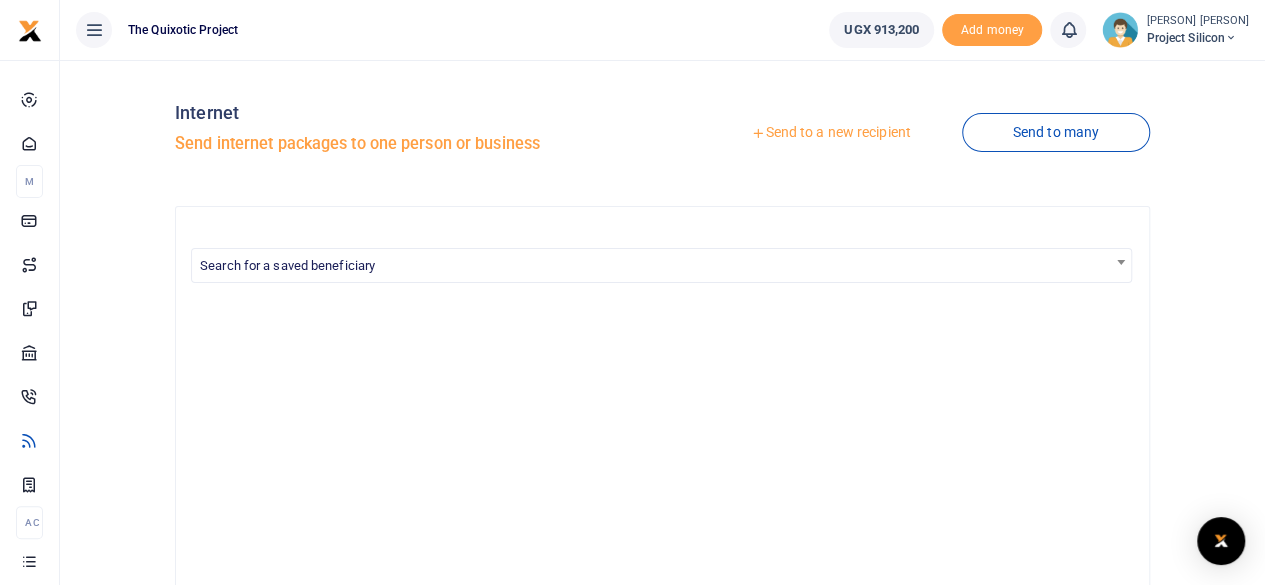 click on "Project Silicon" at bounding box center (1197, 38) 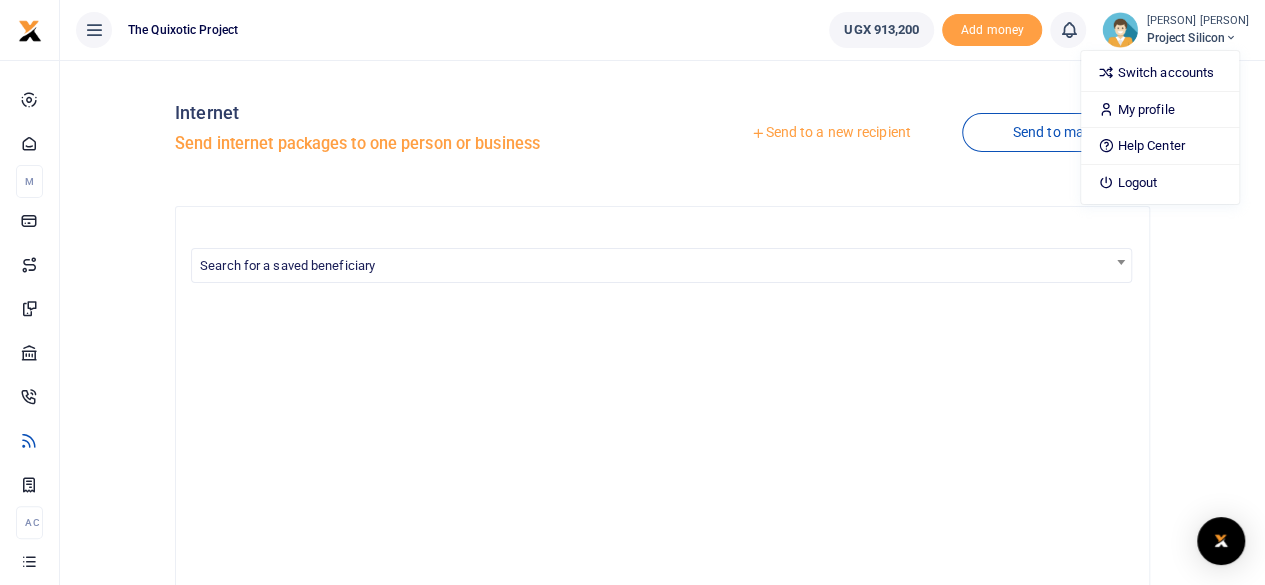 click on "Internet
Send internet packages to one person or business
Send to a new recipient
Send to many
Search for a saved beneficiary" at bounding box center [662, 526] 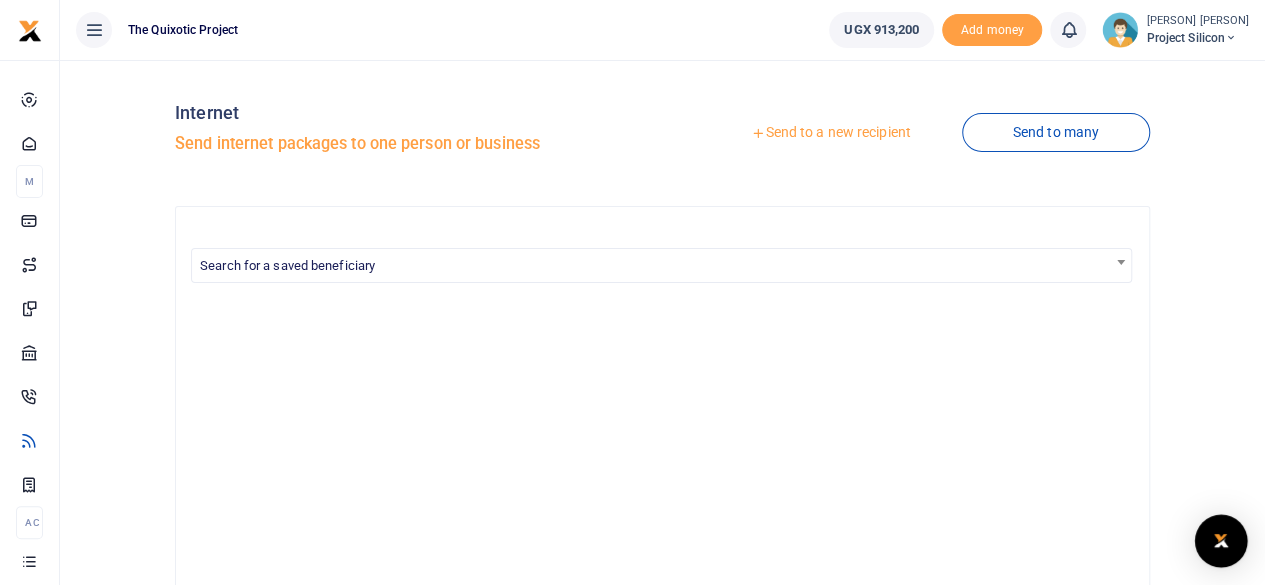 click at bounding box center [1221, 541] 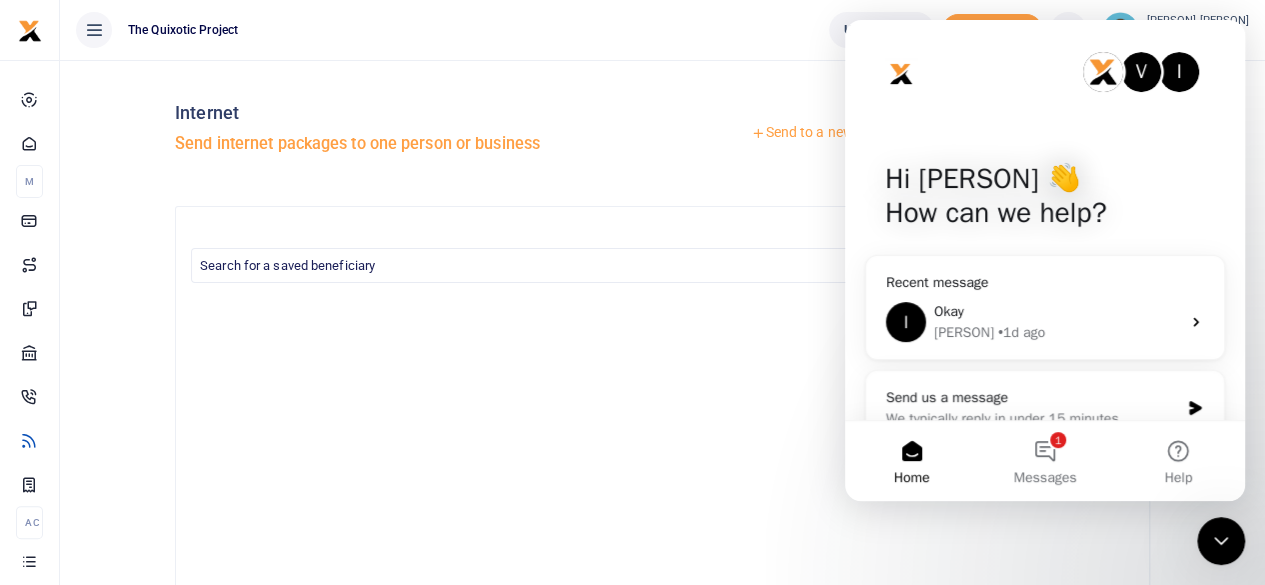 scroll, scrollTop: 0, scrollLeft: 0, axis: both 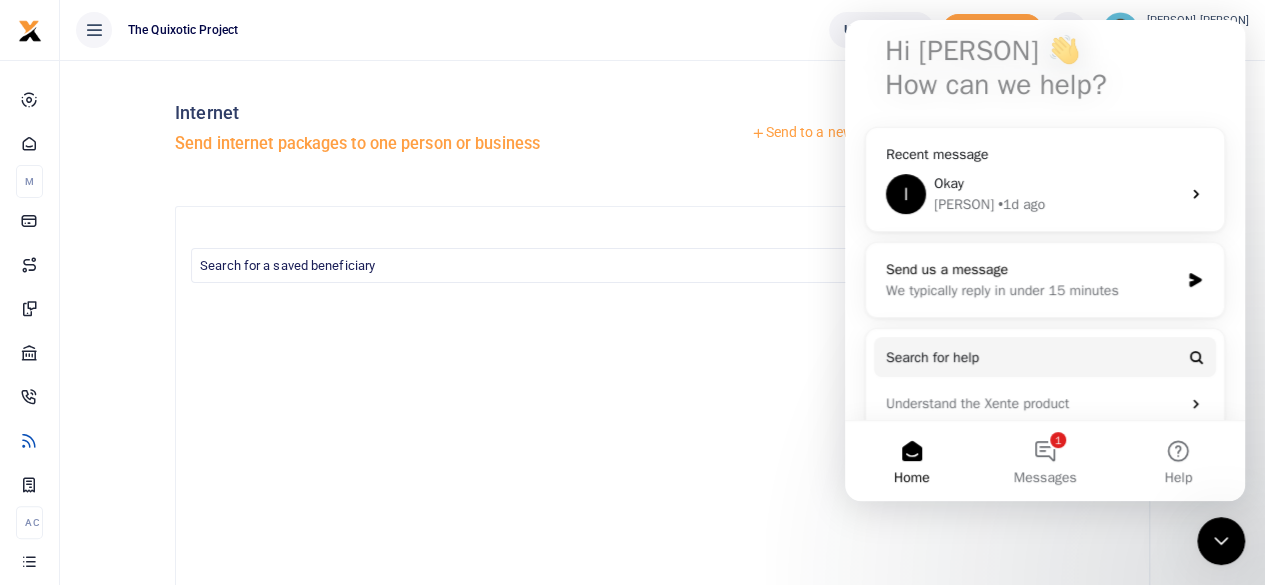 click on "Send us a message" at bounding box center (1032, 269) 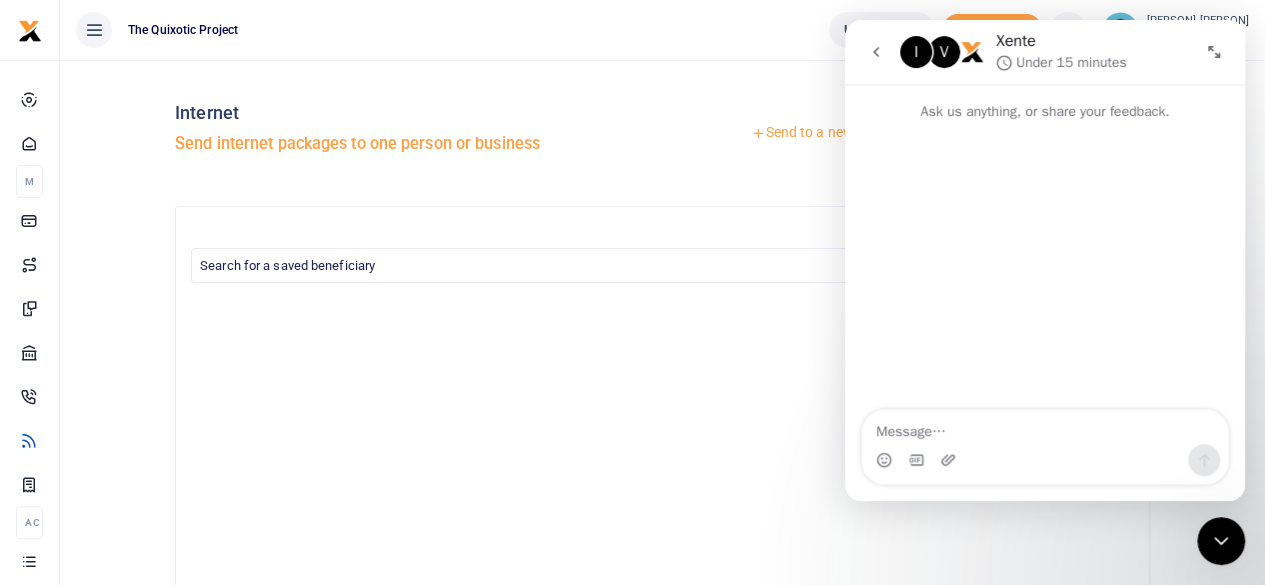 scroll, scrollTop: 0, scrollLeft: 0, axis: both 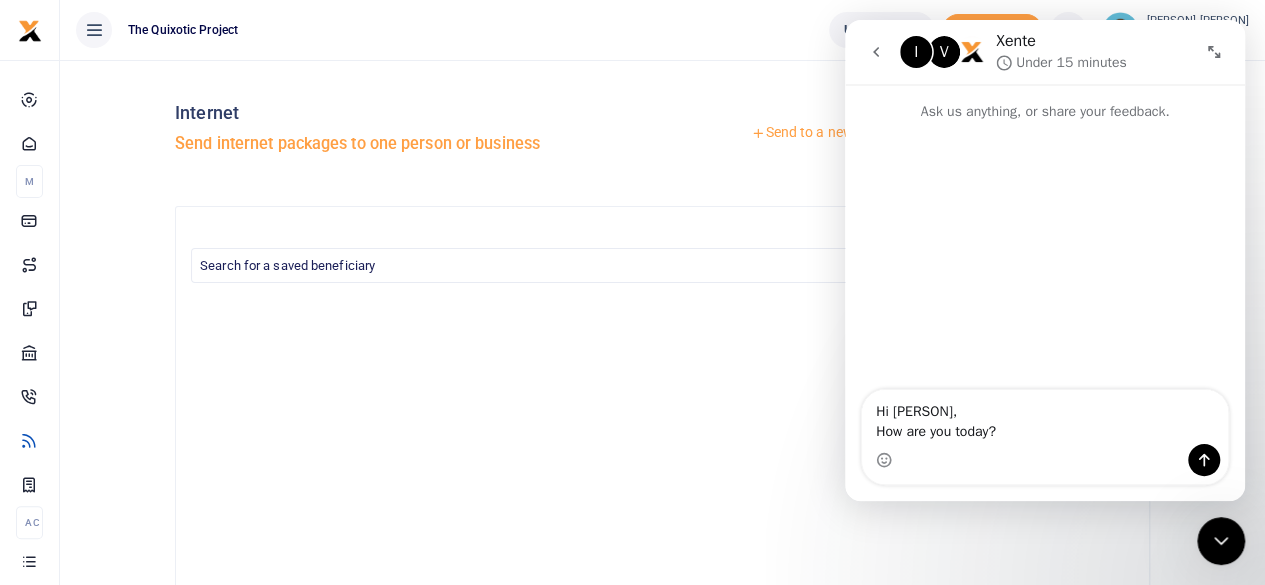 type on "Hi Ibrahim,
How are you today??" 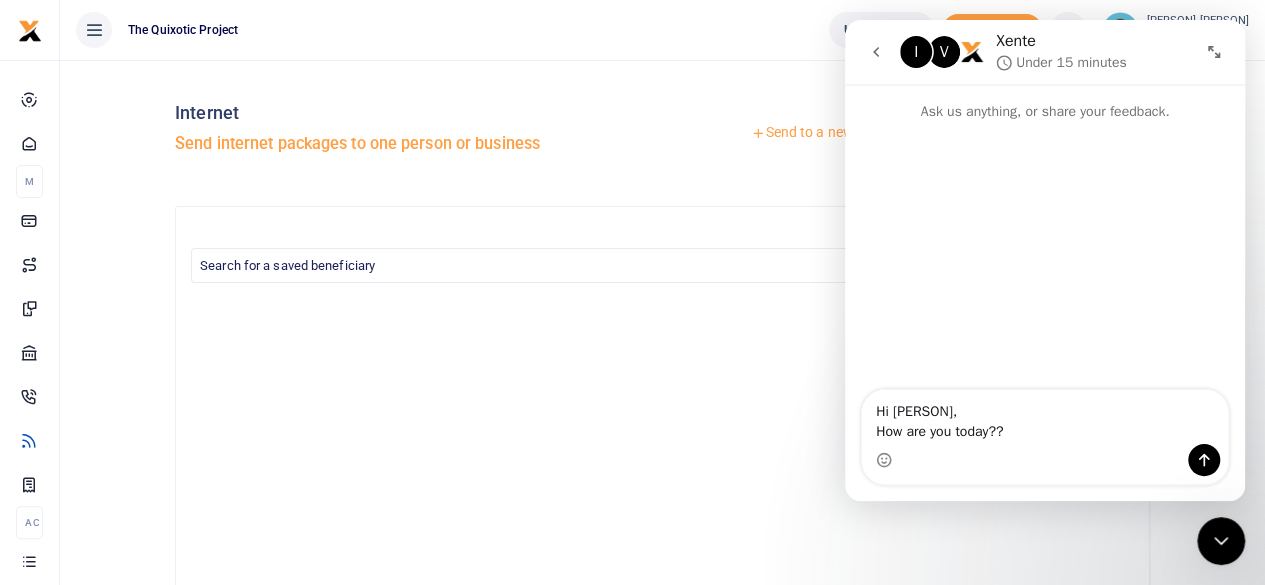 type 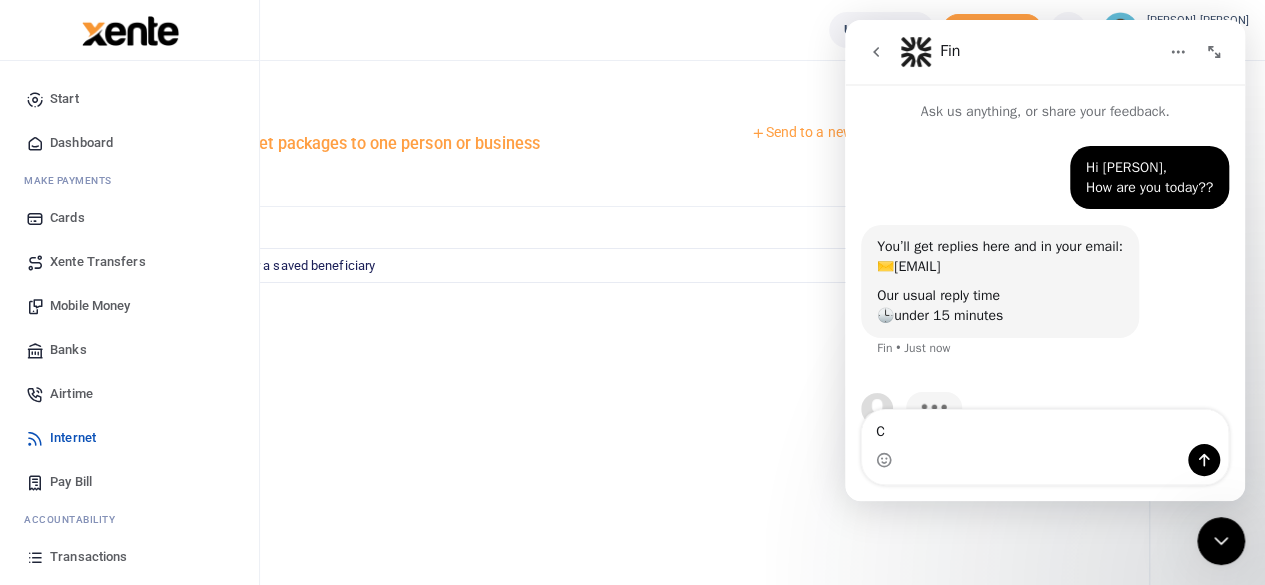 scroll, scrollTop: 45, scrollLeft: 0, axis: vertical 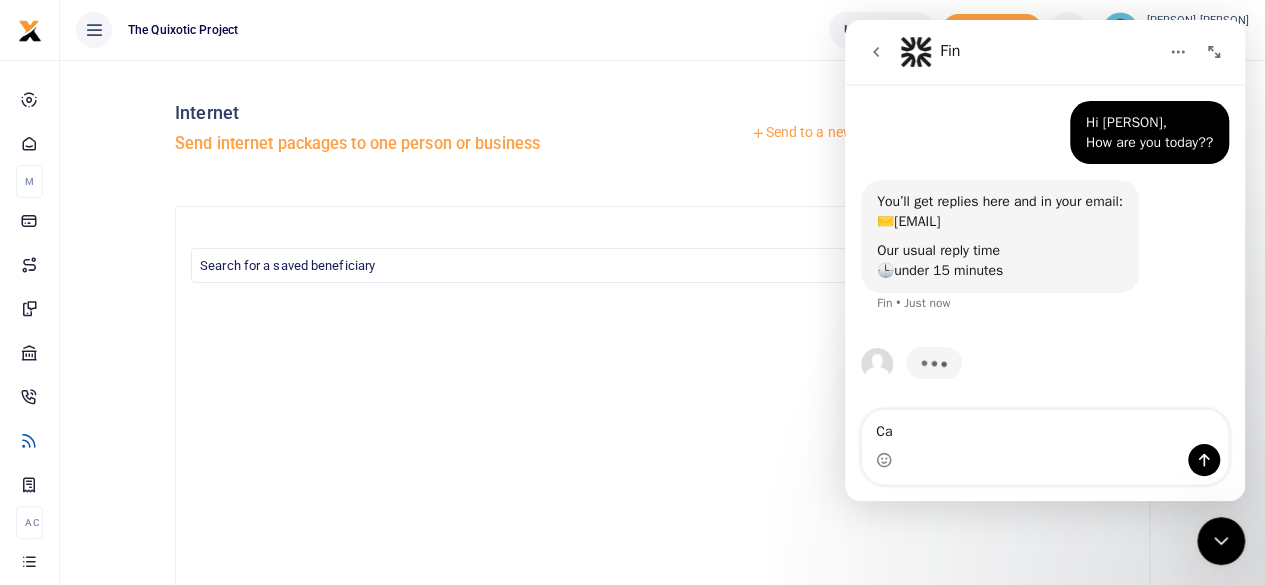 type on "C" 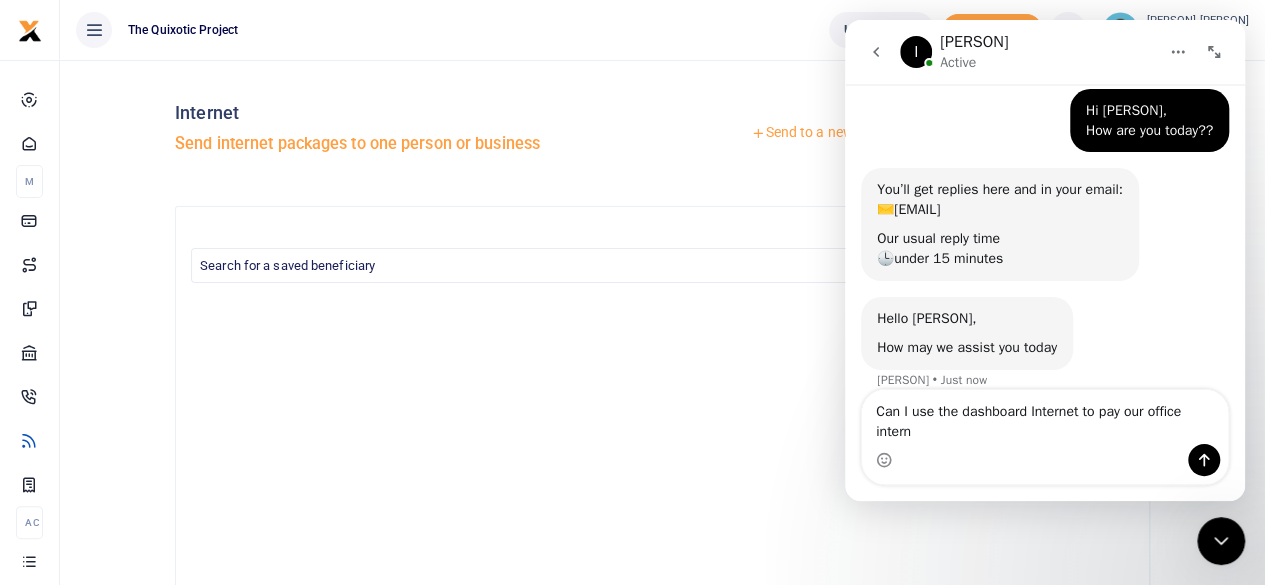 scroll, scrollTop: 77, scrollLeft: 0, axis: vertical 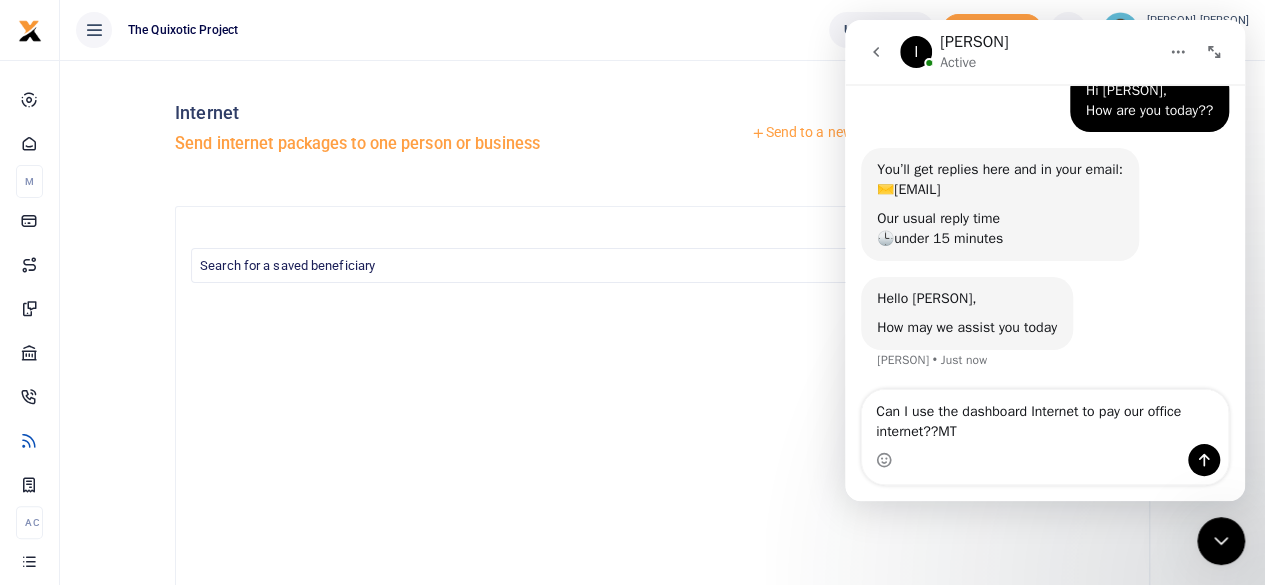 type on "Can I use the dashboard Internet to pay our office internet??MTN" 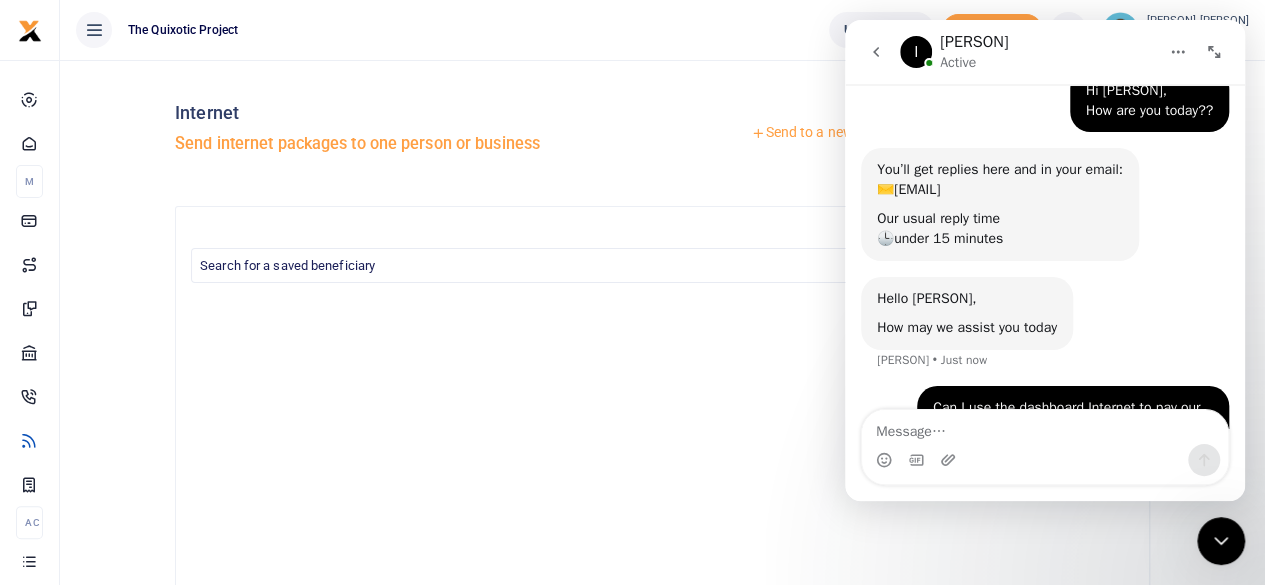 scroll, scrollTop: 136, scrollLeft: 0, axis: vertical 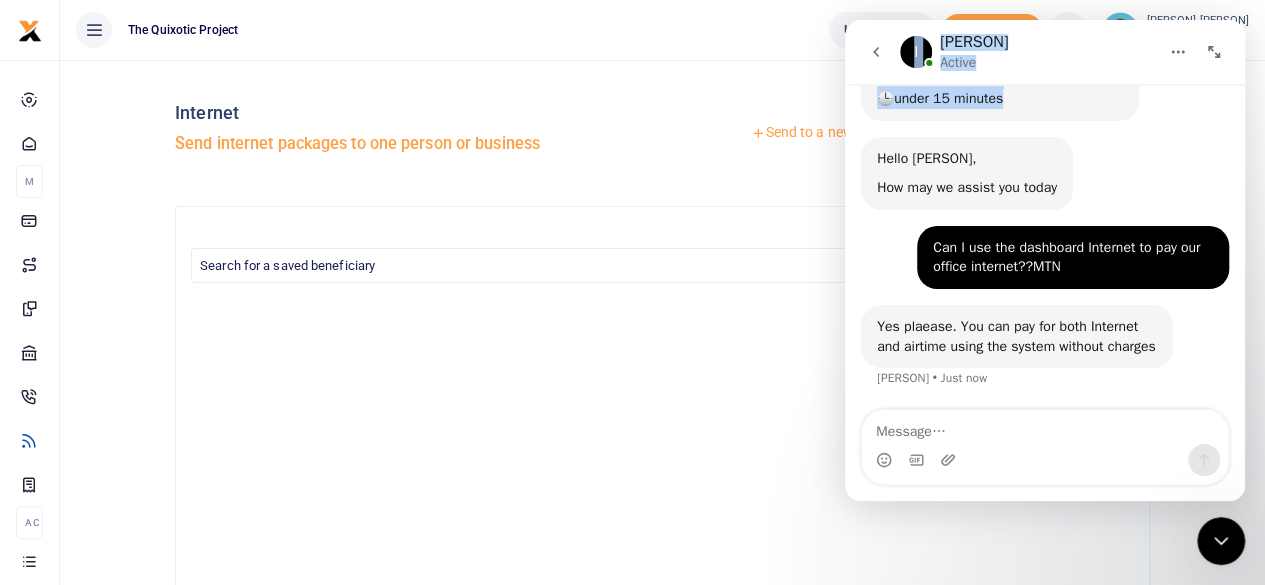 drag, startPoint x: 871, startPoint y: 70, endPoint x: 1203, endPoint y: 147, distance: 340.81226 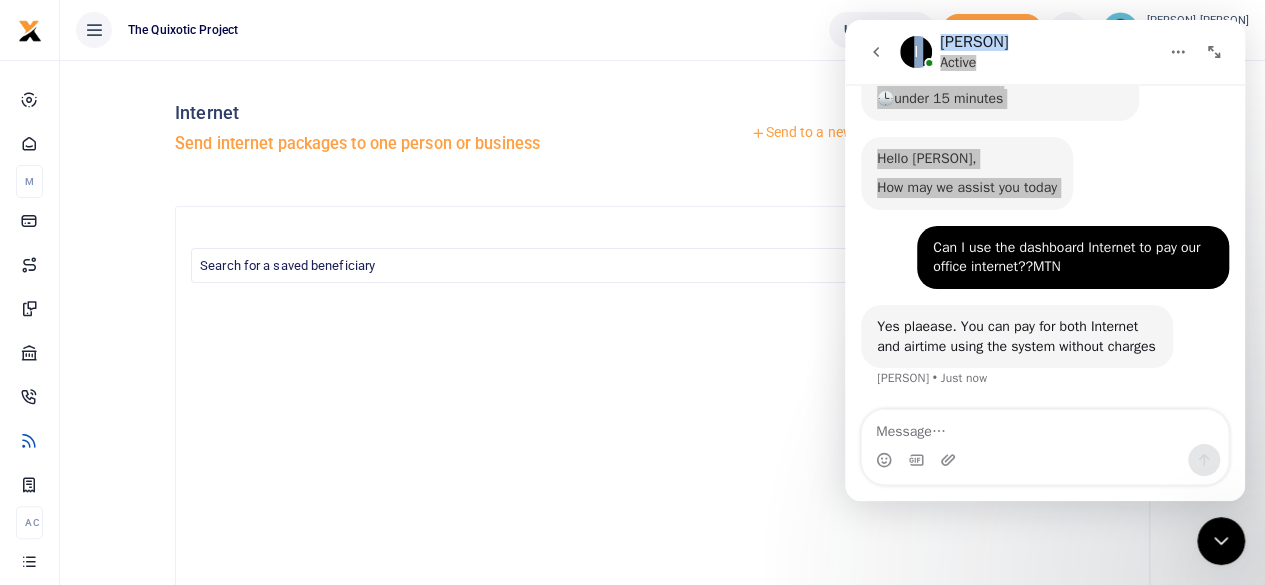drag, startPoint x: 2092, startPoint y: 177, endPoint x: 1209, endPoint y: 144, distance: 883.61646 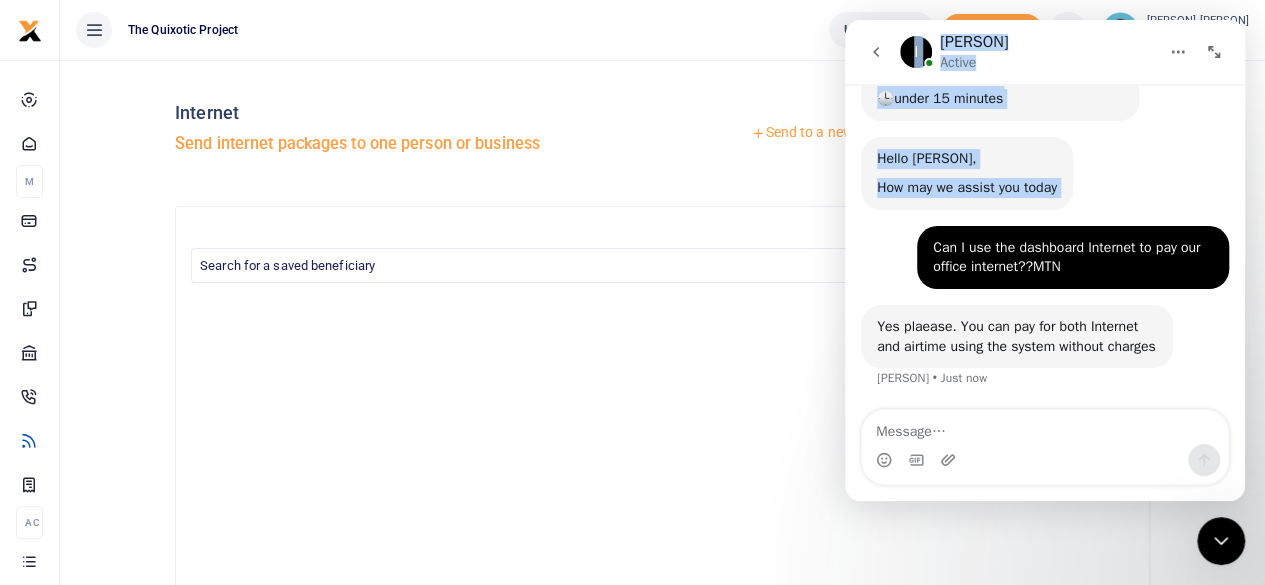 click on "Hello Becky,   How may we assist you today  Ibrahim    •   1m ago" at bounding box center [1045, 181] 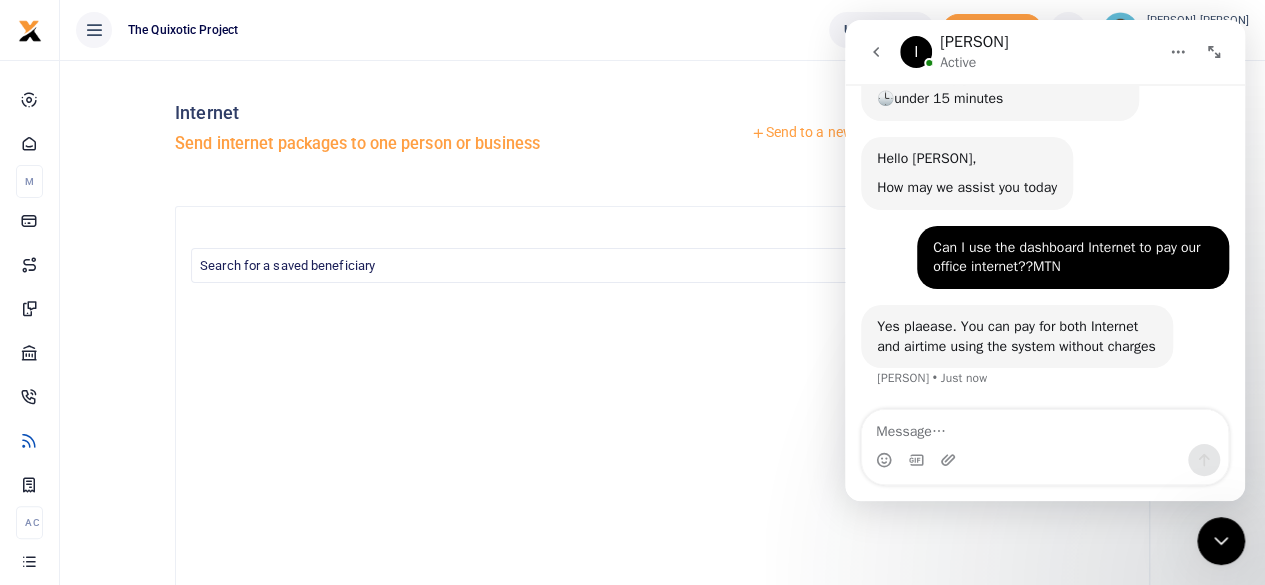 drag, startPoint x: 1209, startPoint y: 144, endPoint x: 1245, endPoint y: 195, distance: 62.425957 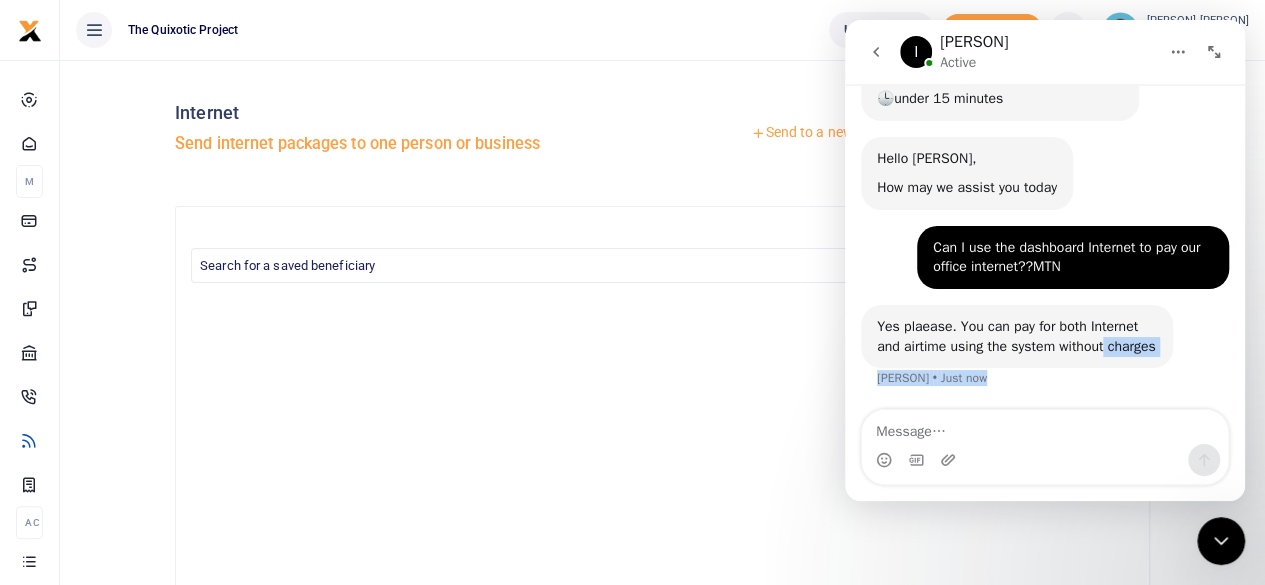 drag, startPoint x: 1182, startPoint y: 320, endPoint x: 1054, endPoint y: 433, distance: 170.7425 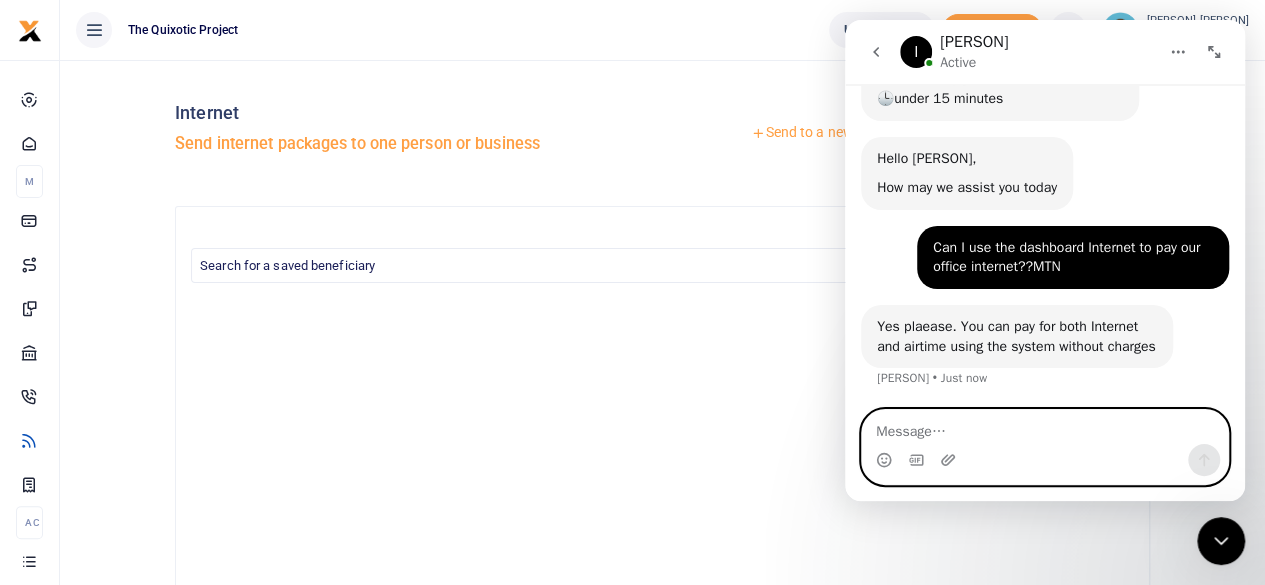 click at bounding box center (1045, 427) 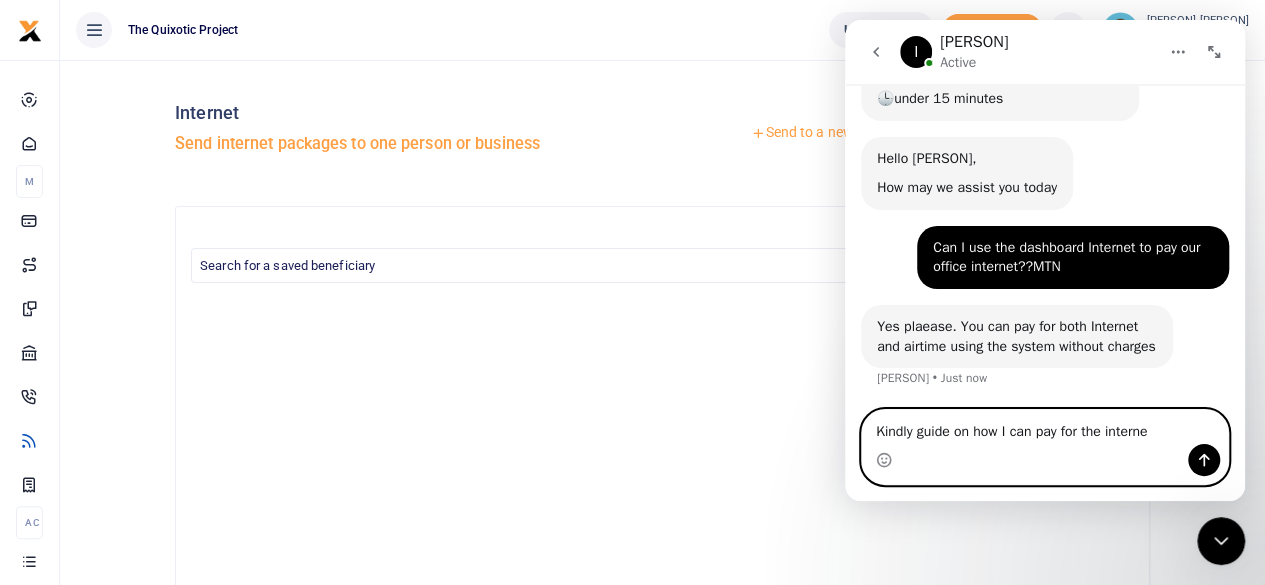 type on "Kindly guide on how I can pay for the internet" 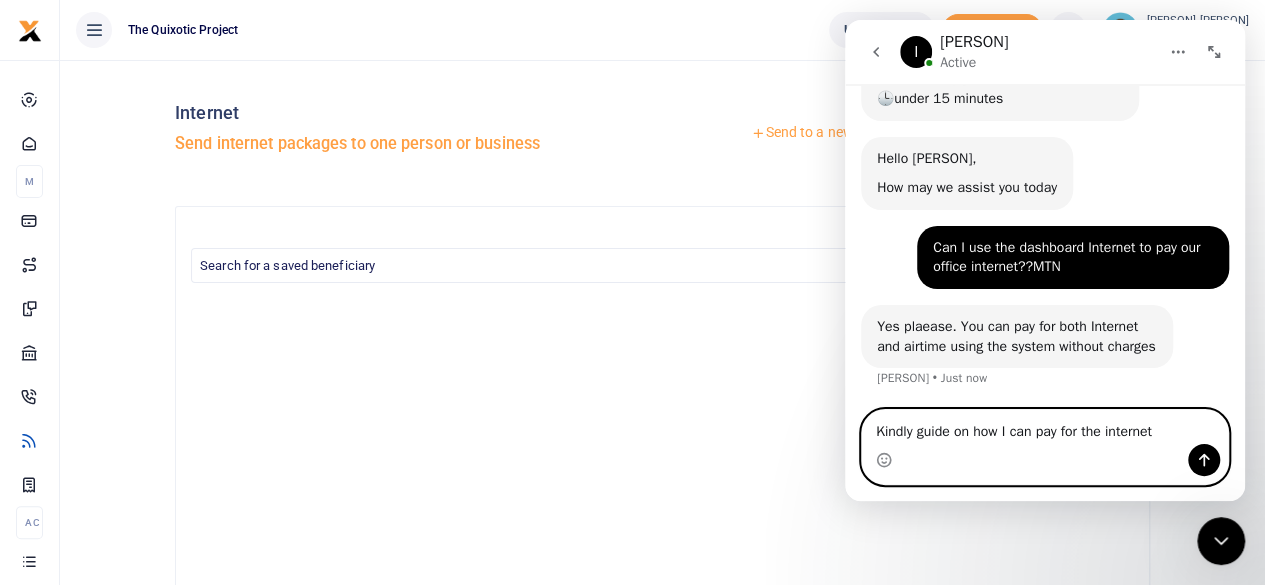 type 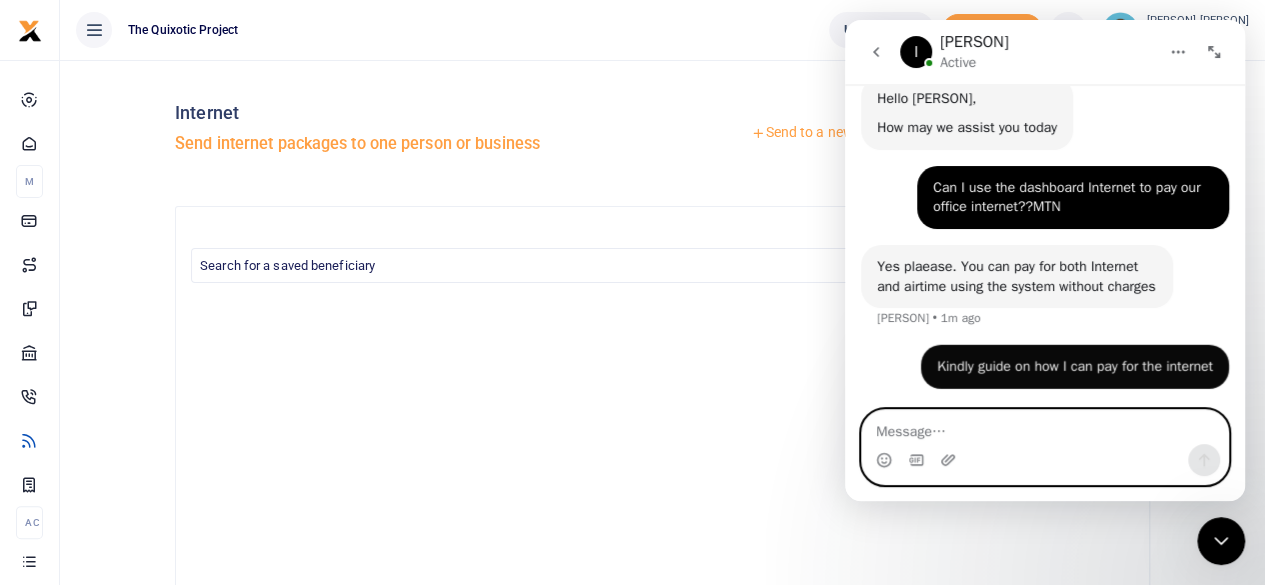 scroll, scrollTop: 314, scrollLeft: 0, axis: vertical 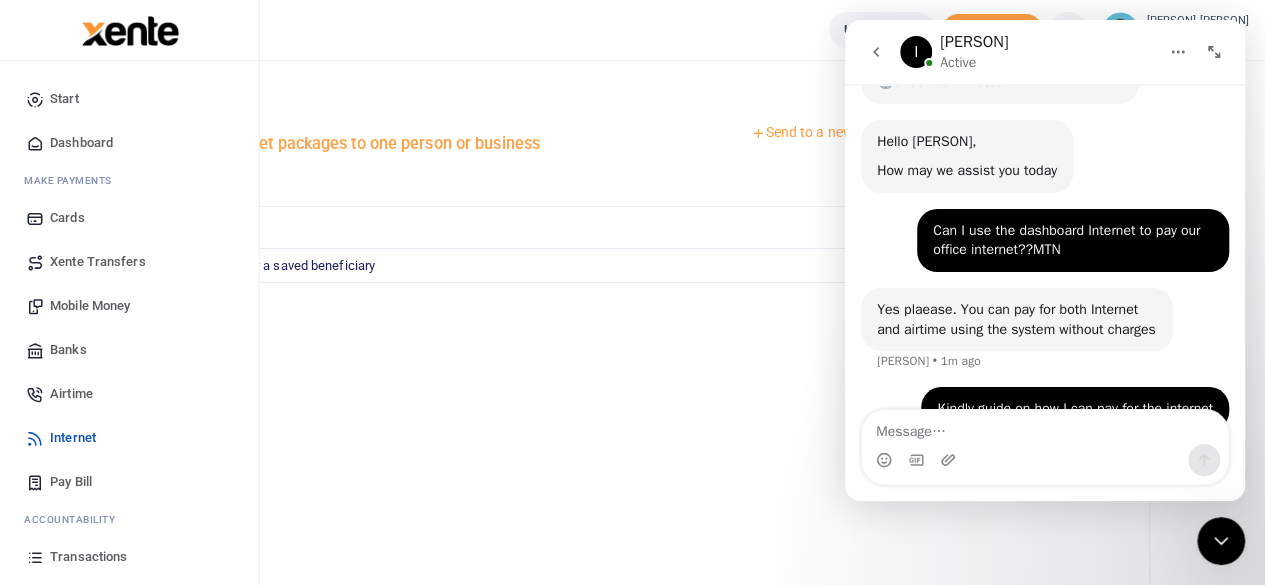 click on "Internet" at bounding box center (73, 438) 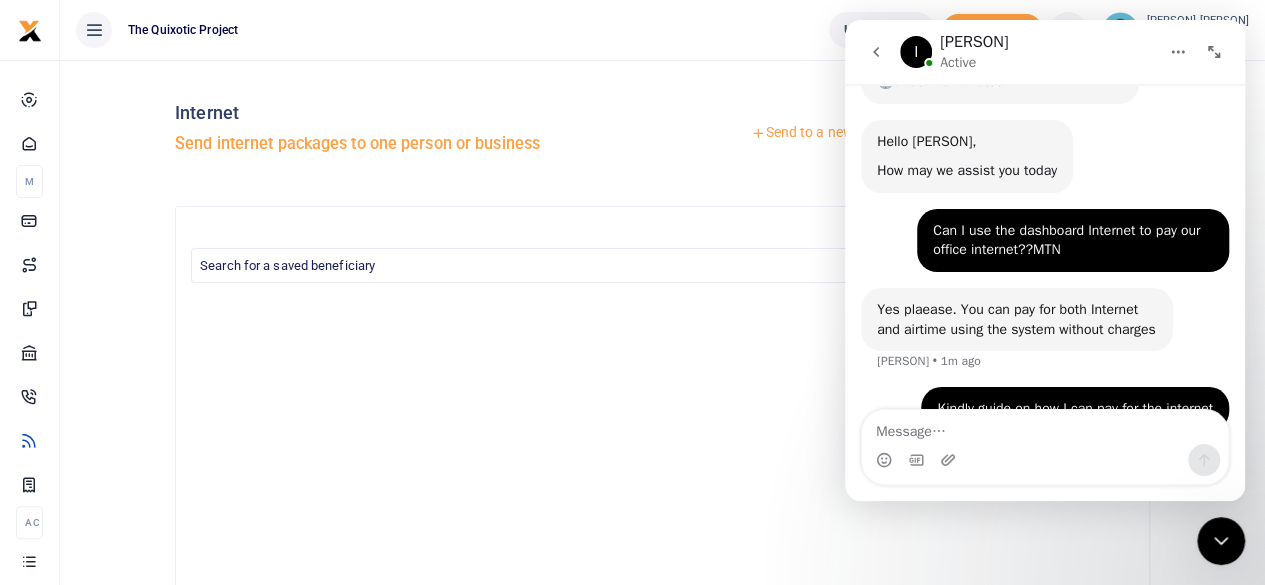 click 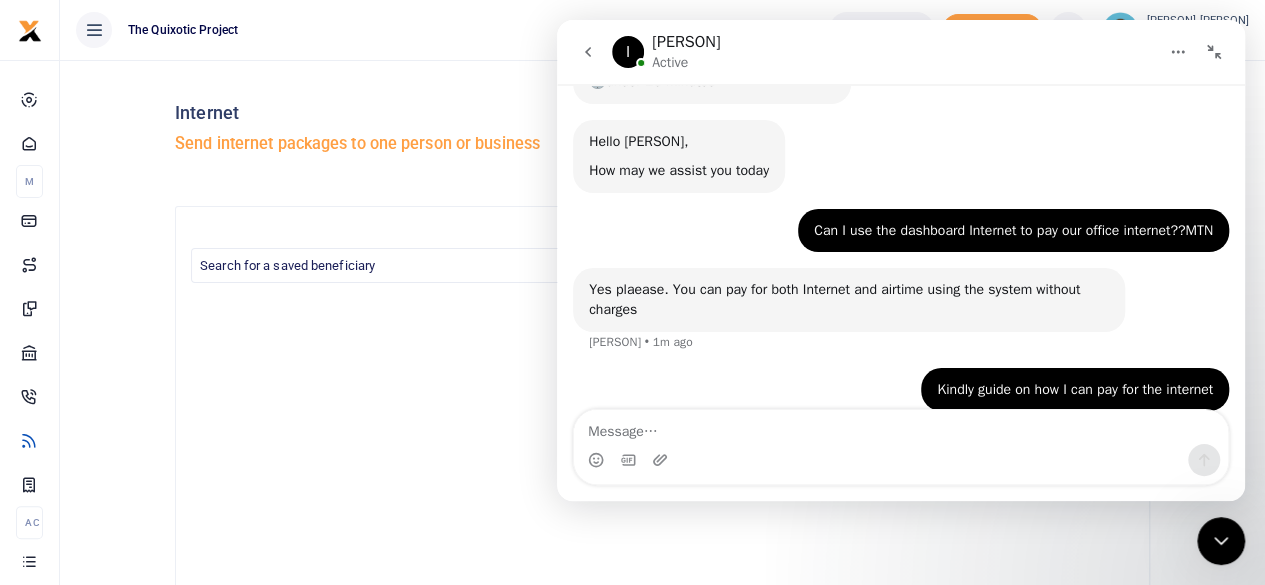 scroll, scrollTop: 256, scrollLeft: 0, axis: vertical 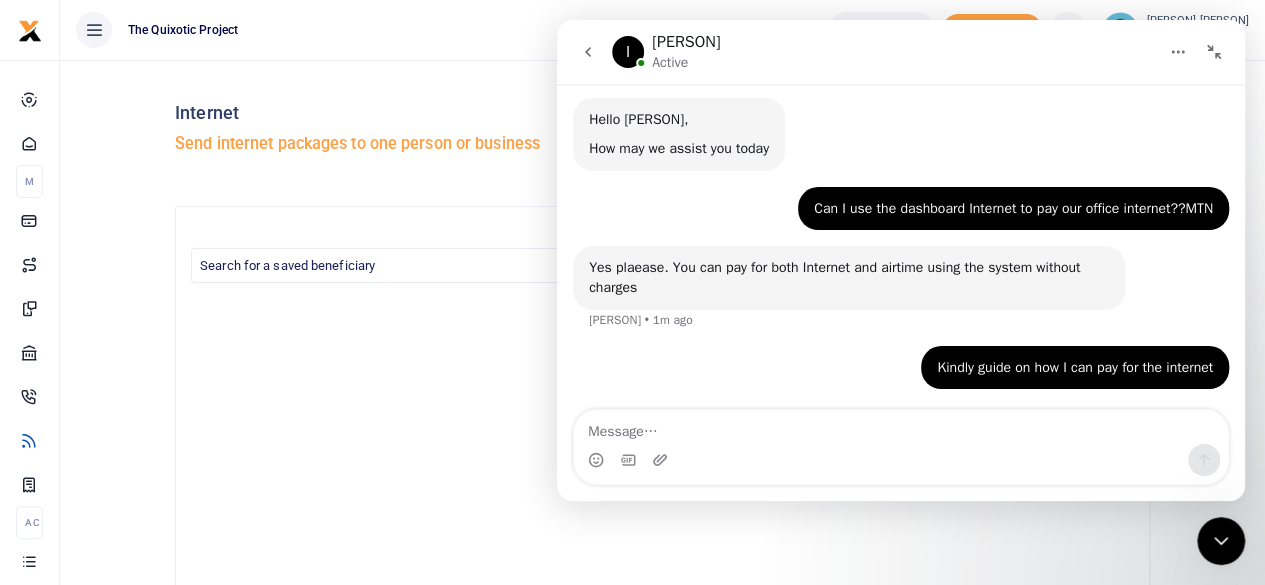 click 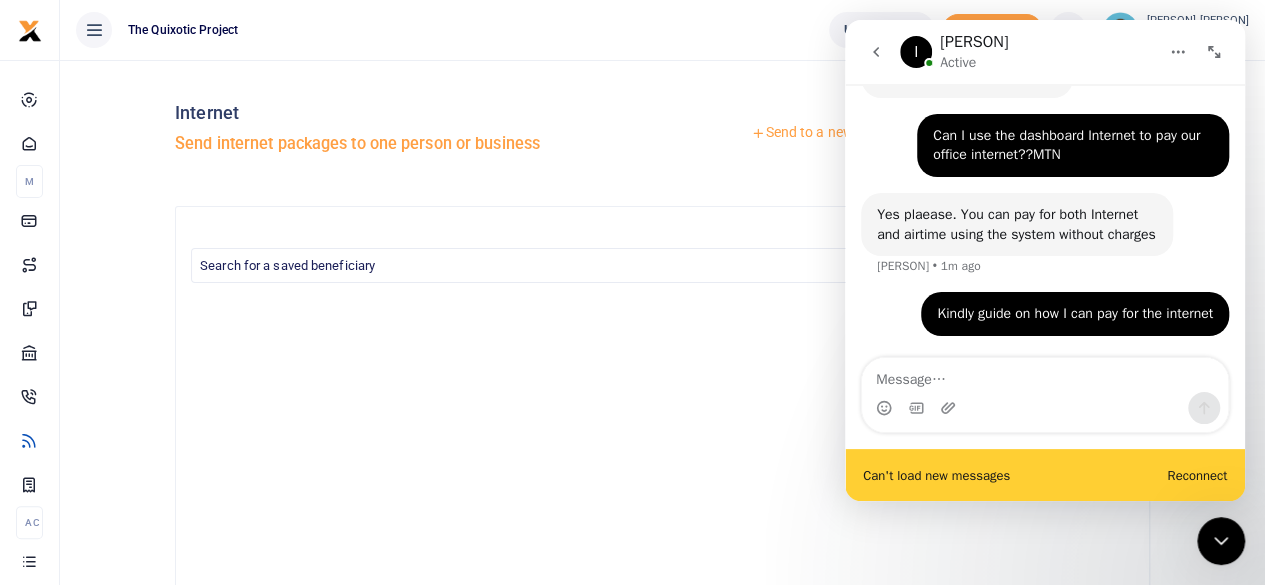 scroll, scrollTop: 366, scrollLeft: 0, axis: vertical 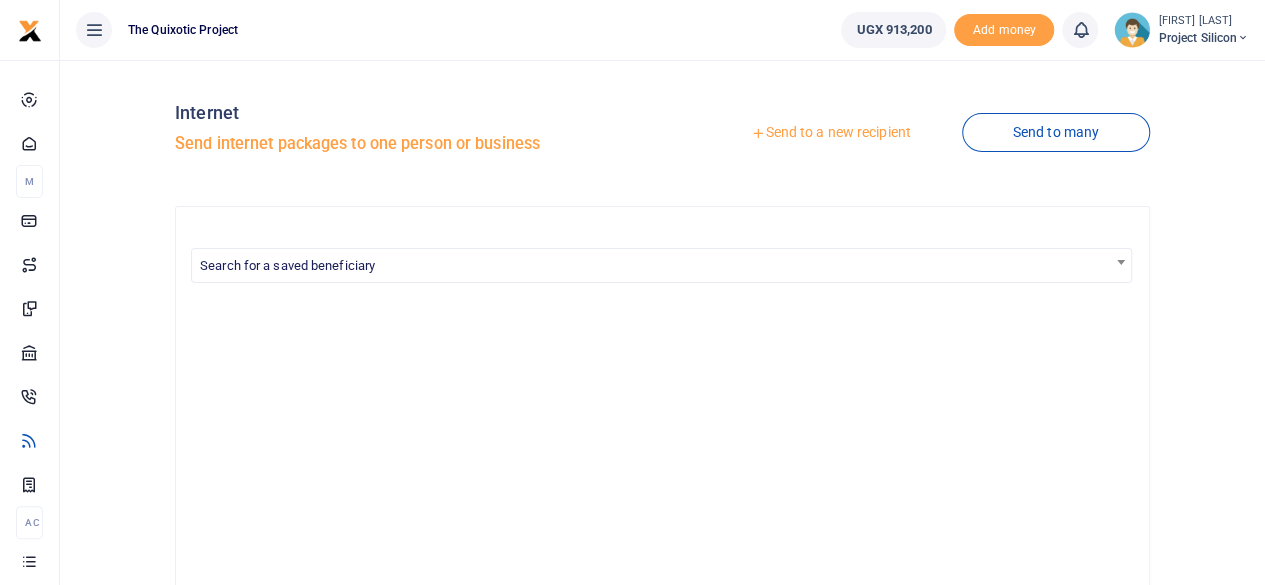 click at bounding box center (662, 604) 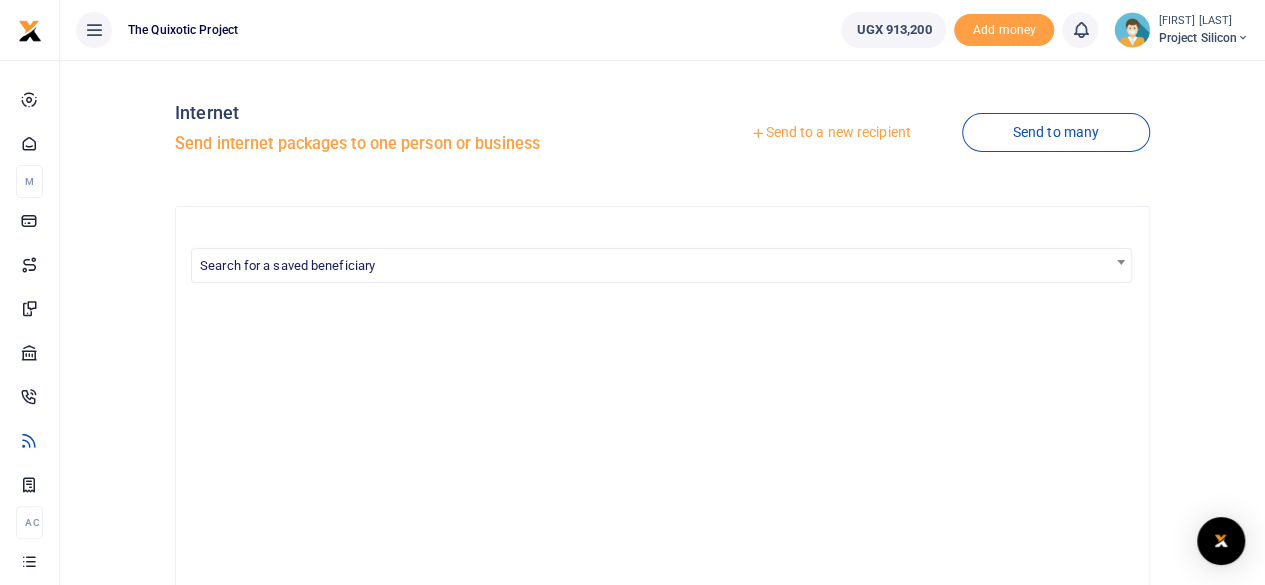 click at bounding box center [662, 604] 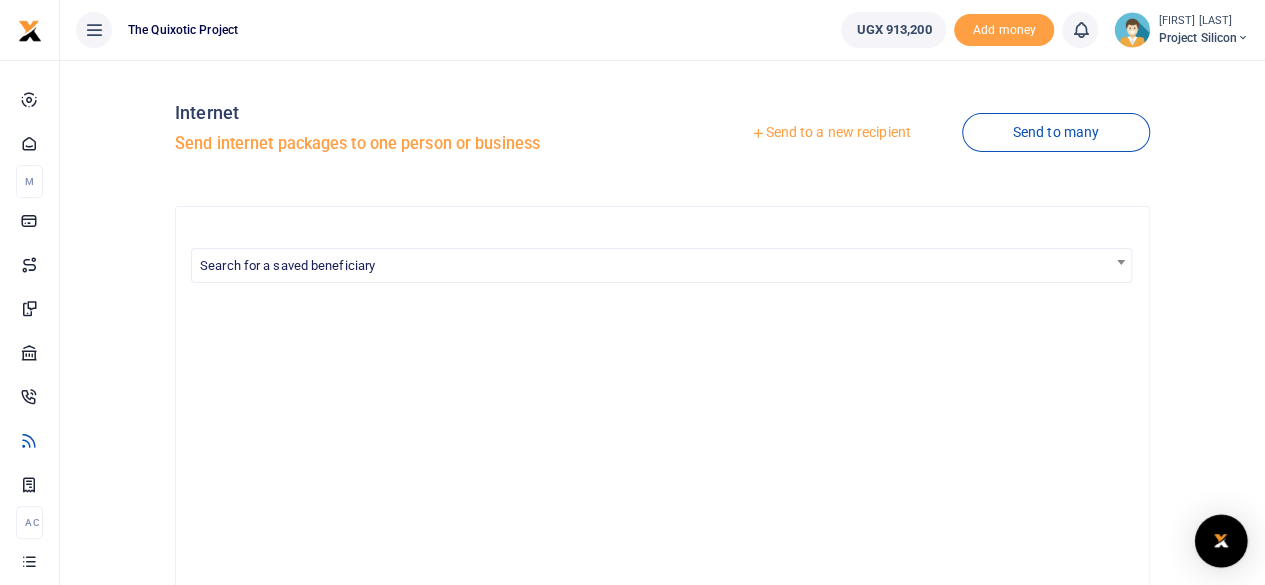 click at bounding box center [1221, 541] 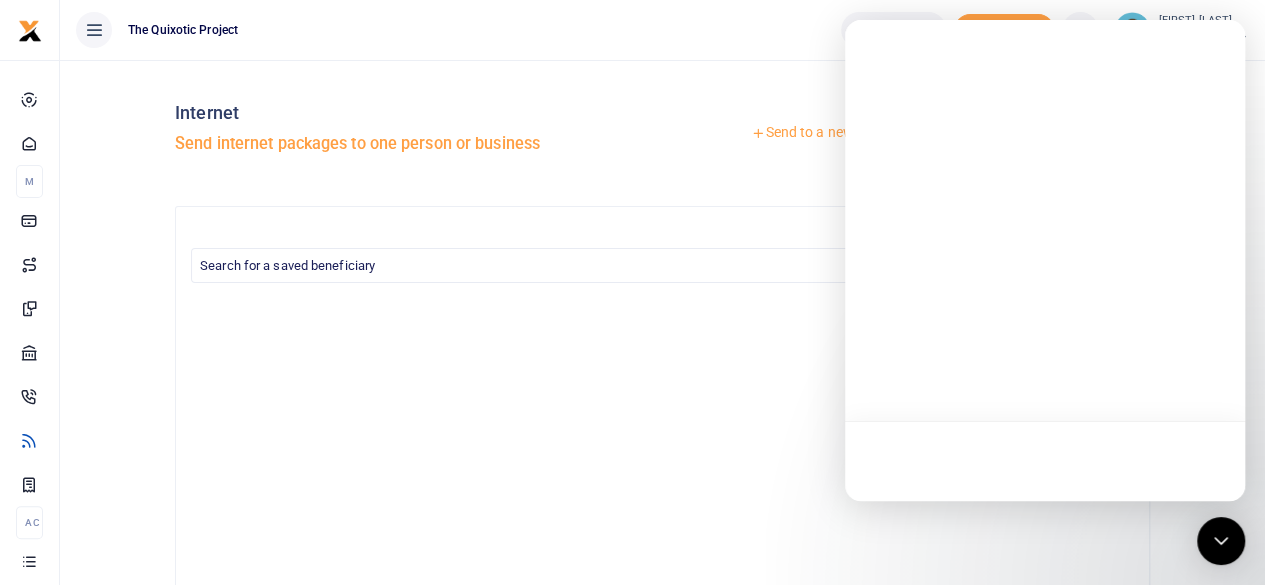 scroll, scrollTop: 0, scrollLeft: 0, axis: both 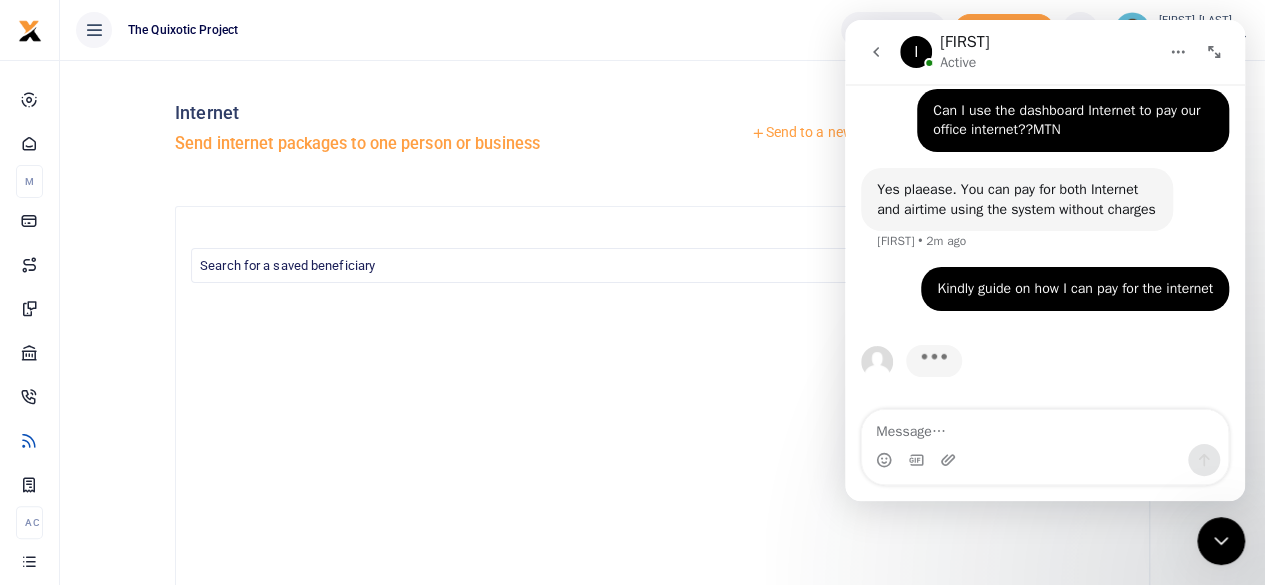 click at bounding box center (1045, 427) 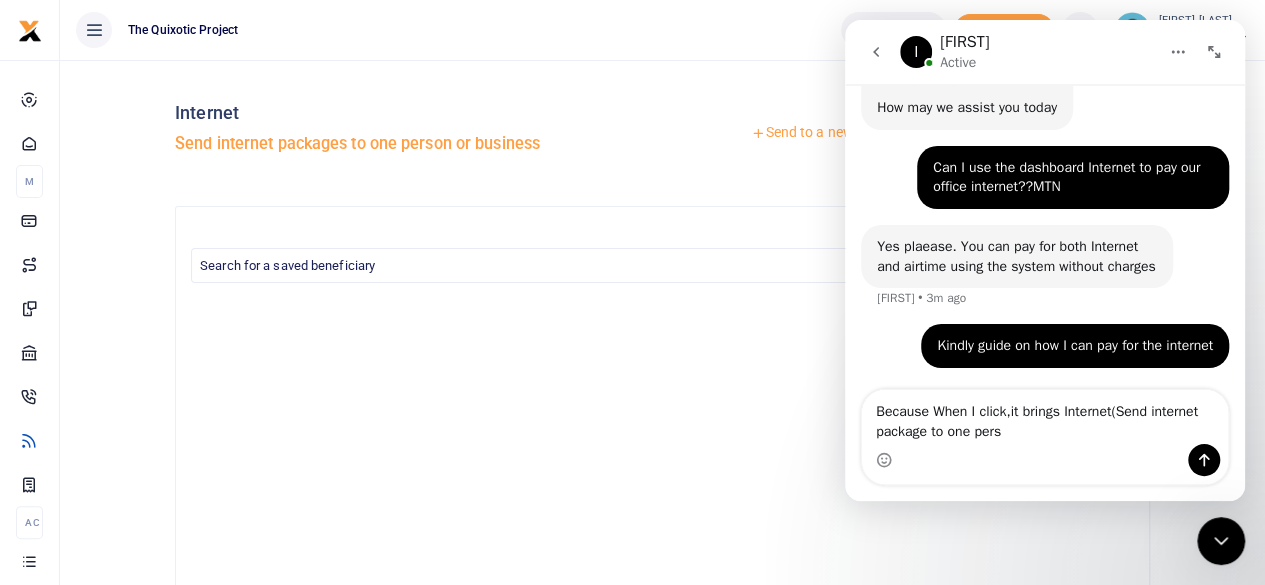 scroll, scrollTop: 334, scrollLeft: 0, axis: vertical 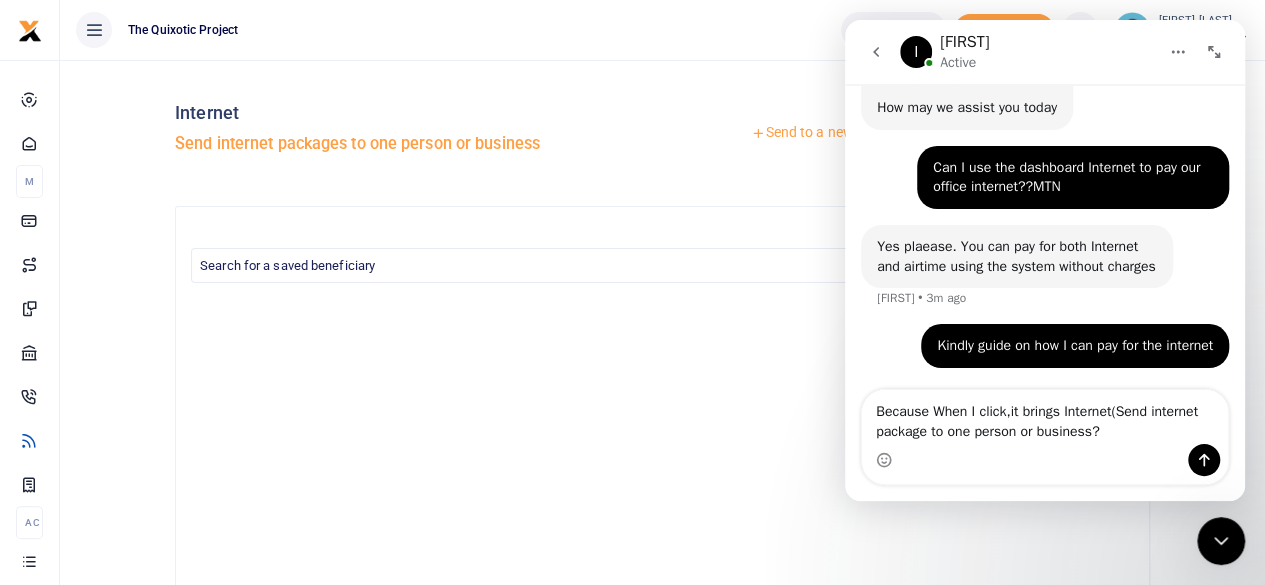 type on "Because When I click,it brings Internet(Send internet package to one person or business??" 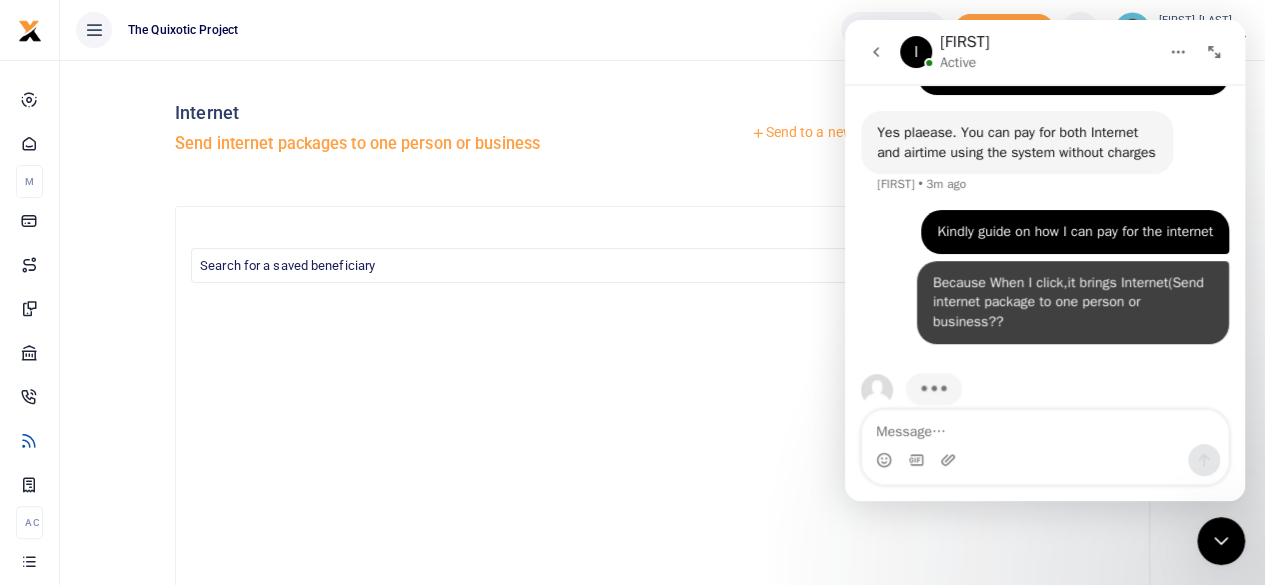 scroll, scrollTop: 456, scrollLeft: 0, axis: vertical 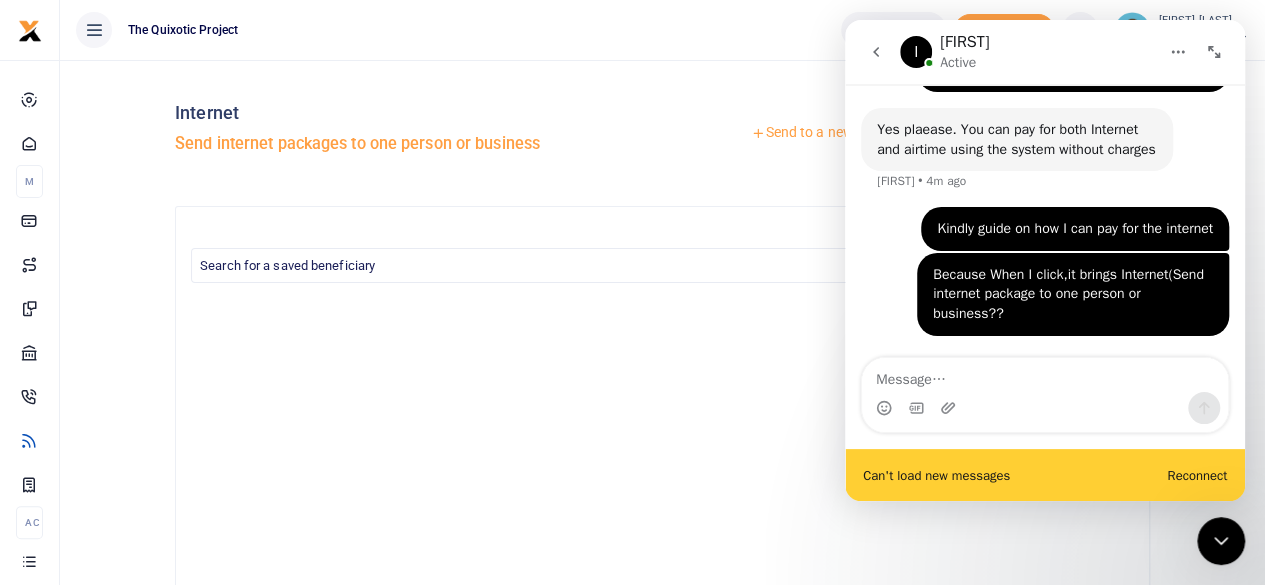 click on "Reconnect" at bounding box center [1197, 475] 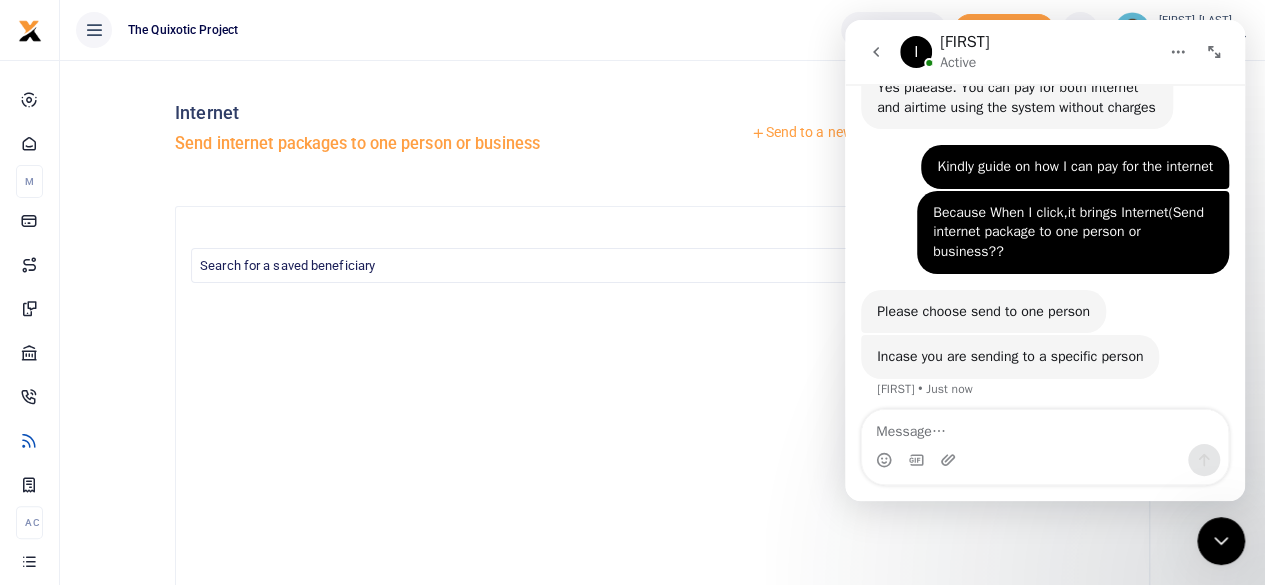 scroll, scrollTop: 484, scrollLeft: 0, axis: vertical 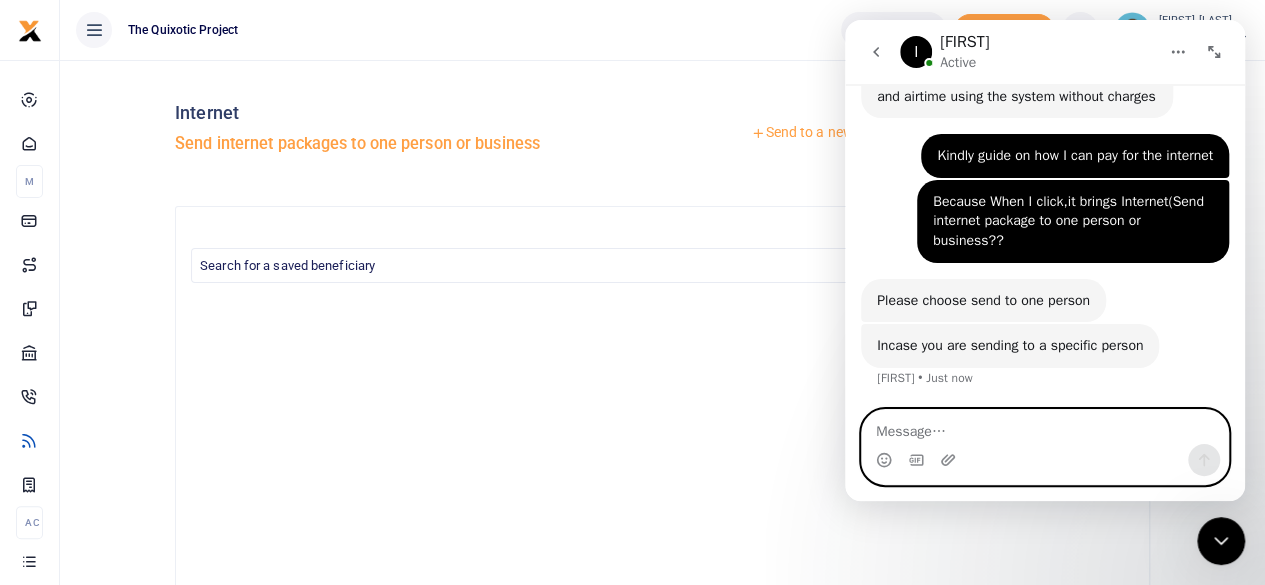 click at bounding box center [1045, 427] 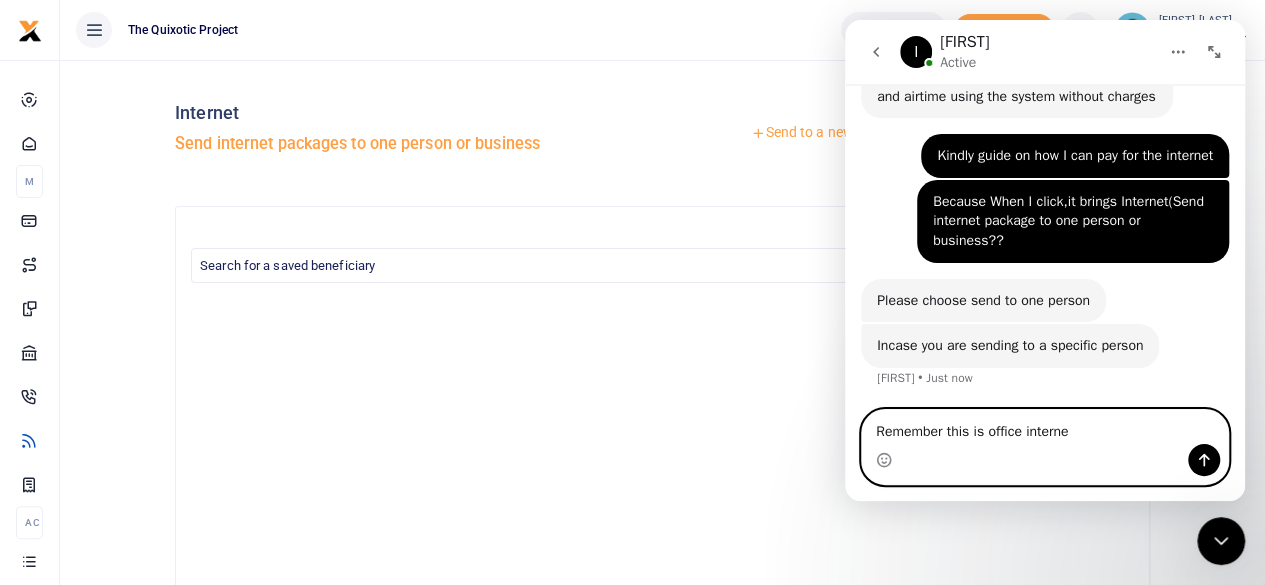 type on "Remember this is office internet" 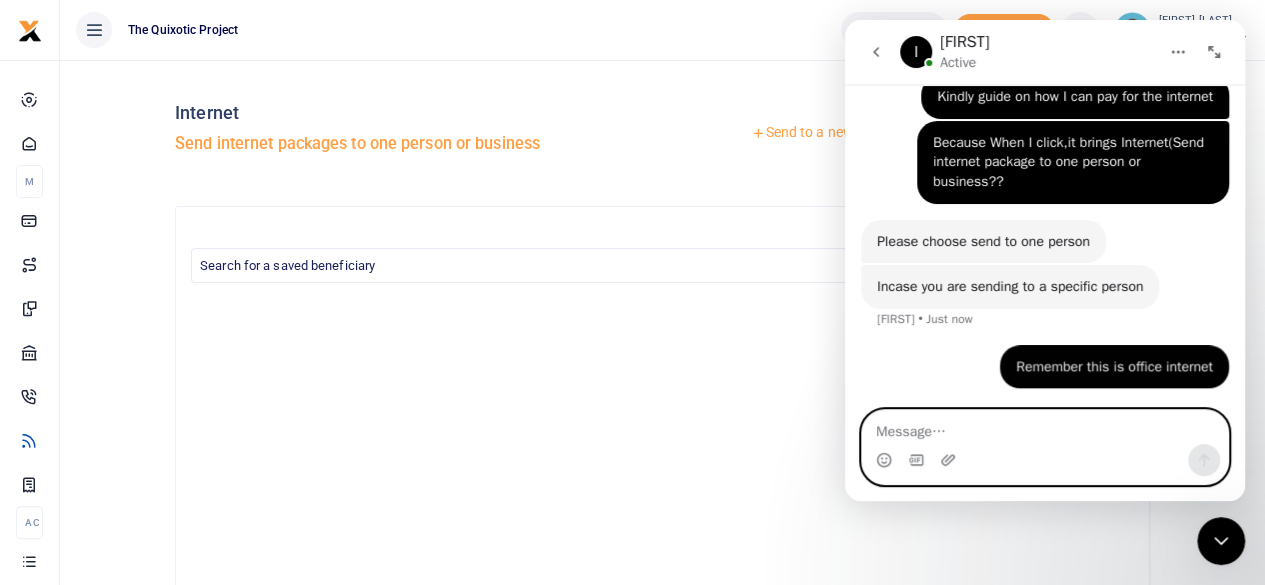 scroll, scrollTop: 544, scrollLeft: 0, axis: vertical 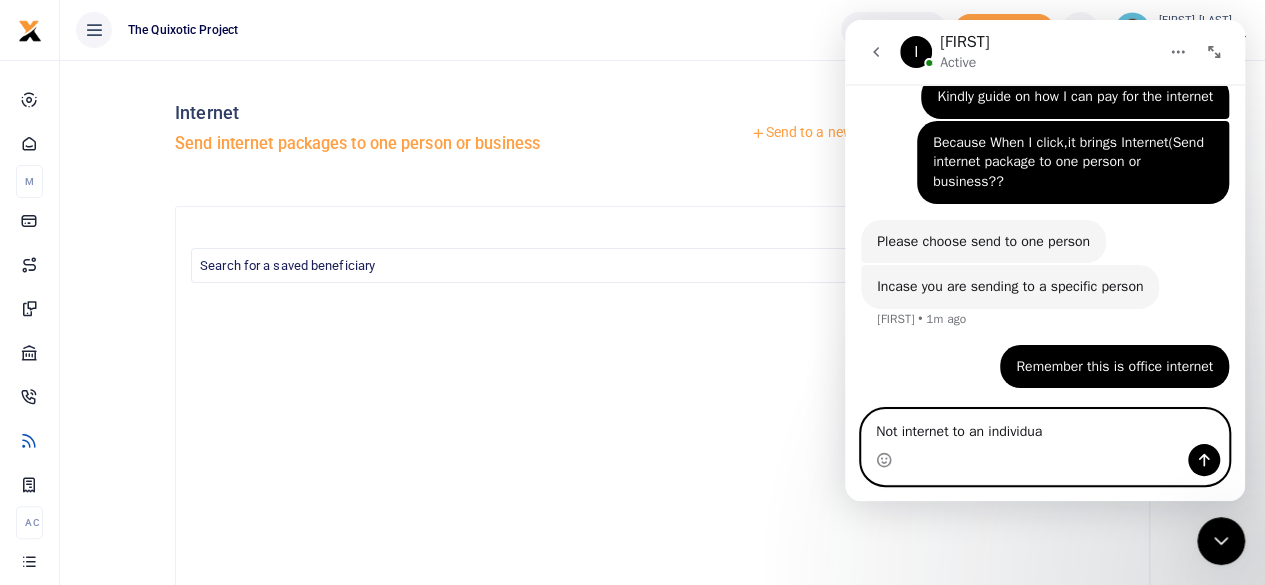 type on "Not internet to an individual" 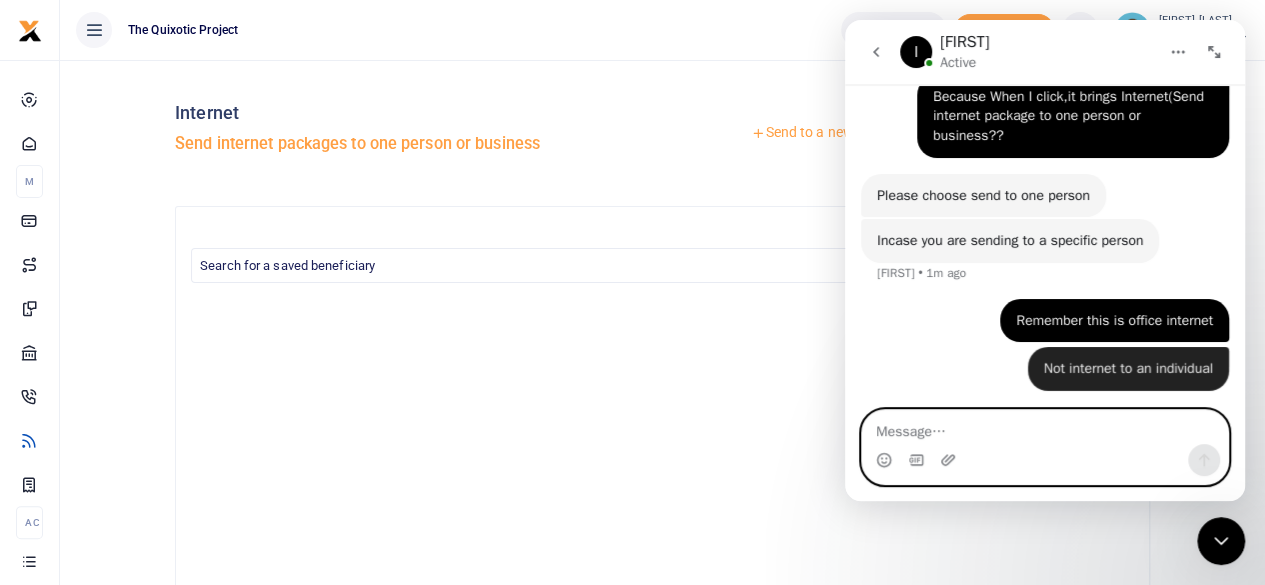 scroll, scrollTop: 590, scrollLeft: 0, axis: vertical 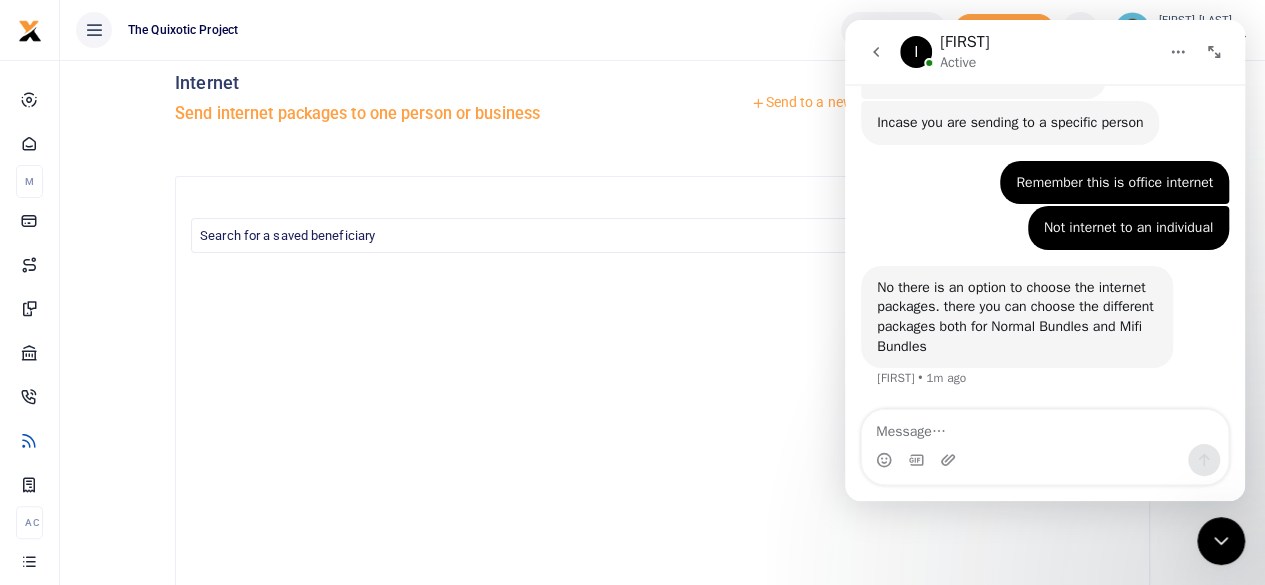 drag, startPoint x: 2089, startPoint y: 411, endPoint x: 2090, endPoint y: 435, distance: 24.020824 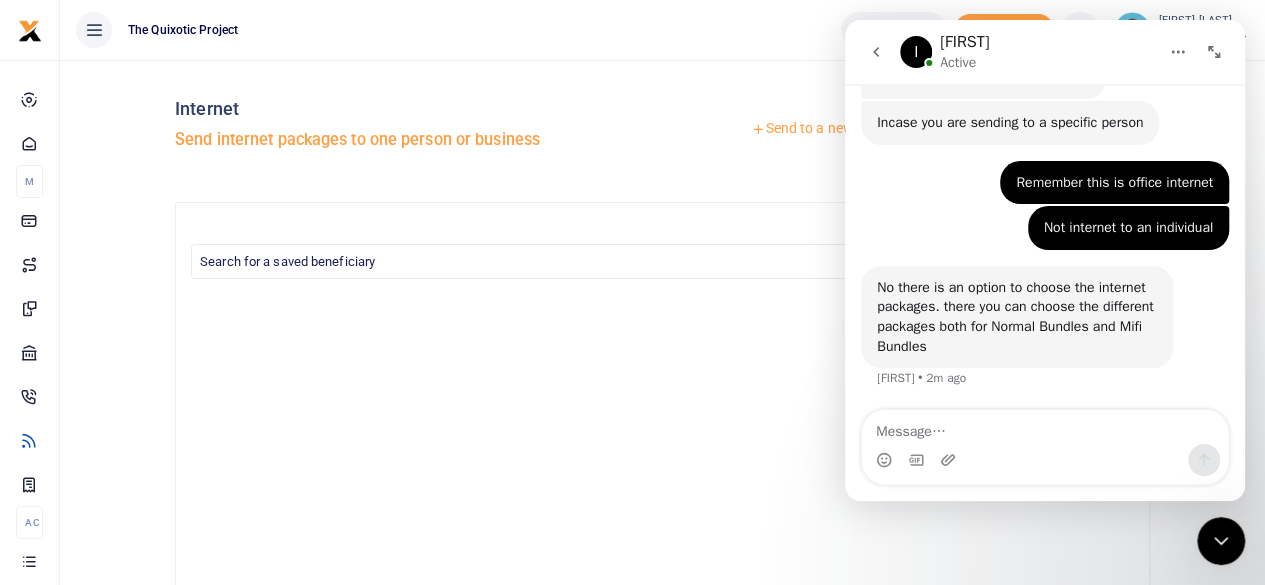 scroll, scrollTop: 0, scrollLeft: 0, axis: both 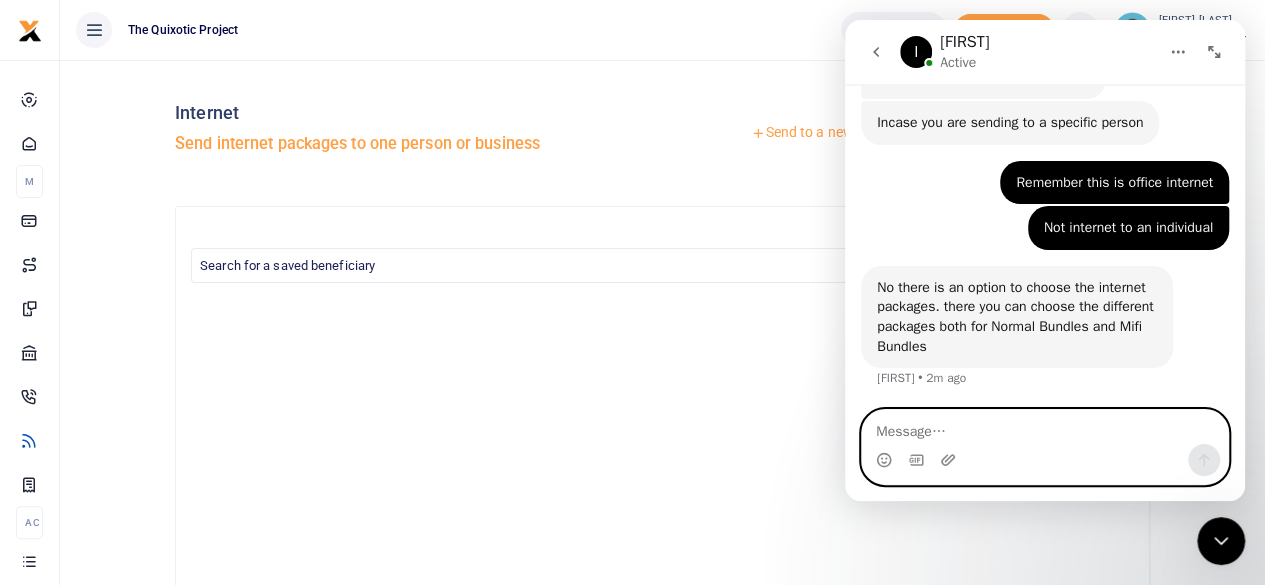 click at bounding box center [1045, 427] 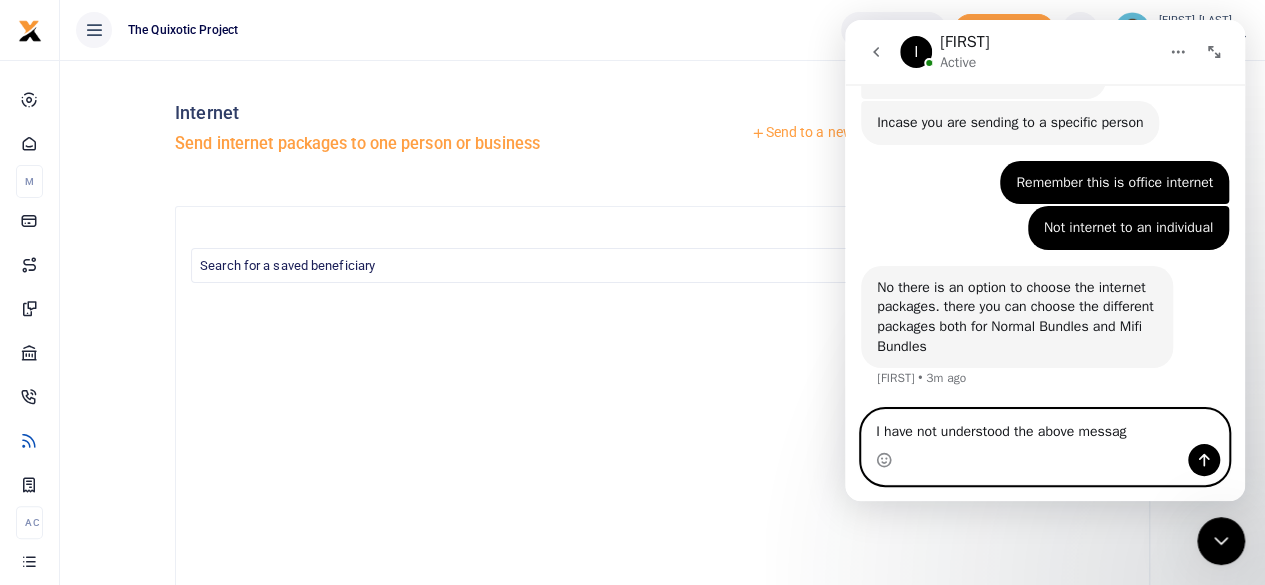 type on "I have not understood the above message" 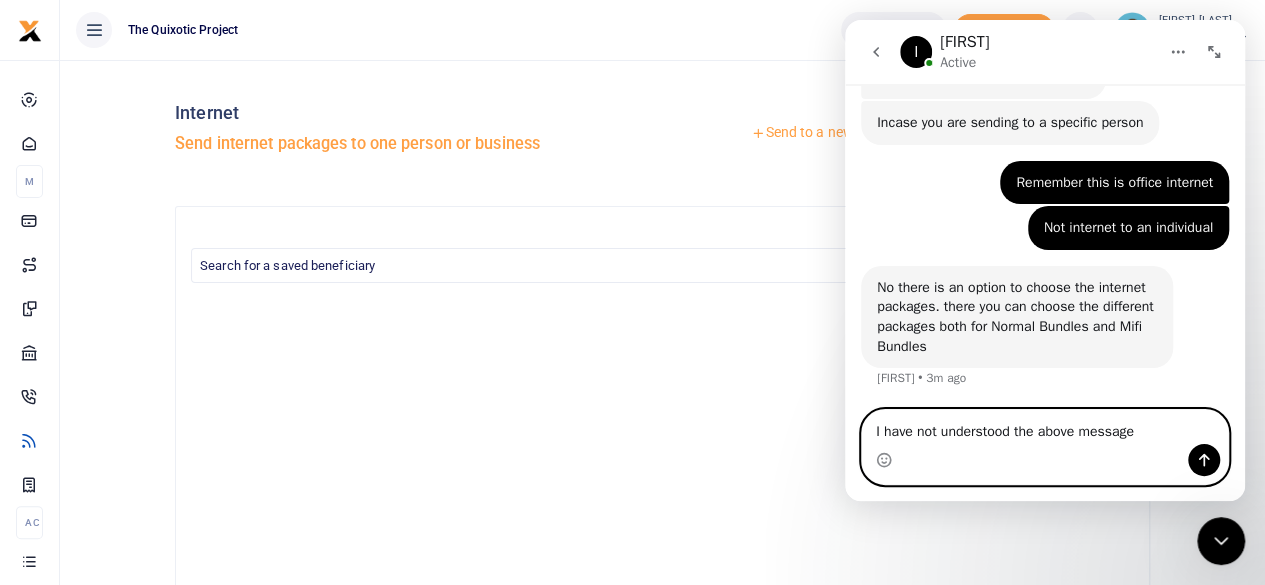 type 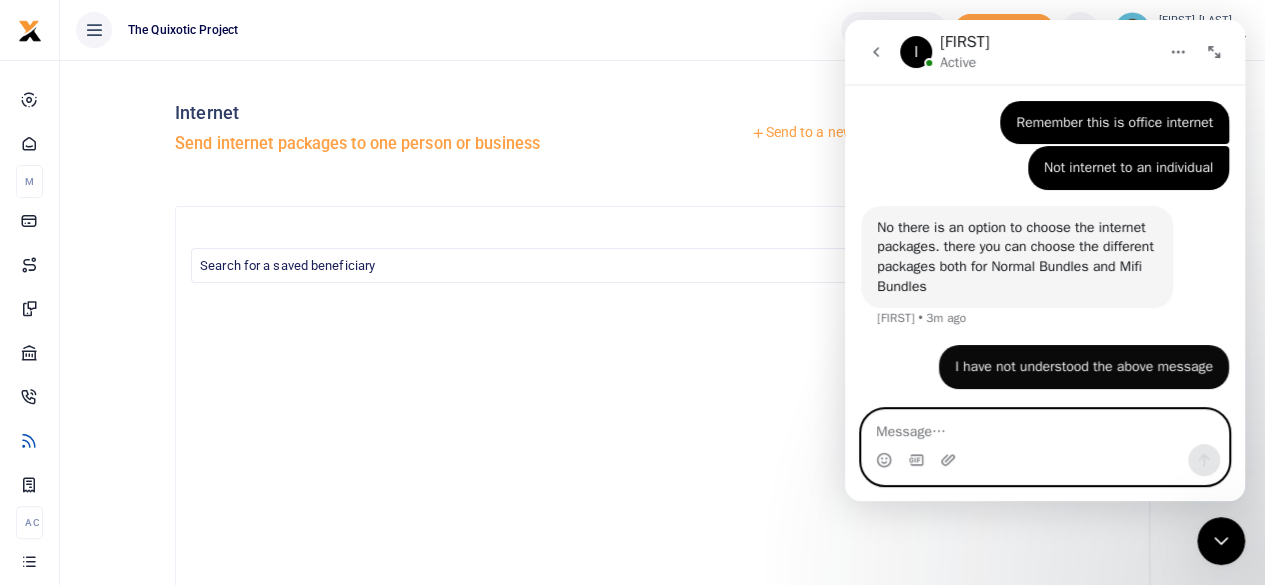 scroll, scrollTop: 768, scrollLeft: 0, axis: vertical 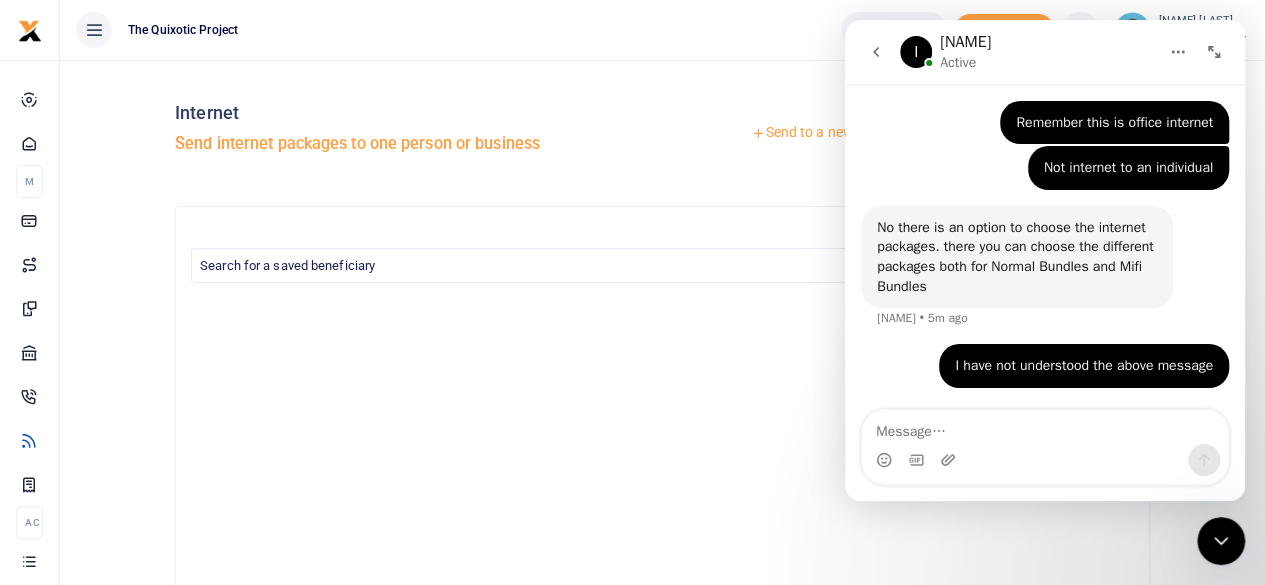 click at bounding box center (1045, 460) 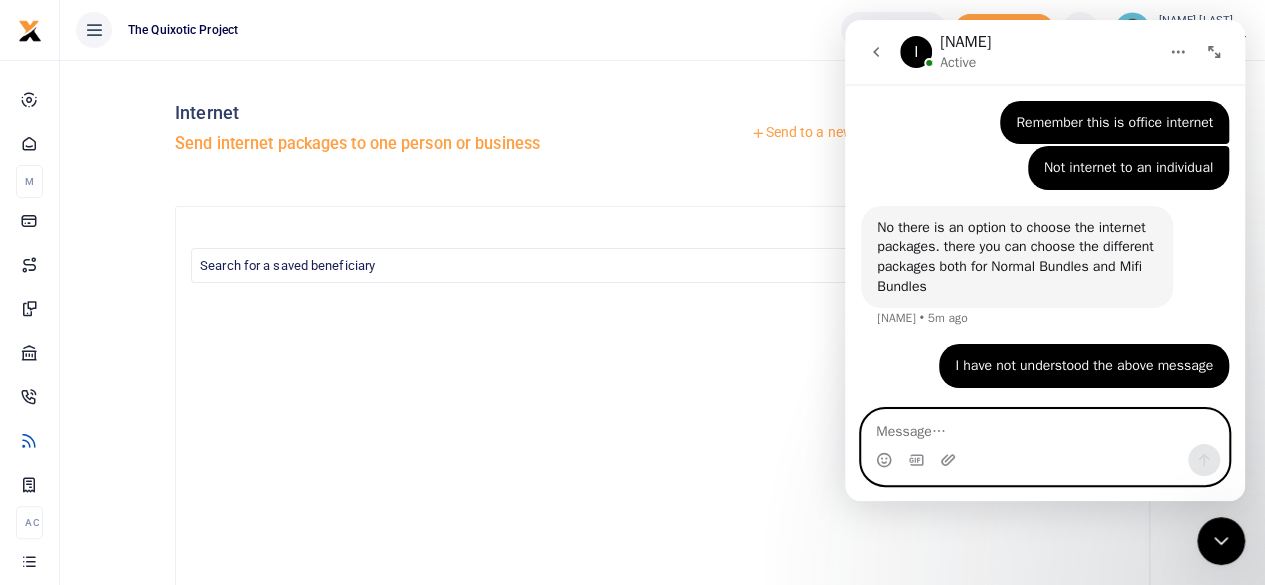 click at bounding box center (1045, 427) 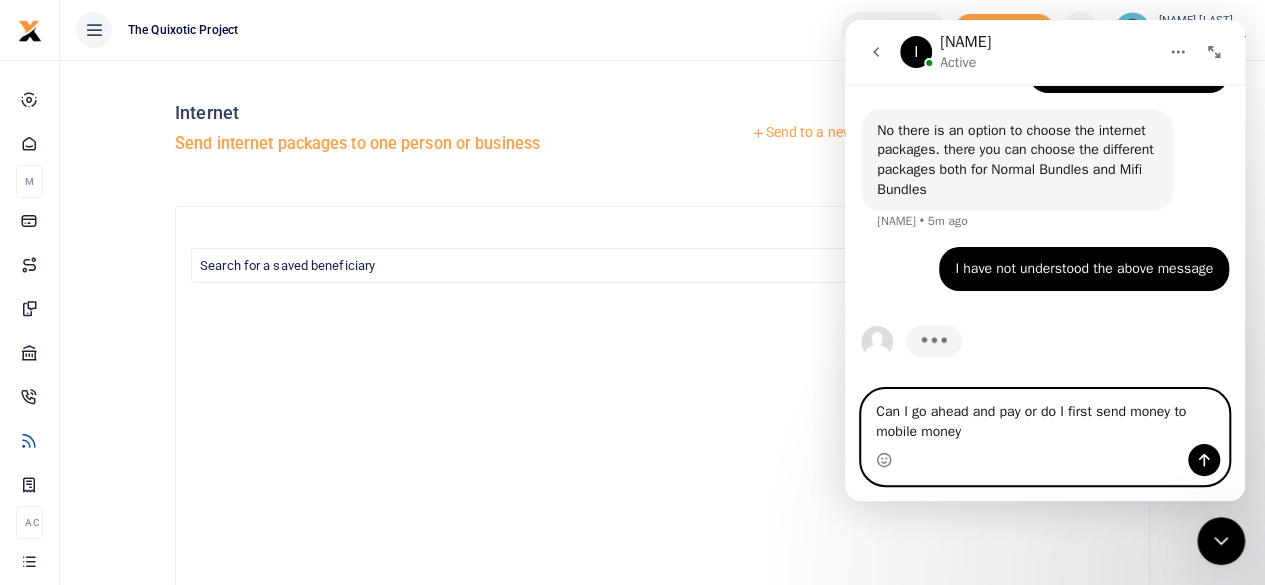 scroll, scrollTop: 788, scrollLeft: 0, axis: vertical 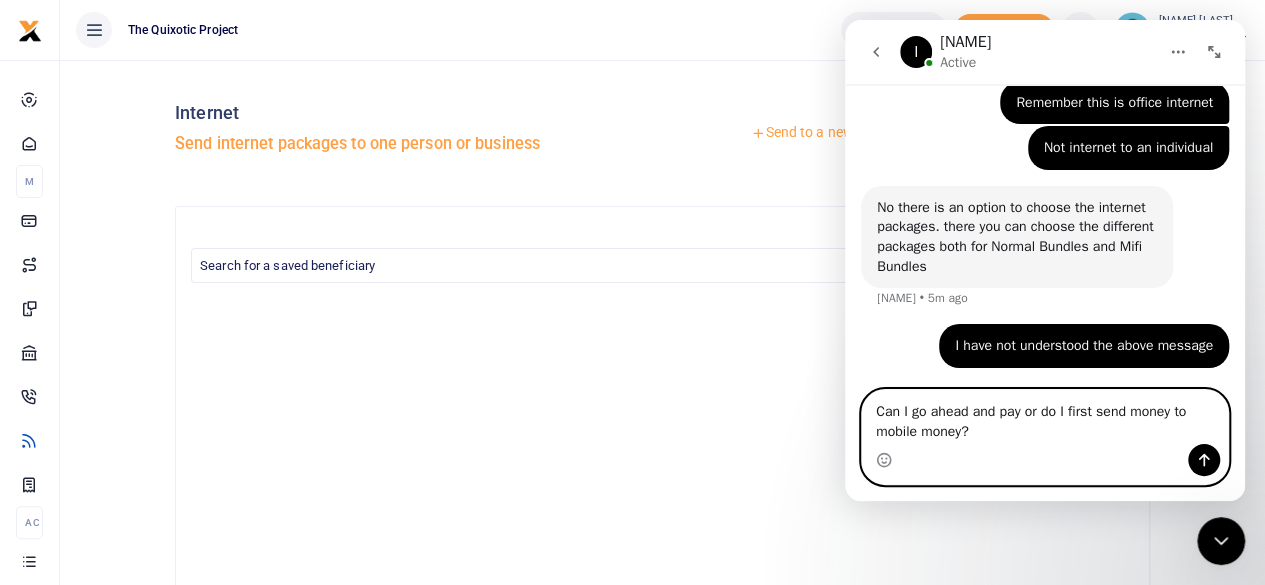 type on "Can I go ahead and pay or do I first send money to mobile money??" 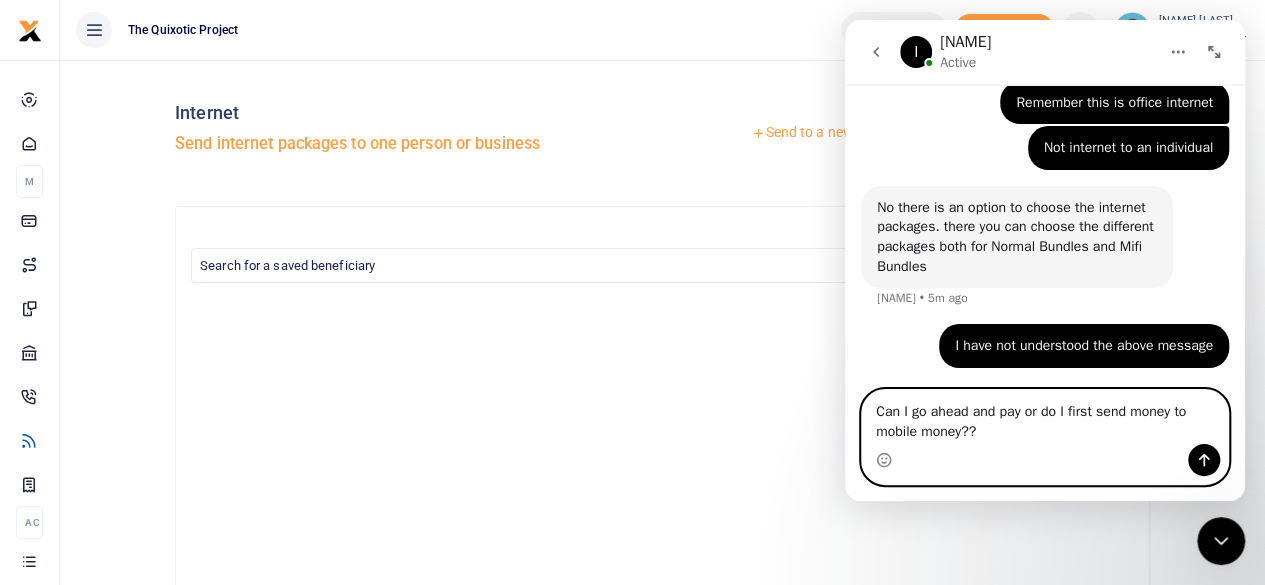 type 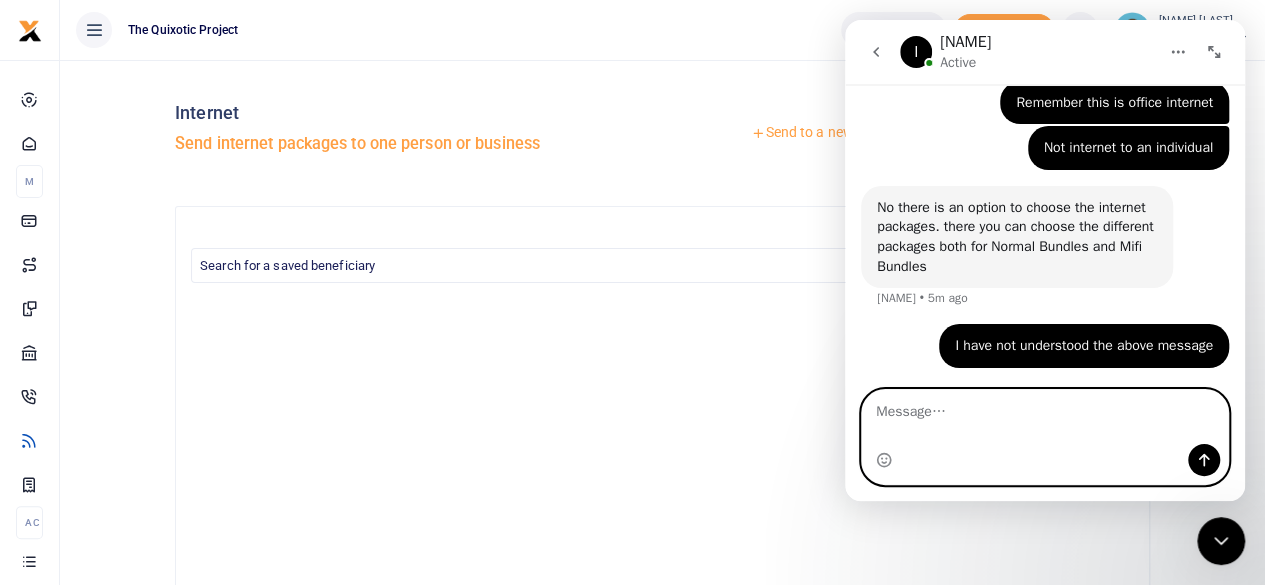 scroll, scrollTop: 833, scrollLeft: 0, axis: vertical 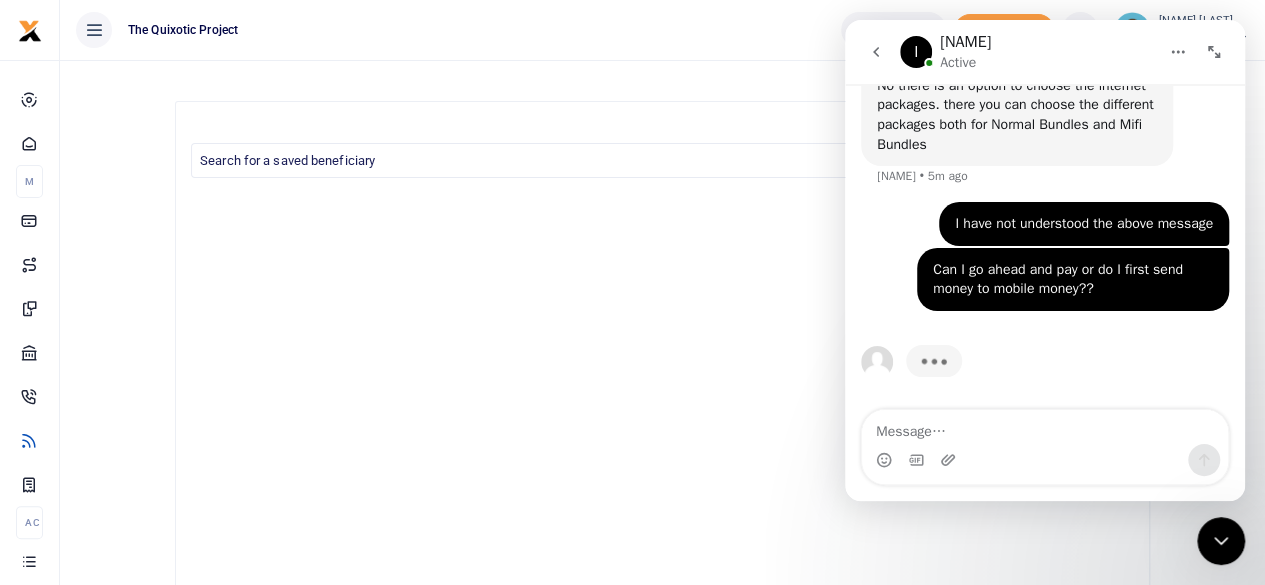 drag, startPoint x: 1239, startPoint y: 291, endPoint x: 2100, endPoint y: 421, distance: 870.75885 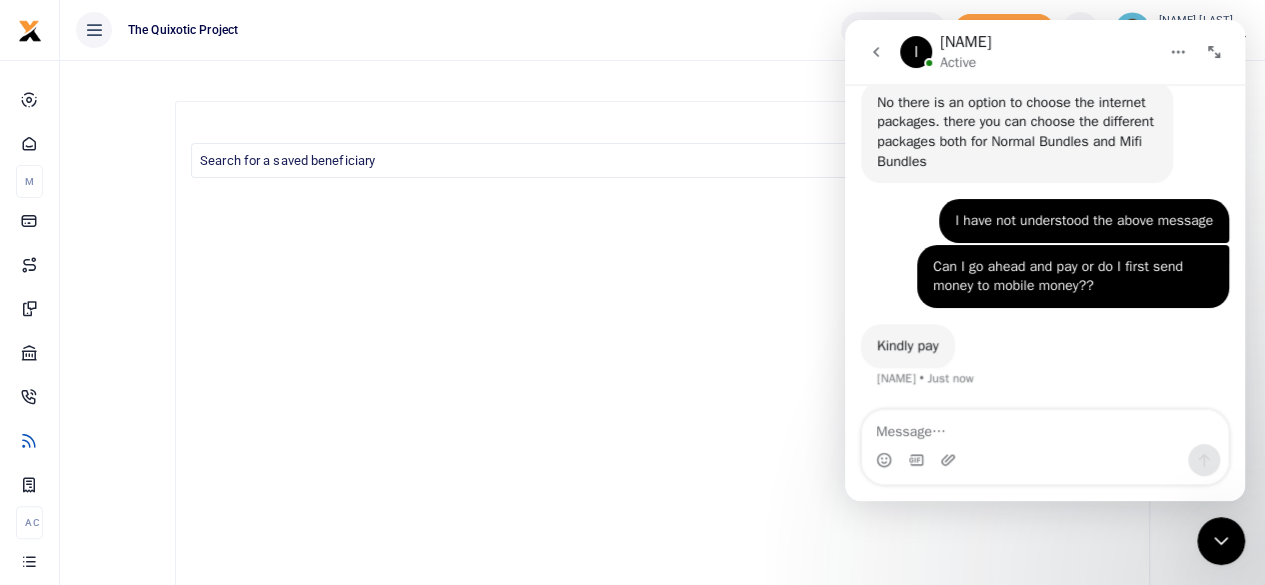 scroll, scrollTop: 892, scrollLeft: 0, axis: vertical 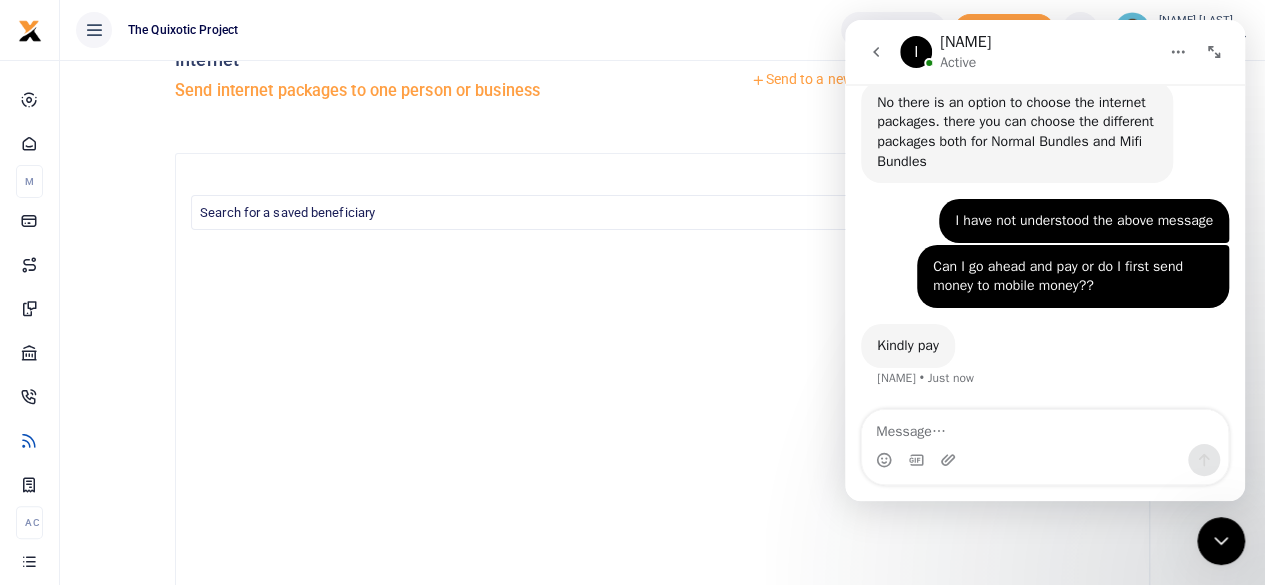 click on "Send to a new recipient" at bounding box center (830, 80) 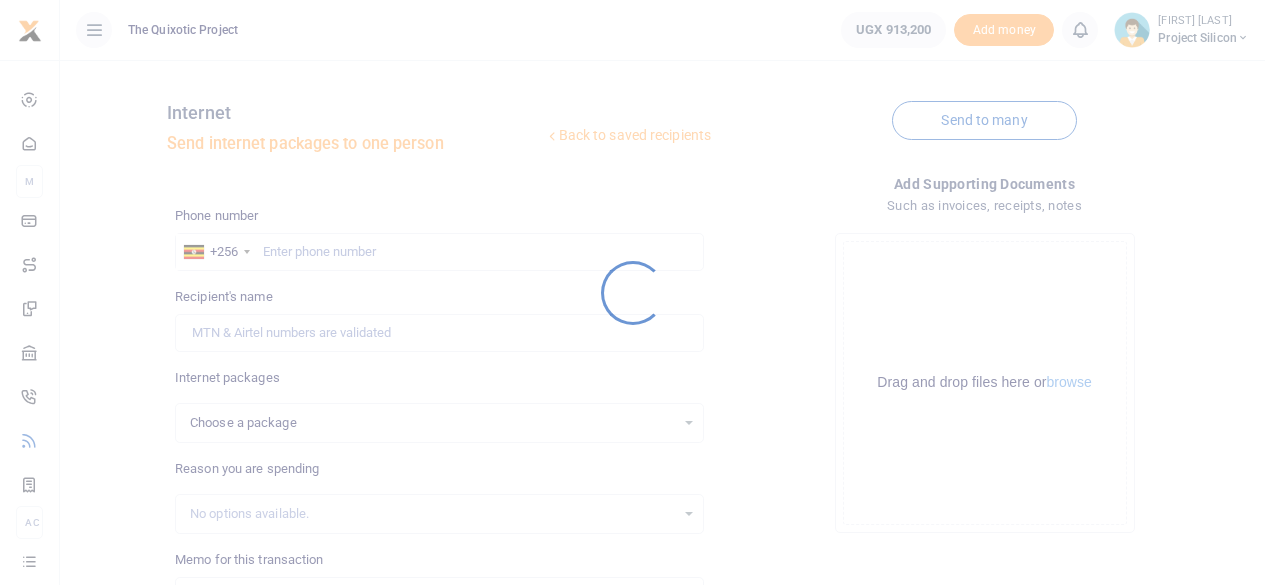 scroll, scrollTop: 0, scrollLeft: 0, axis: both 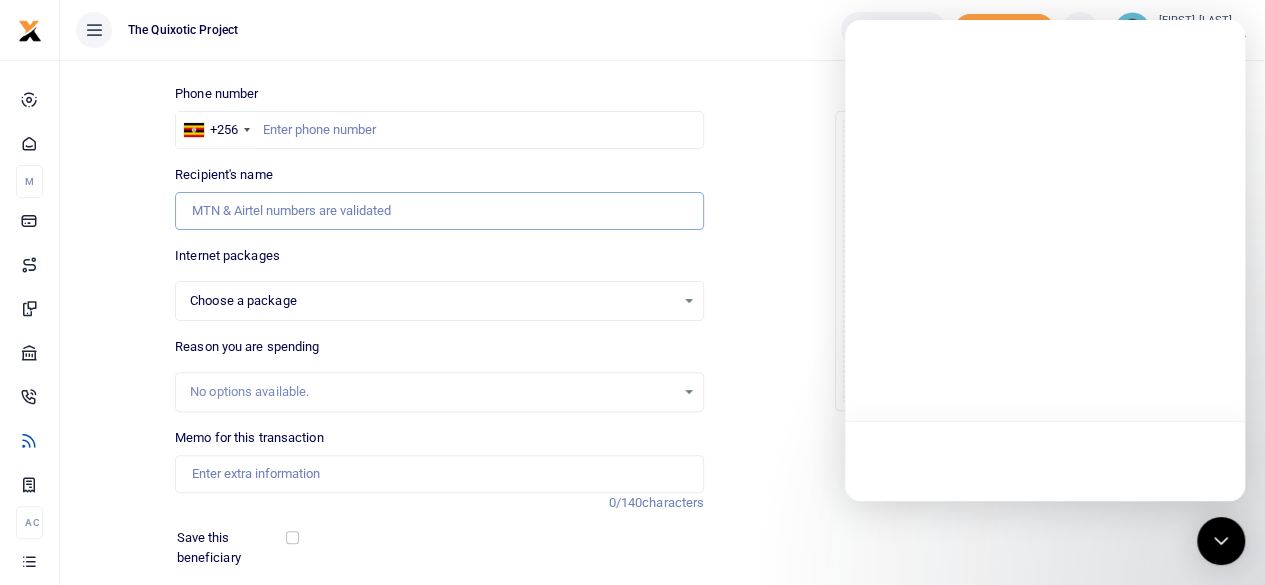 click on "Recipient's name" at bounding box center [439, 211] 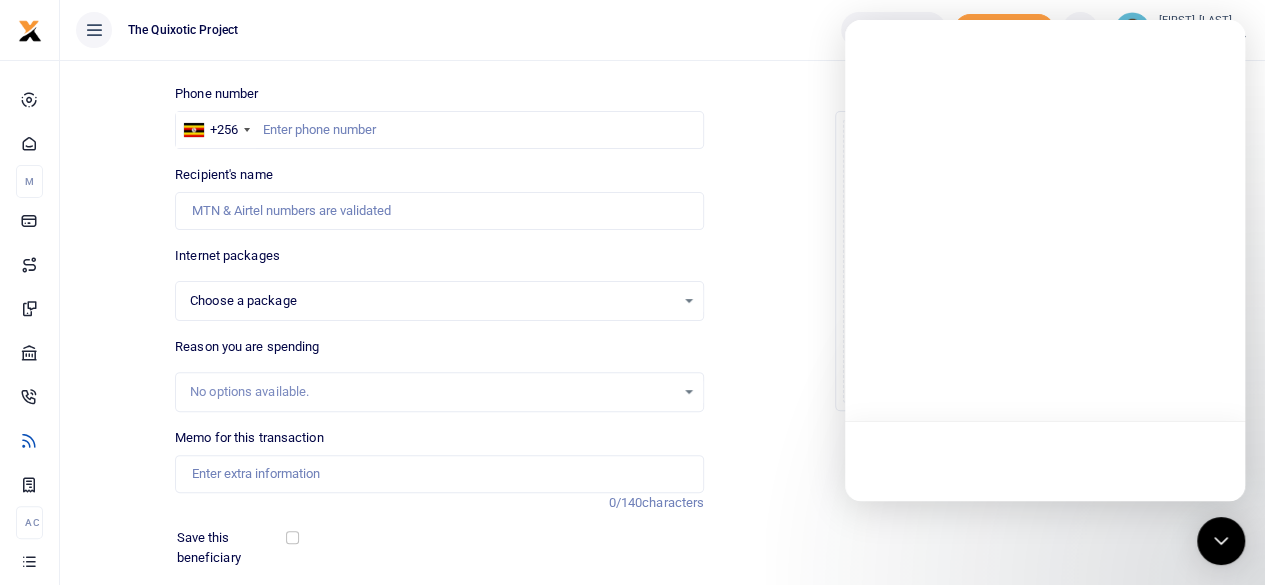 click on "map[:[{"id":"0","text":"Dear [FIRST],"},{"id":"1","text":"Back to saved recipients\n                             \n                         \n                         \n                             \n                                 Internet \n                                 Send internet packages to one person \n                             \n                         \n                     \n\n                     \n                         Send to many \n                     \n                 \n                \n\n\n \n\n         \n             \n                 \n\n                     \n                         \n                             Phone number \n                             +256 [COUNTRY] +256 \n\n                             \n                             \n                                Phone is required.\n                             \n                         \n                     \n\n                     0/140 browse"},{"id":"2","text":"Hello [FIRST],"},{"id":"3","text":"[FIRST] [LAST]"},{"id":"4","text":"[EMAIL]"},{"id":"5","text":"We sent an OTP code to [PHONE]"},{"id":"6","text":"[FIRST]"},{"id":"7","text":"Hi [FIRST],"},{"id":"8","text":"[FIRST]"}]]" at bounding box center [662, 297] 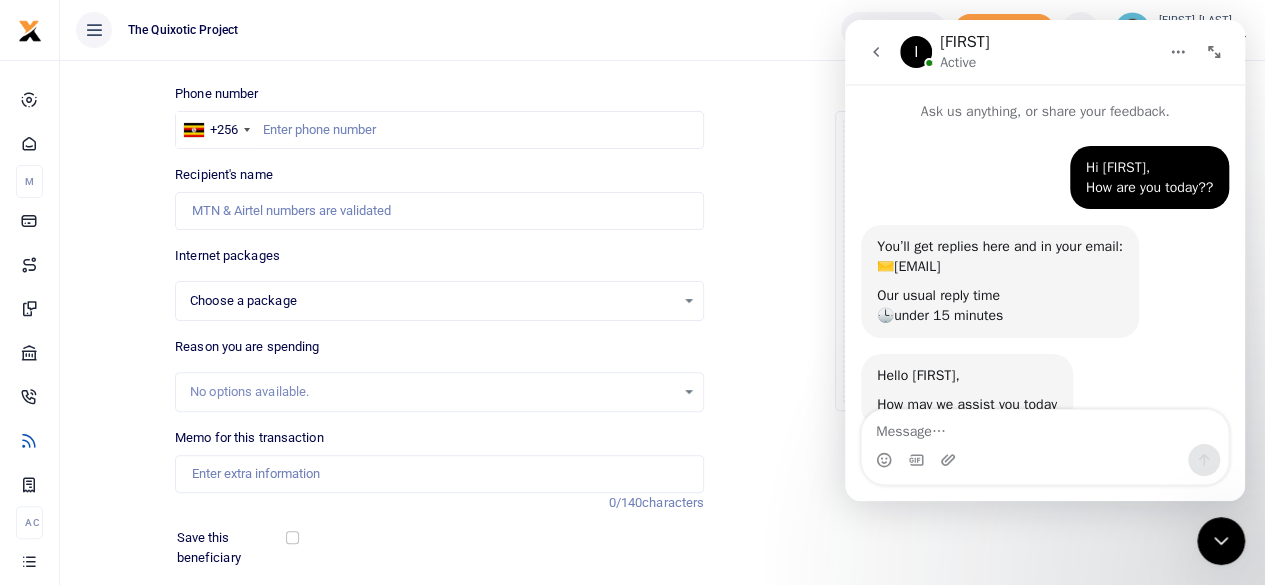 scroll, scrollTop: 0, scrollLeft: 0, axis: both 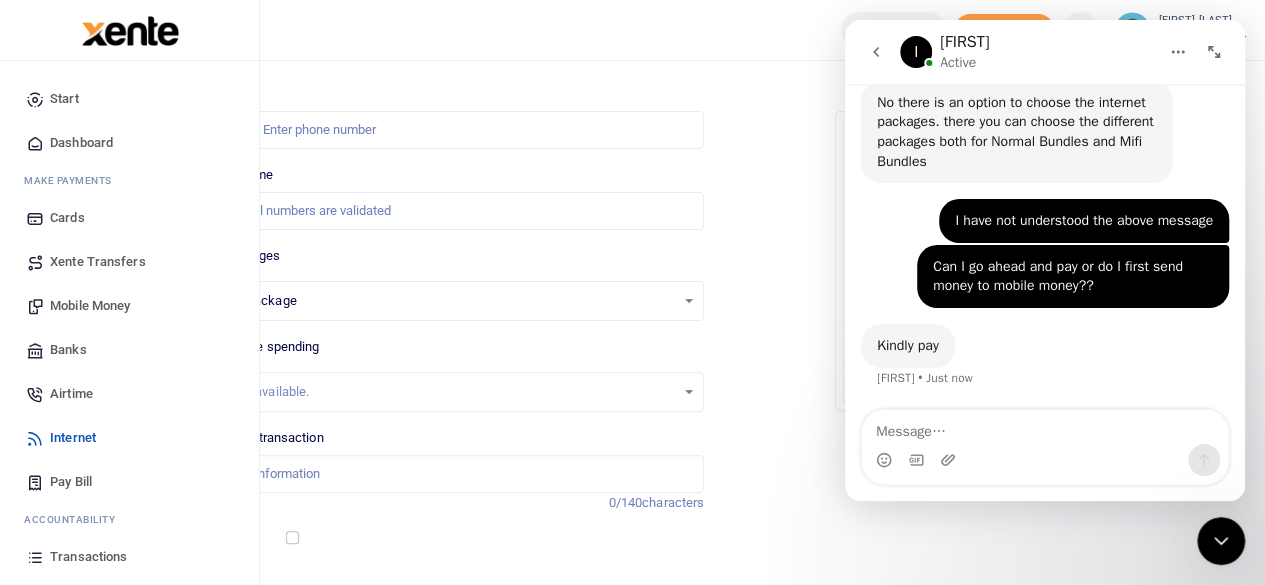 click on "Internet" at bounding box center [73, 438] 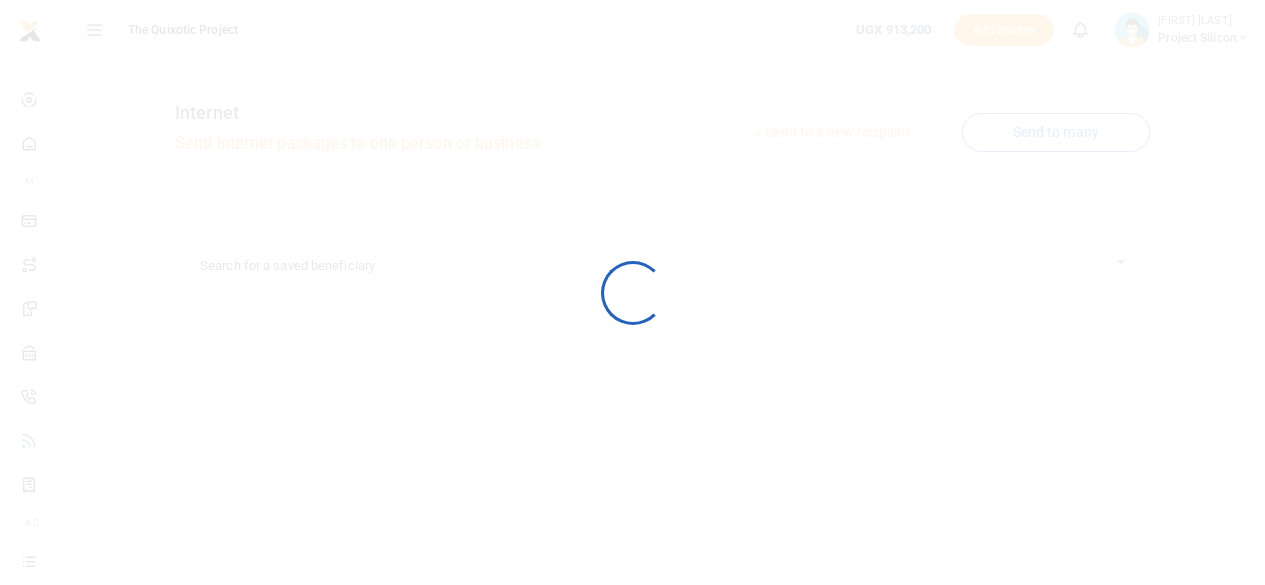 scroll, scrollTop: 0, scrollLeft: 0, axis: both 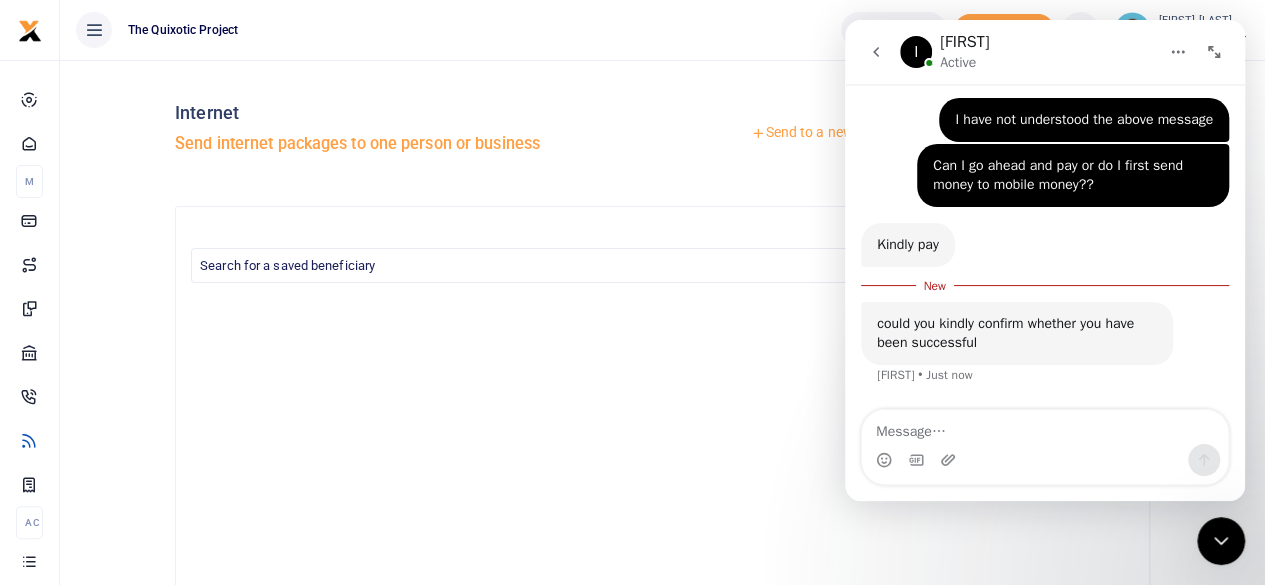 click at bounding box center [1045, 427] 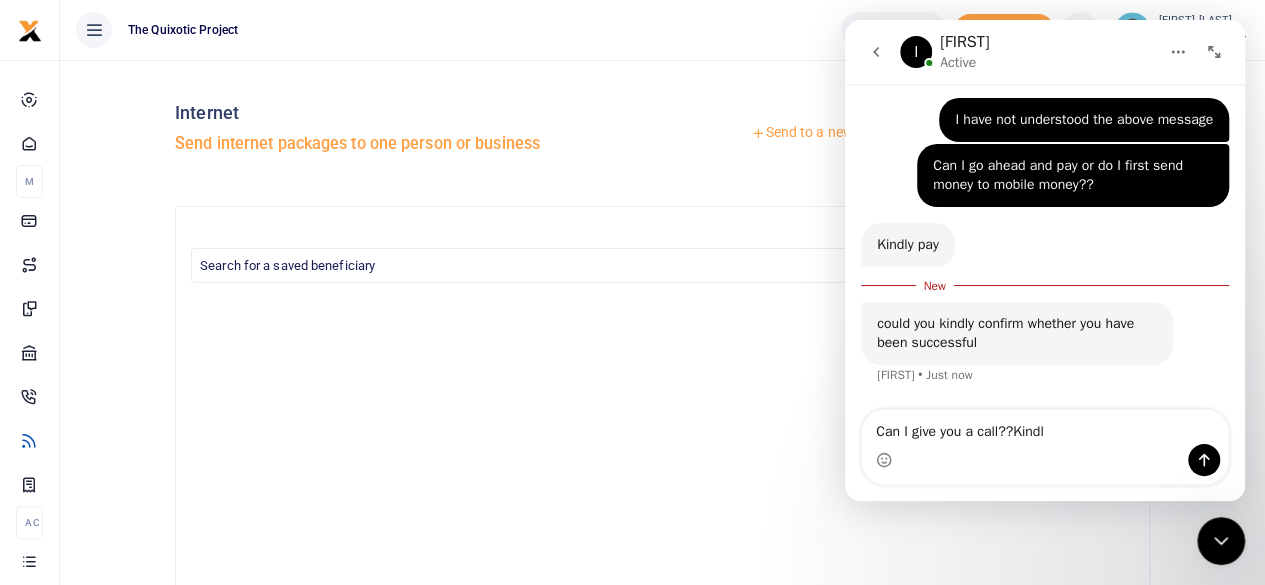 scroll, scrollTop: 991, scrollLeft: 0, axis: vertical 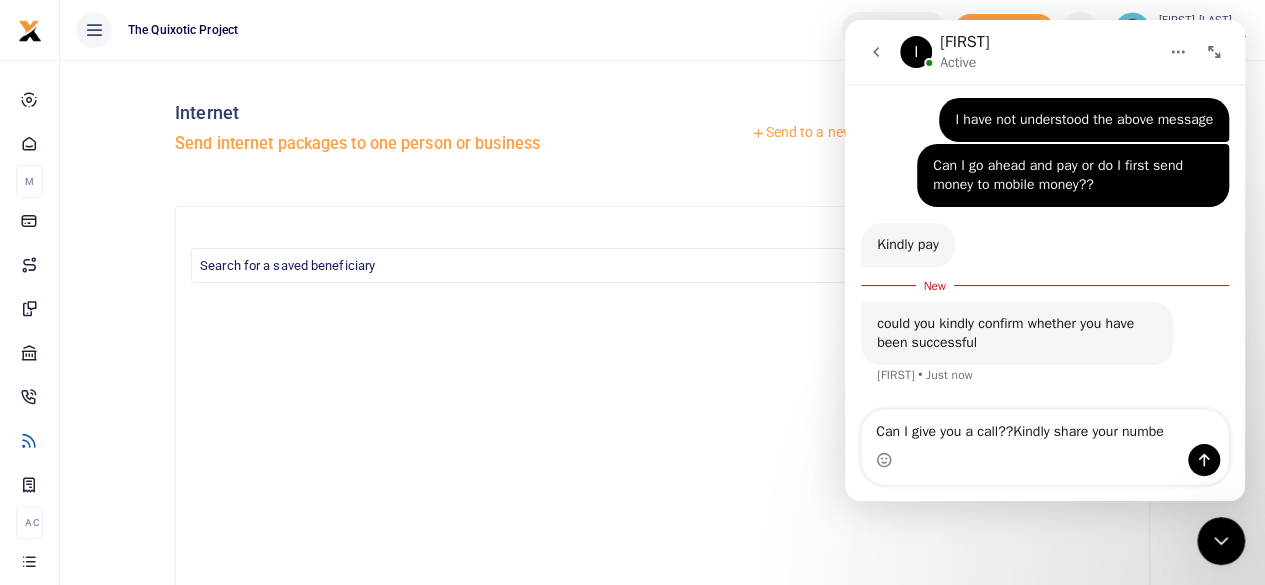 type on "Can I give you a call??Kindly share your number" 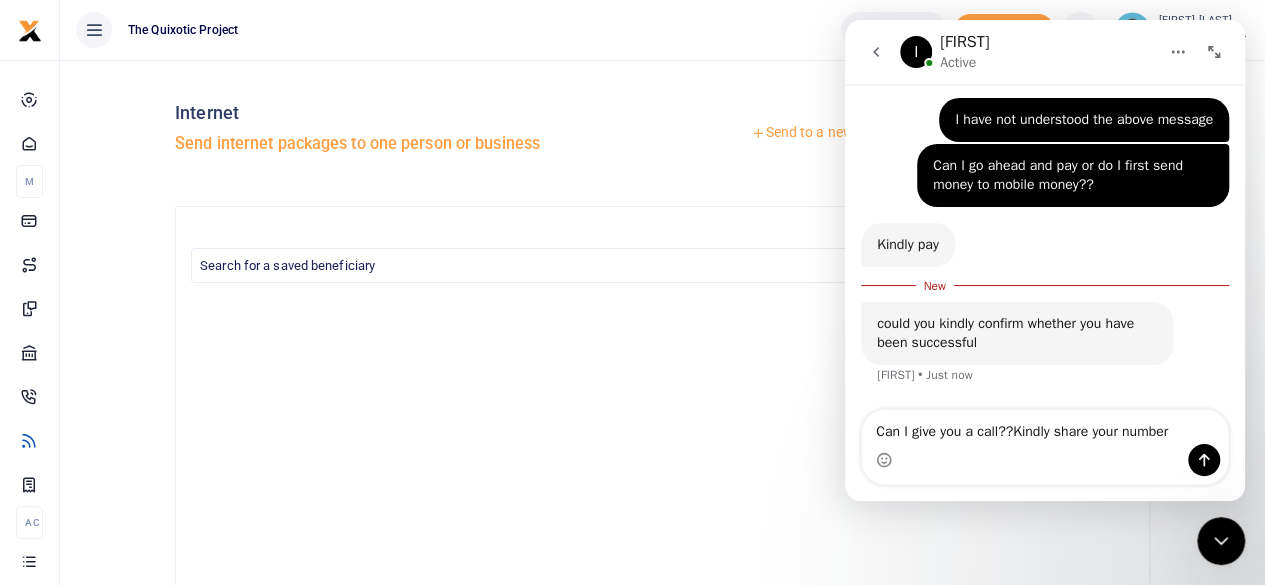 scroll, scrollTop: 1037, scrollLeft: 0, axis: vertical 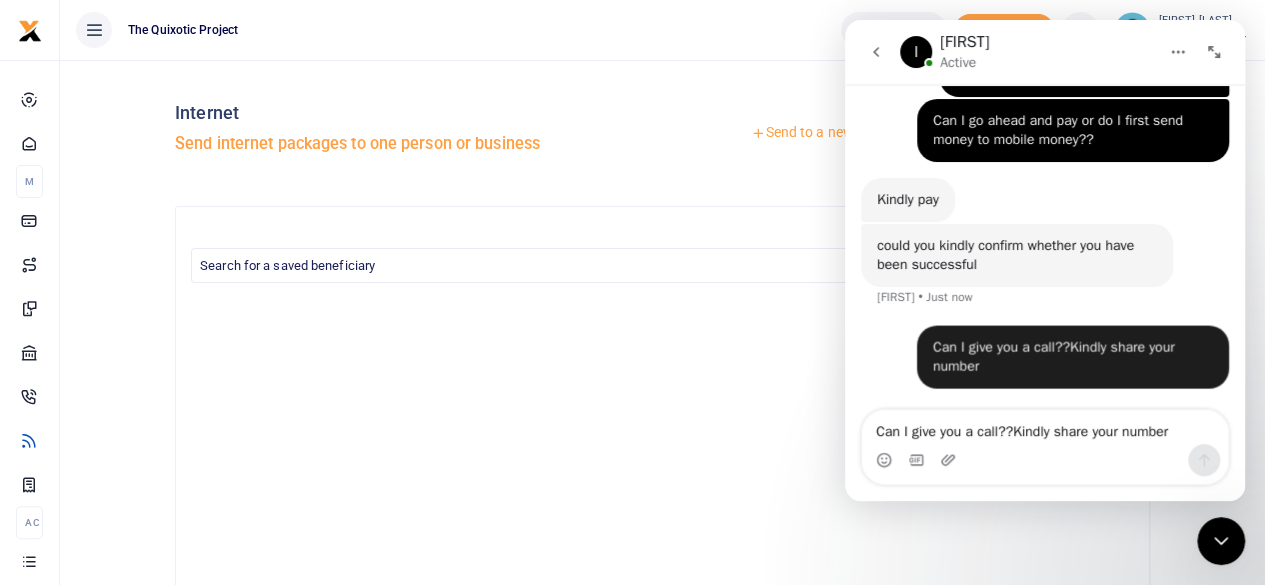 type 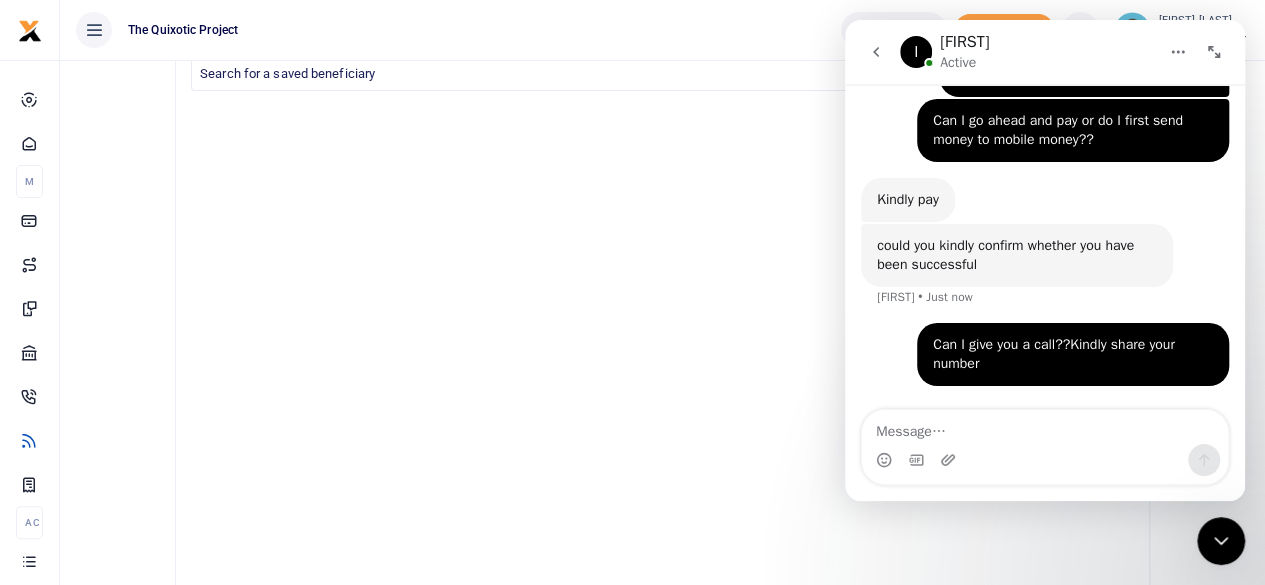 scroll, scrollTop: 0, scrollLeft: 0, axis: both 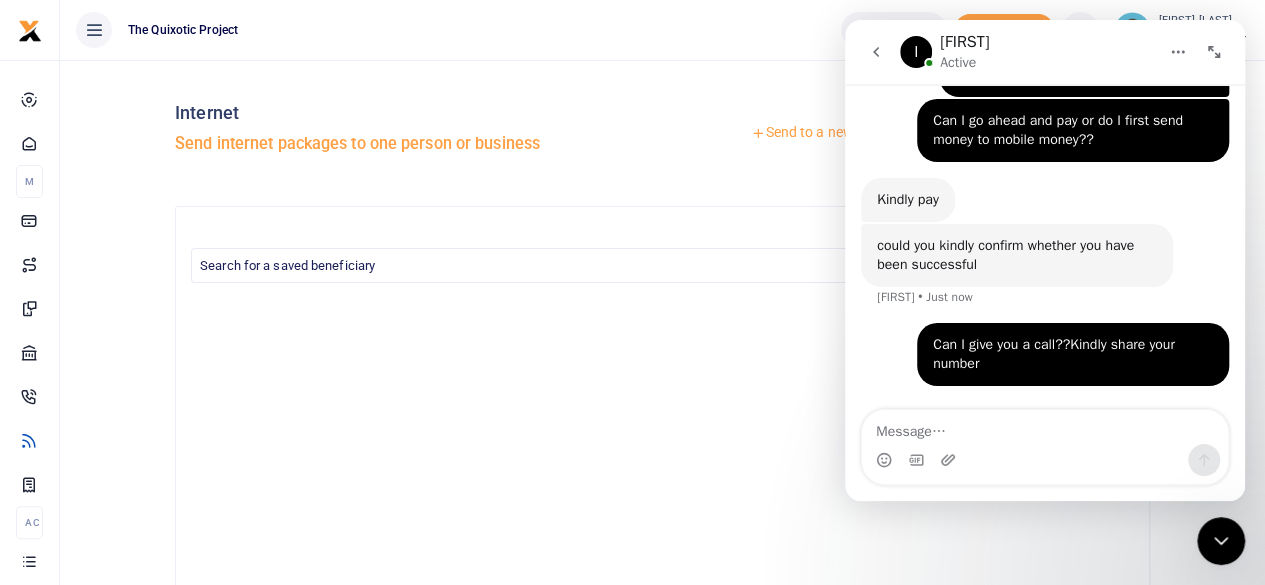 click 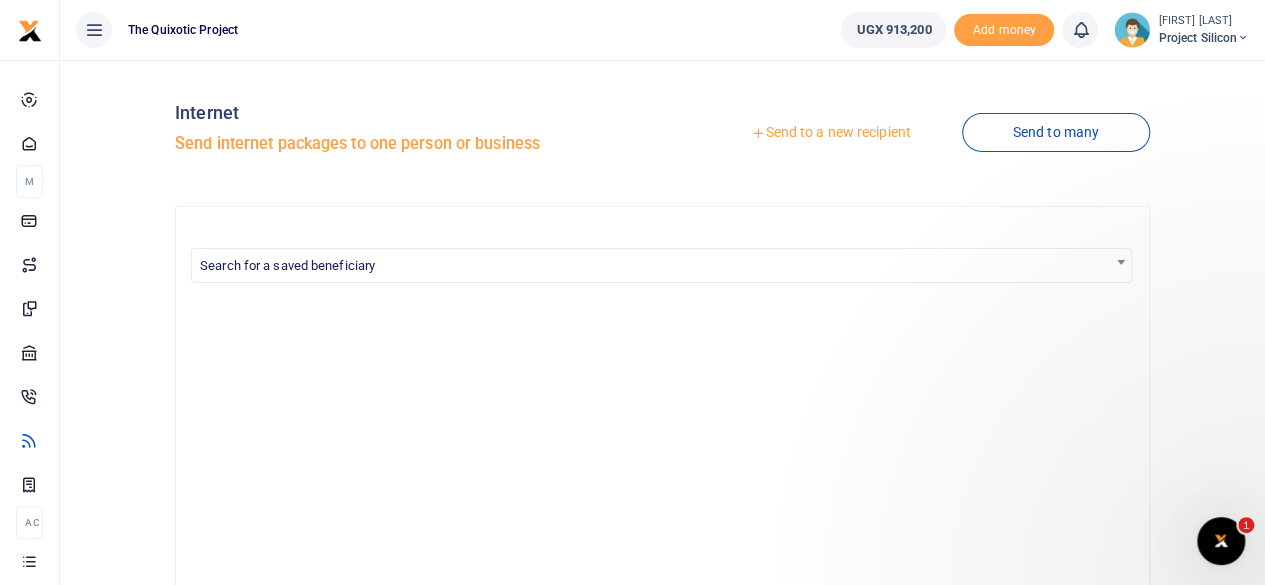 scroll, scrollTop: 0, scrollLeft: 0, axis: both 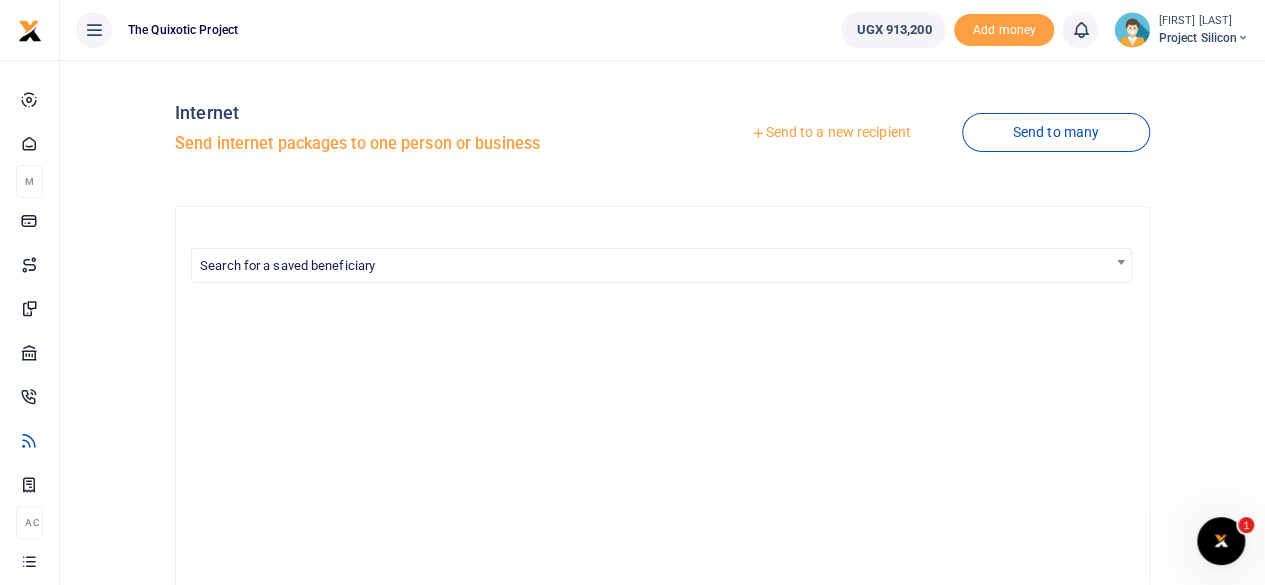 click 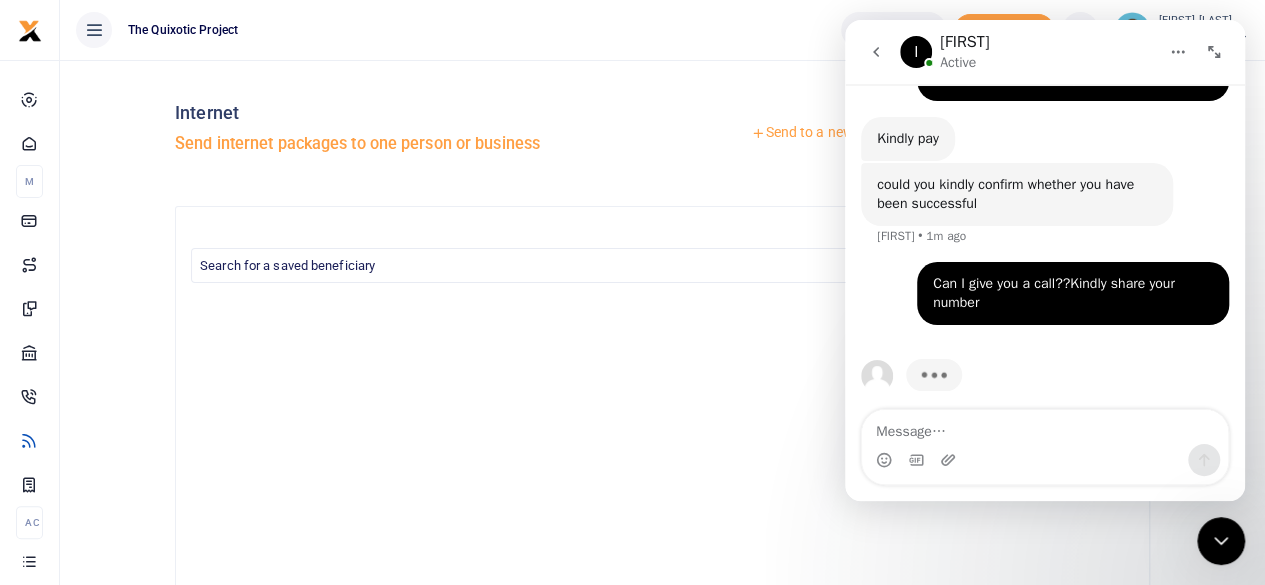 scroll, scrollTop: 1114, scrollLeft: 0, axis: vertical 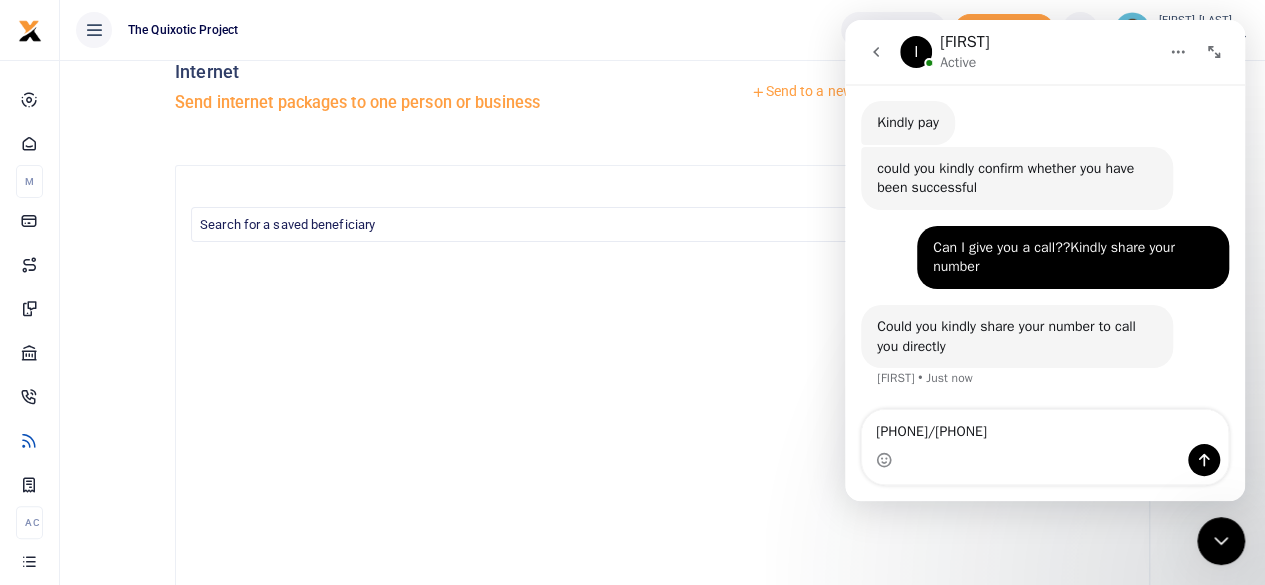 type on "[PHONE]/[PHONE]" 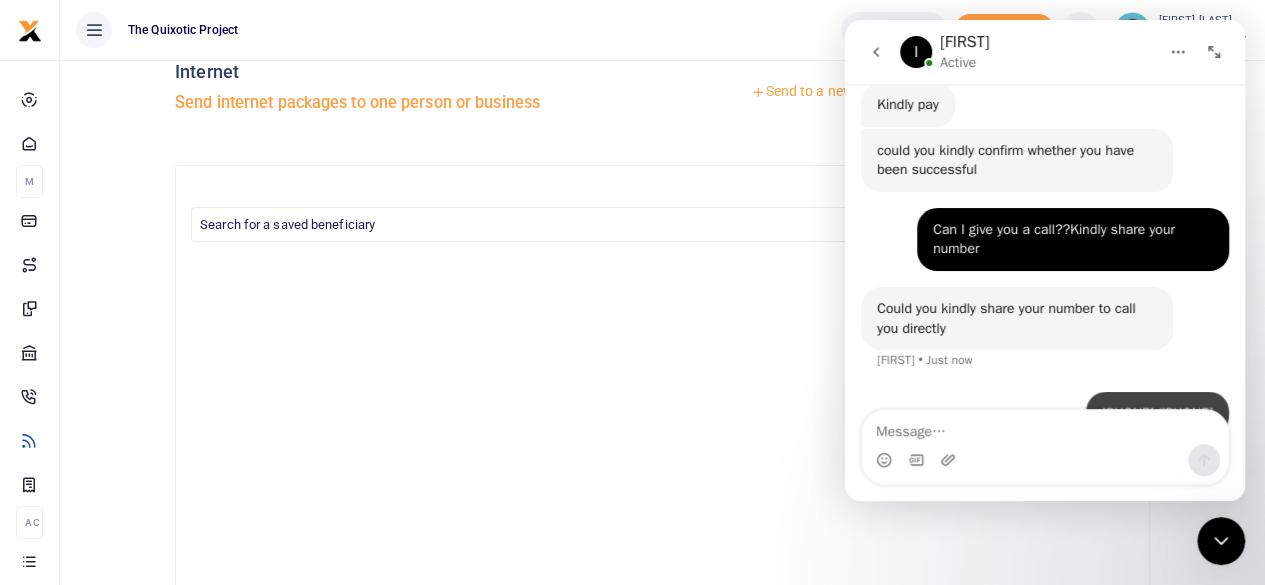 scroll, scrollTop: 1176, scrollLeft: 0, axis: vertical 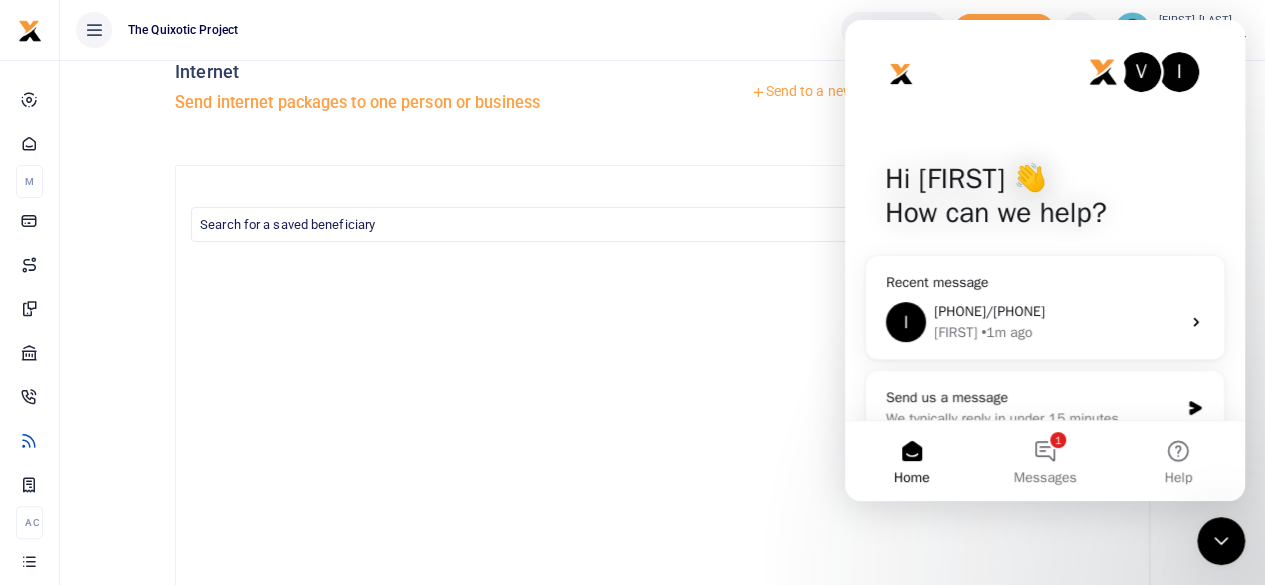 click 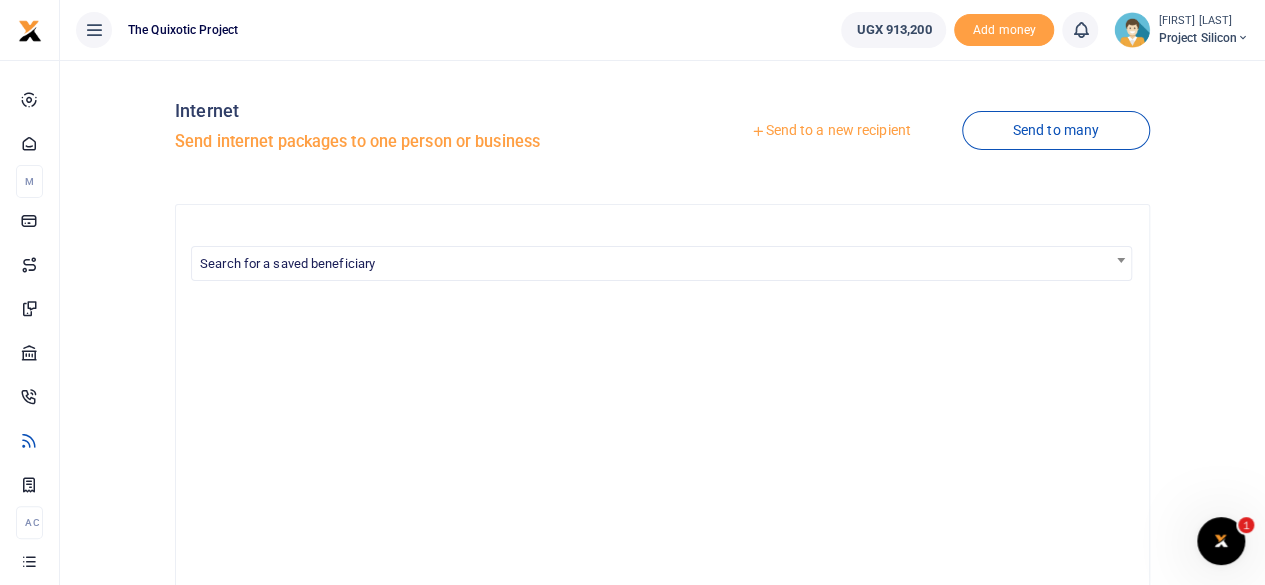 scroll, scrollTop: 0, scrollLeft: 0, axis: both 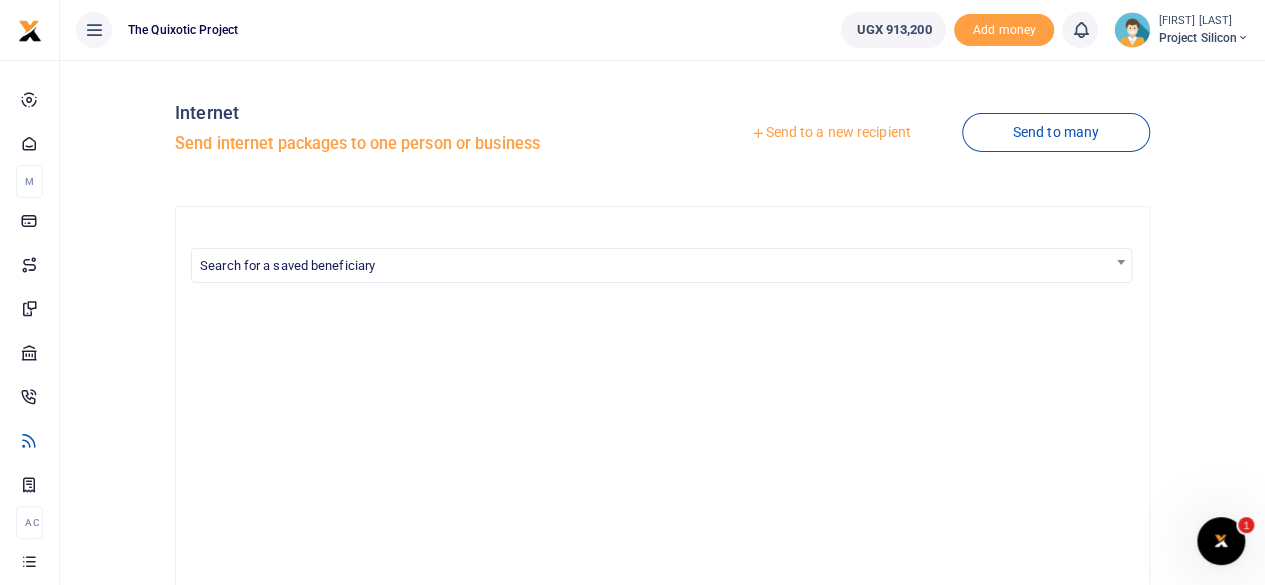 click on "Send to a new recipient" at bounding box center [830, 133] 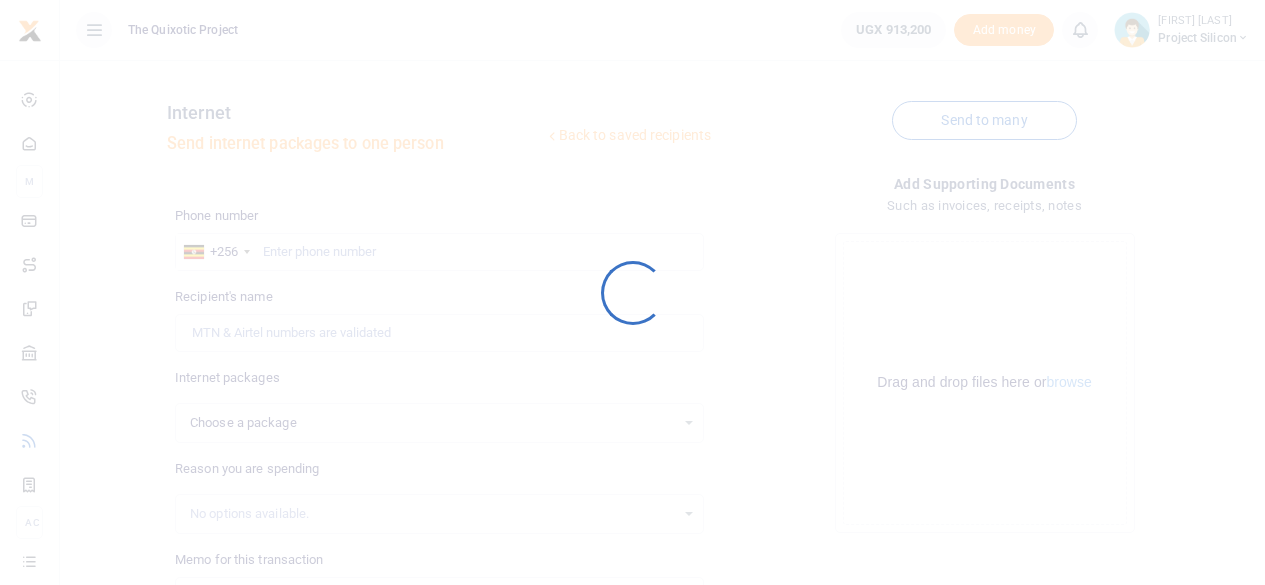scroll, scrollTop: 0, scrollLeft: 0, axis: both 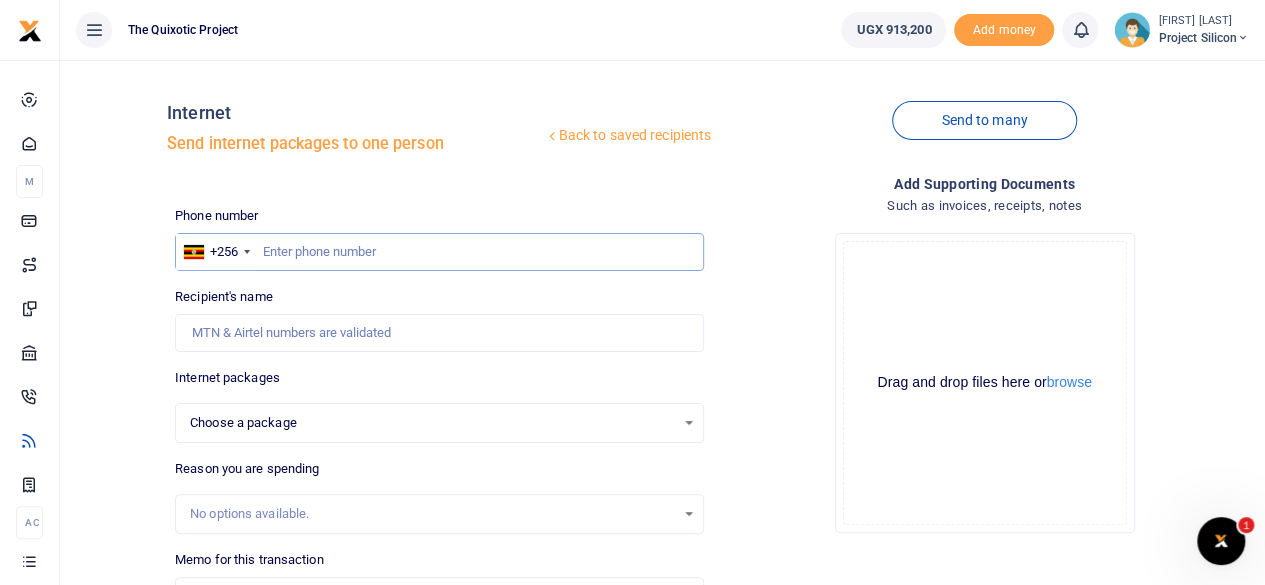 click at bounding box center (439, 252) 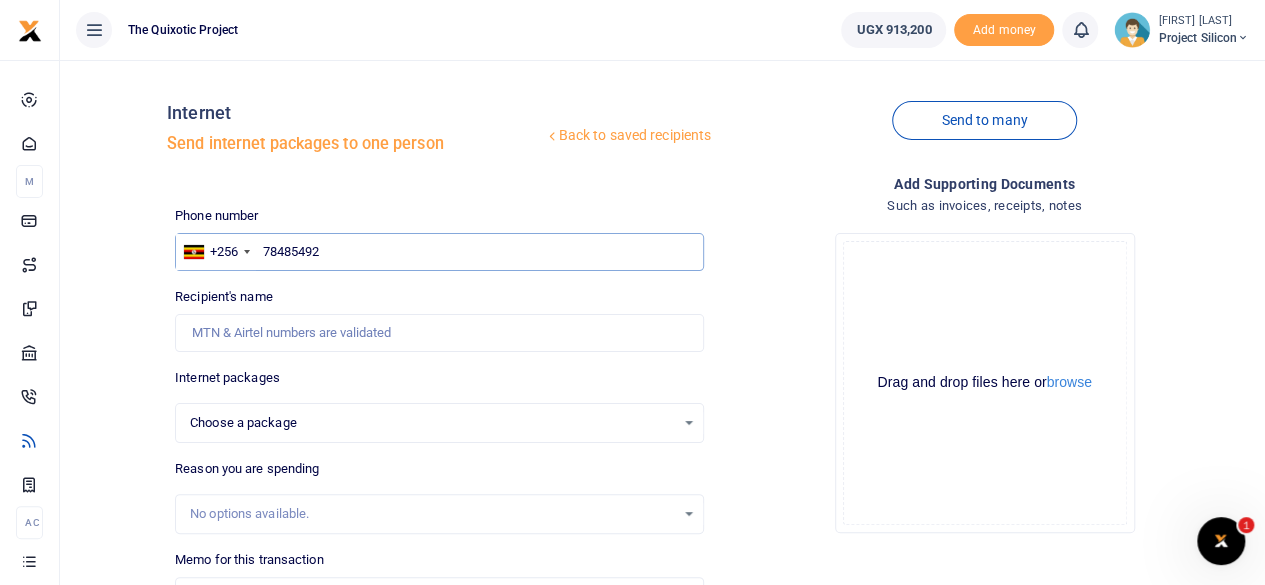 type on "784854923" 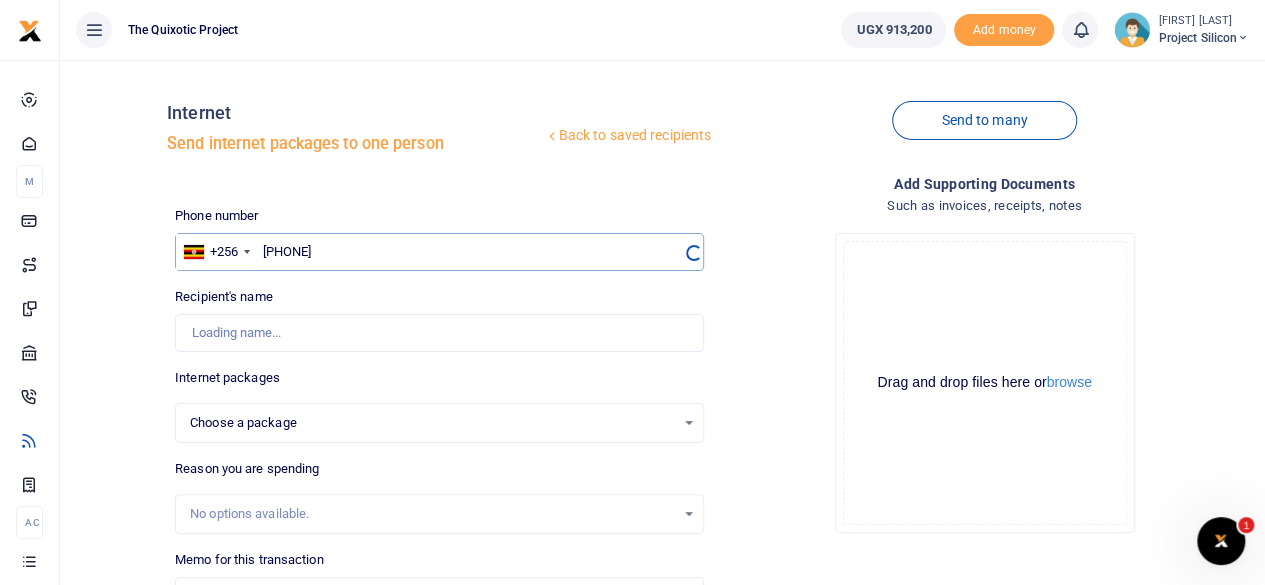 select 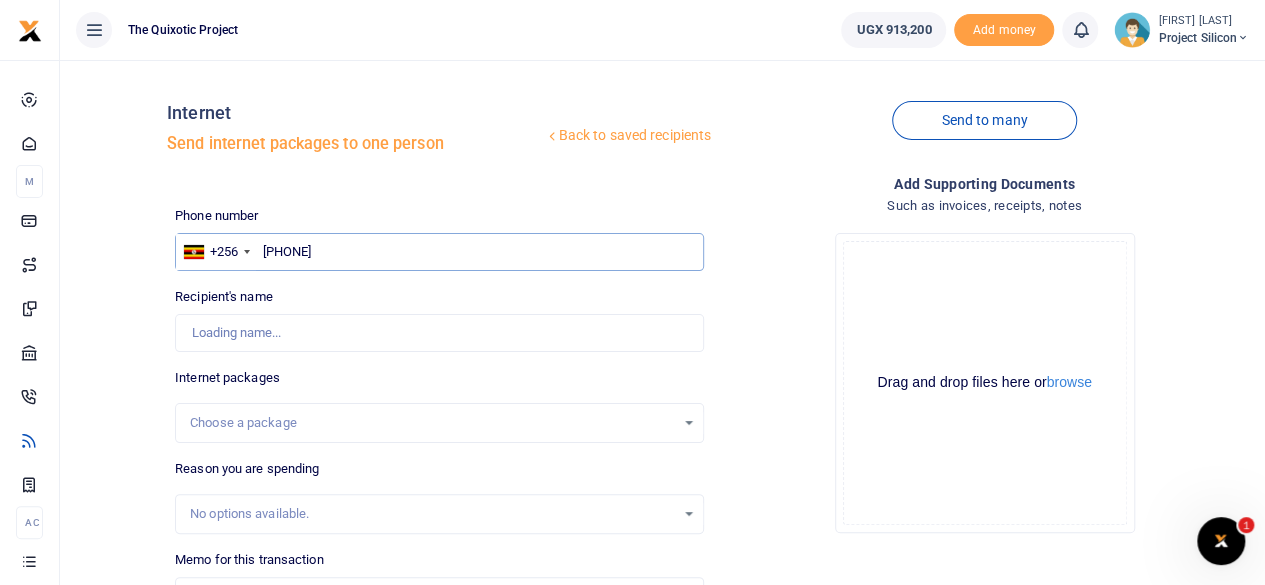 type on "Rabecca Ahumuza" 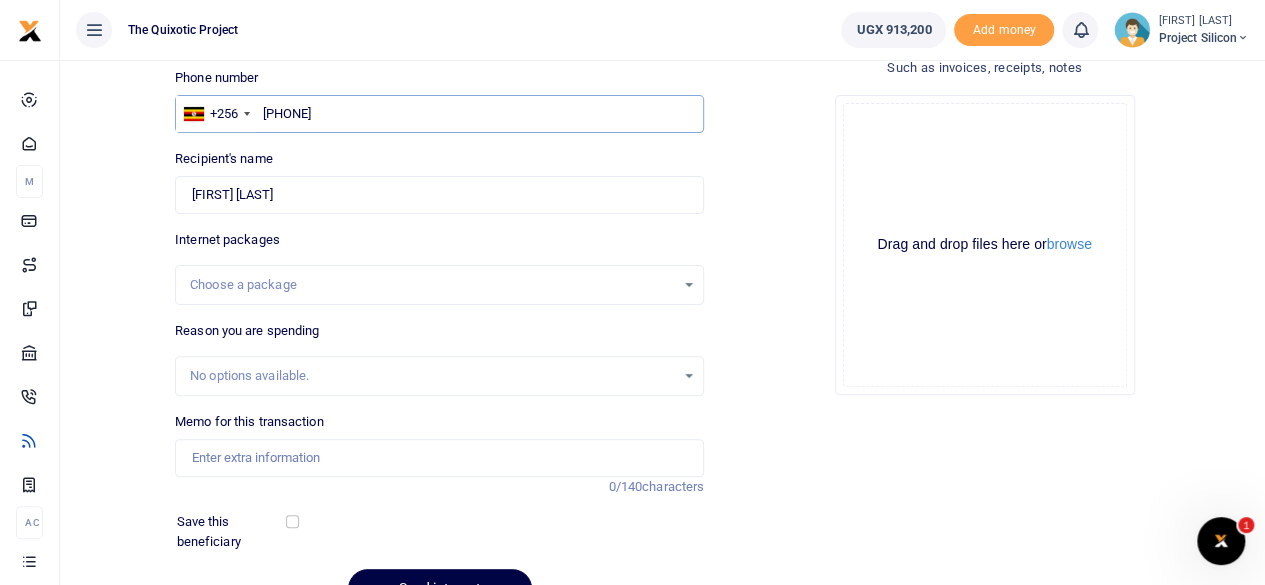 scroll, scrollTop: 144, scrollLeft: 0, axis: vertical 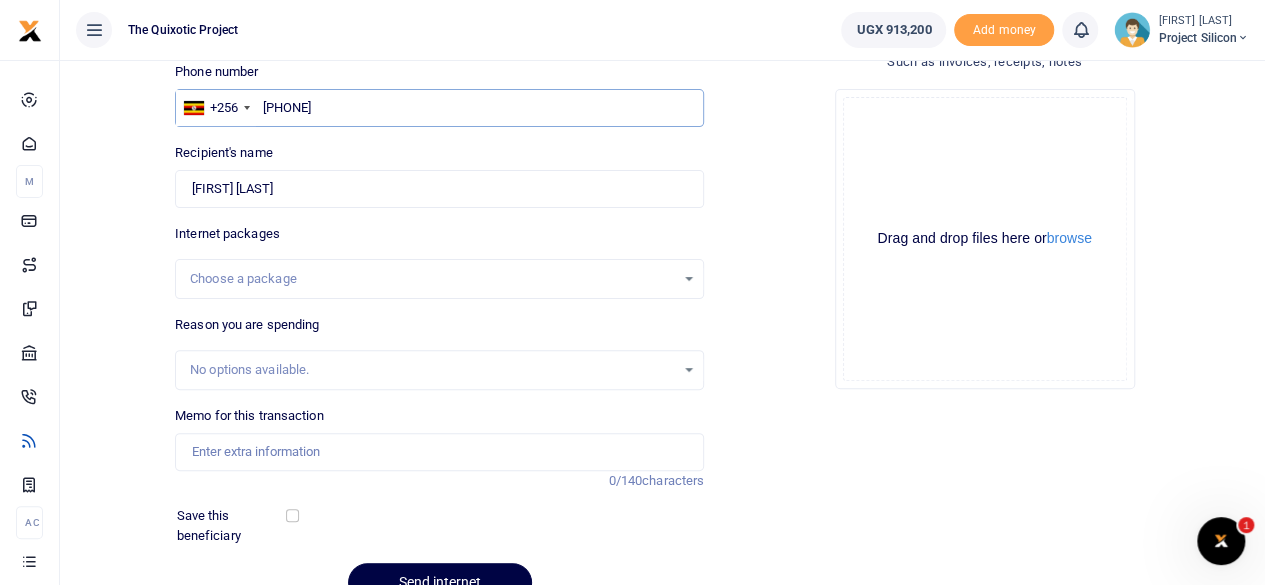 type on "784854923" 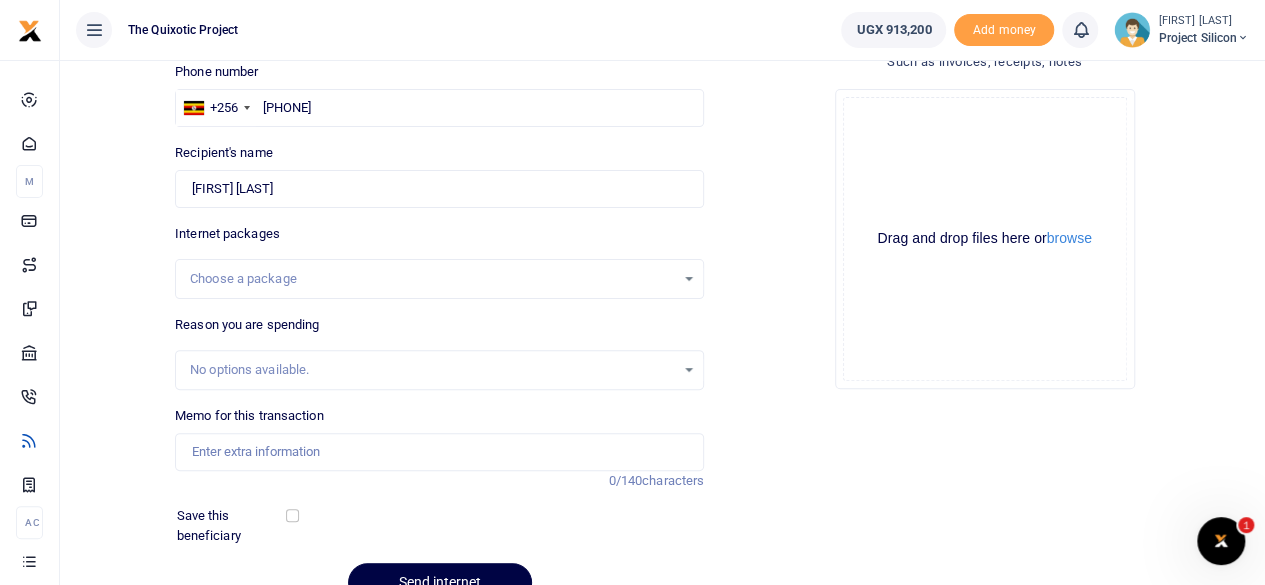 click on "Choose a package" at bounding box center (439, 279) 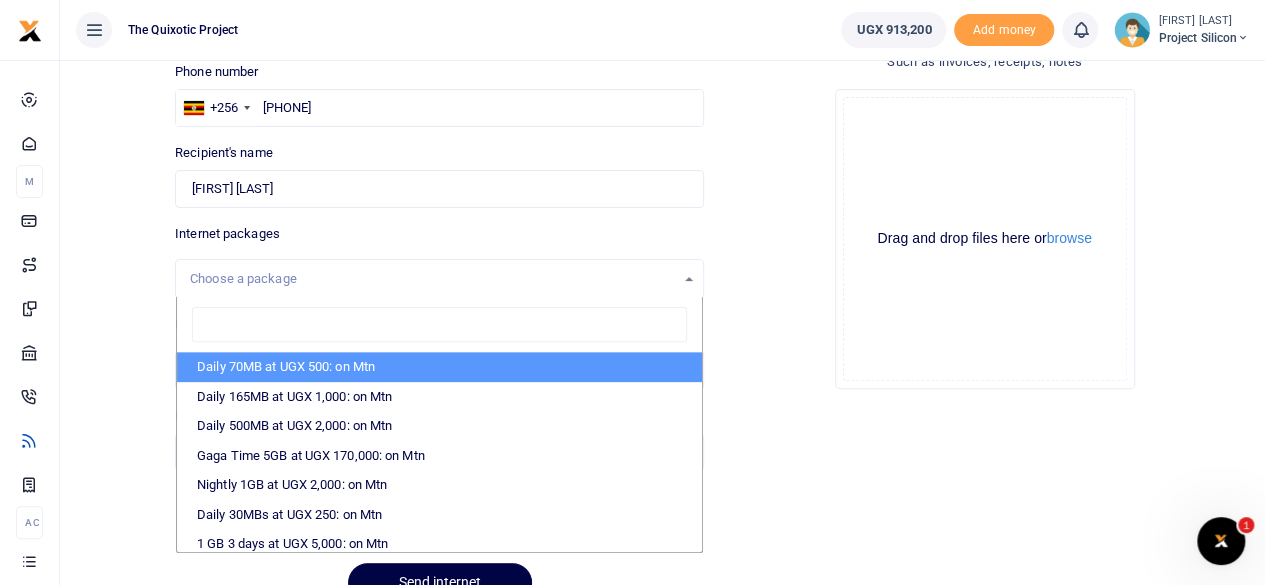 click on "Drop your files here Drag and drop files here or  browse Powered by  Uppy" at bounding box center [984, 239] 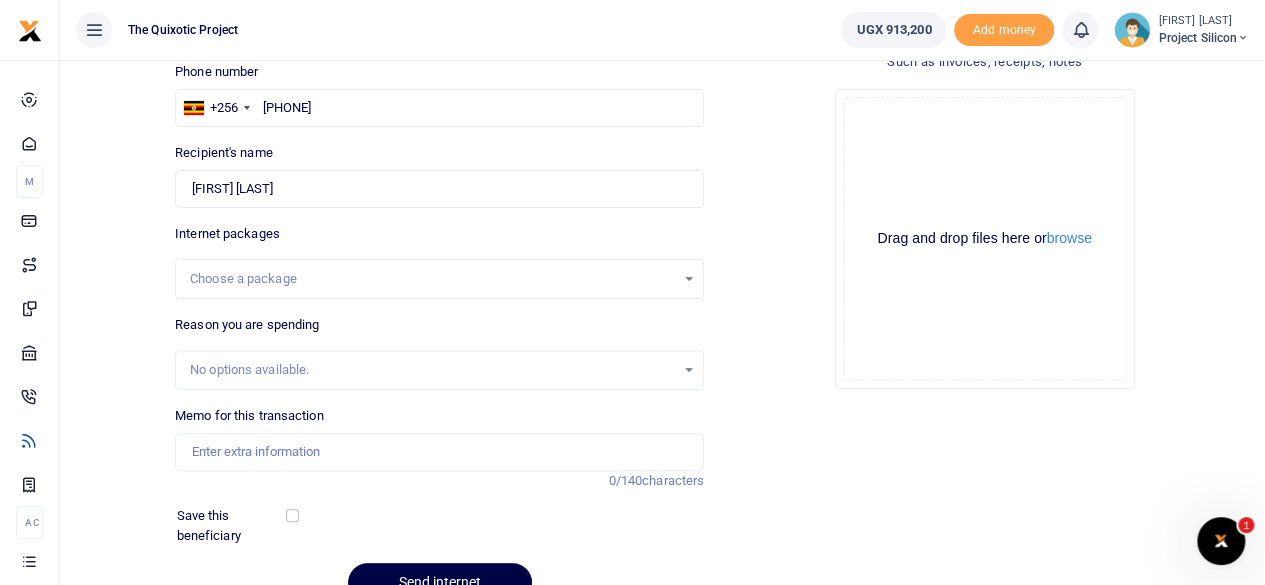 scroll, scrollTop: 26, scrollLeft: 0, axis: vertical 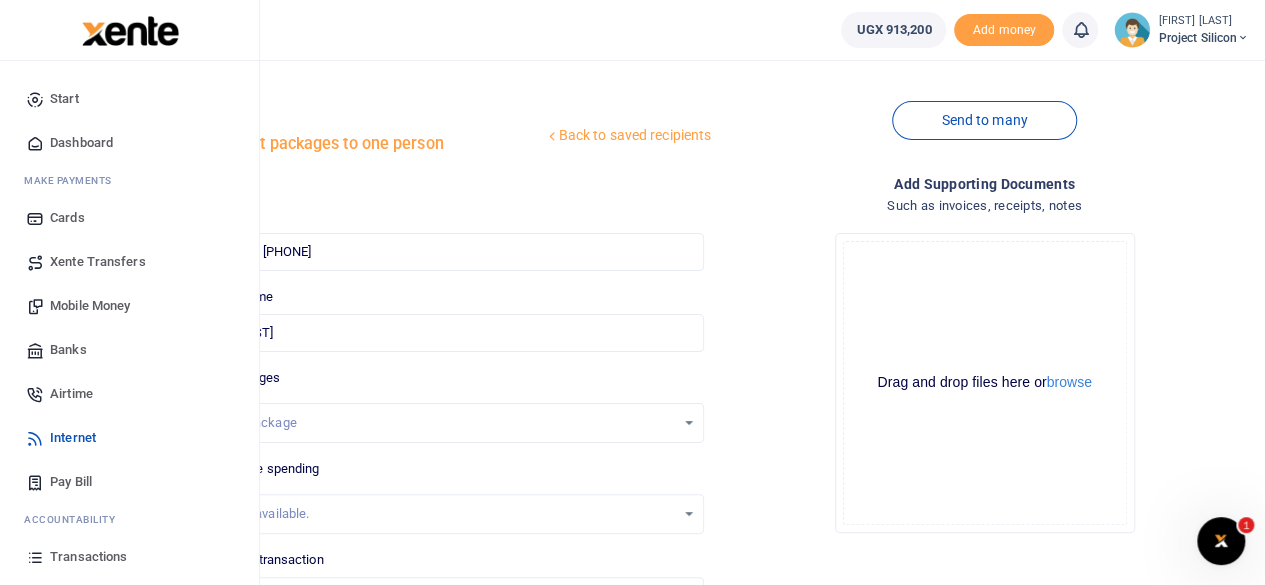 click on "Mobile Money" at bounding box center (90, 306) 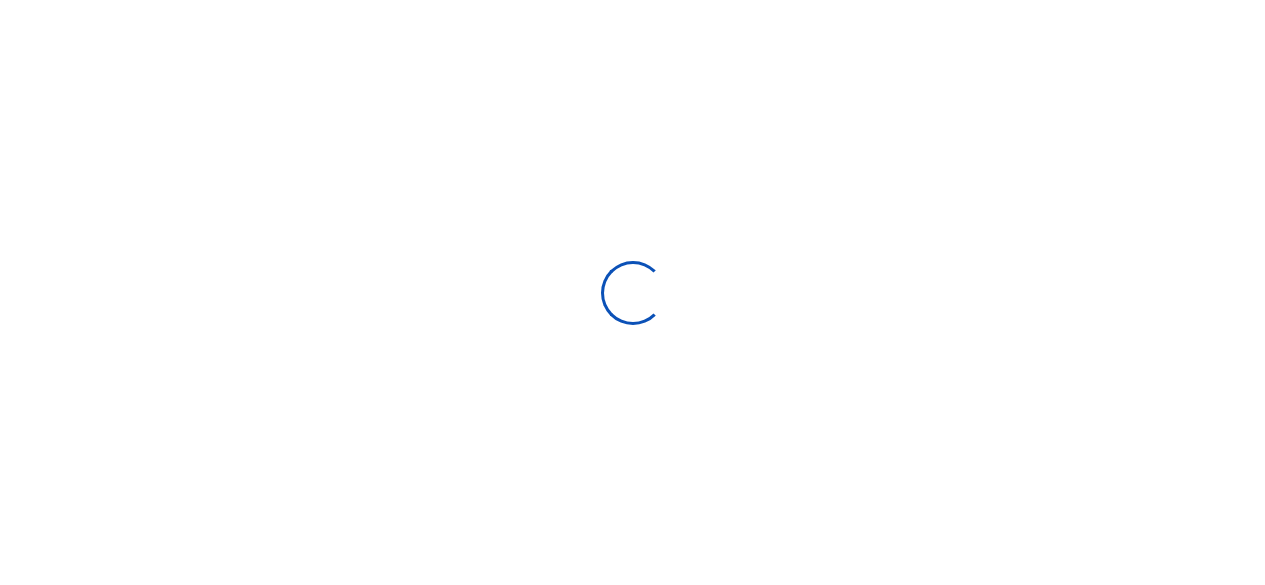 scroll, scrollTop: 0, scrollLeft: 0, axis: both 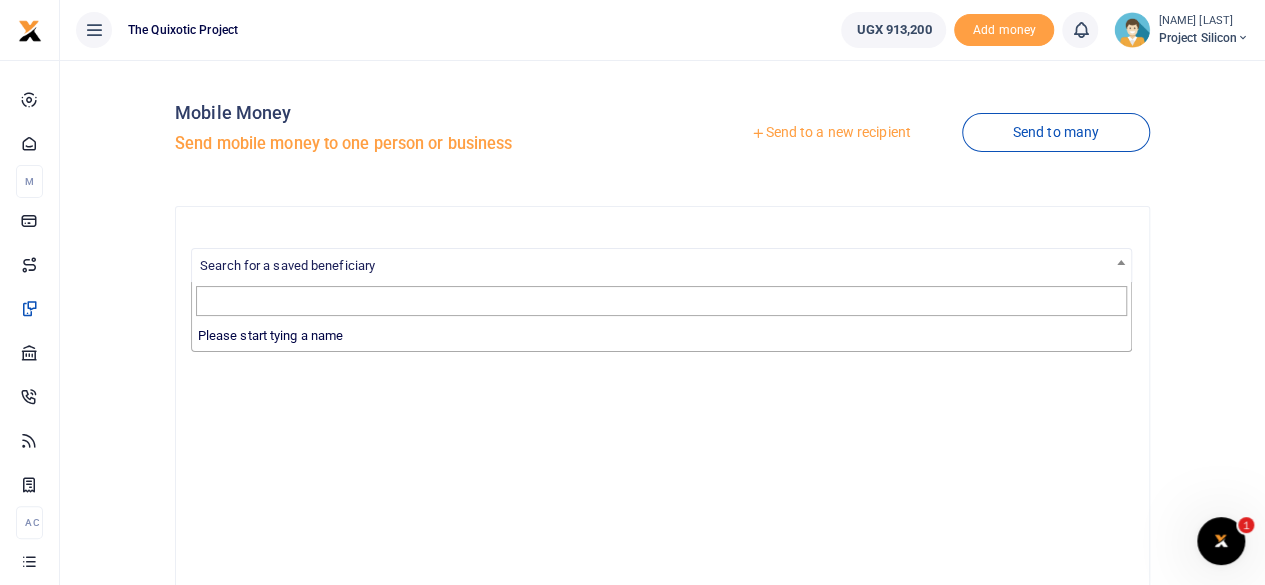 click on "Search for a saved beneficiary" at bounding box center (287, 265) 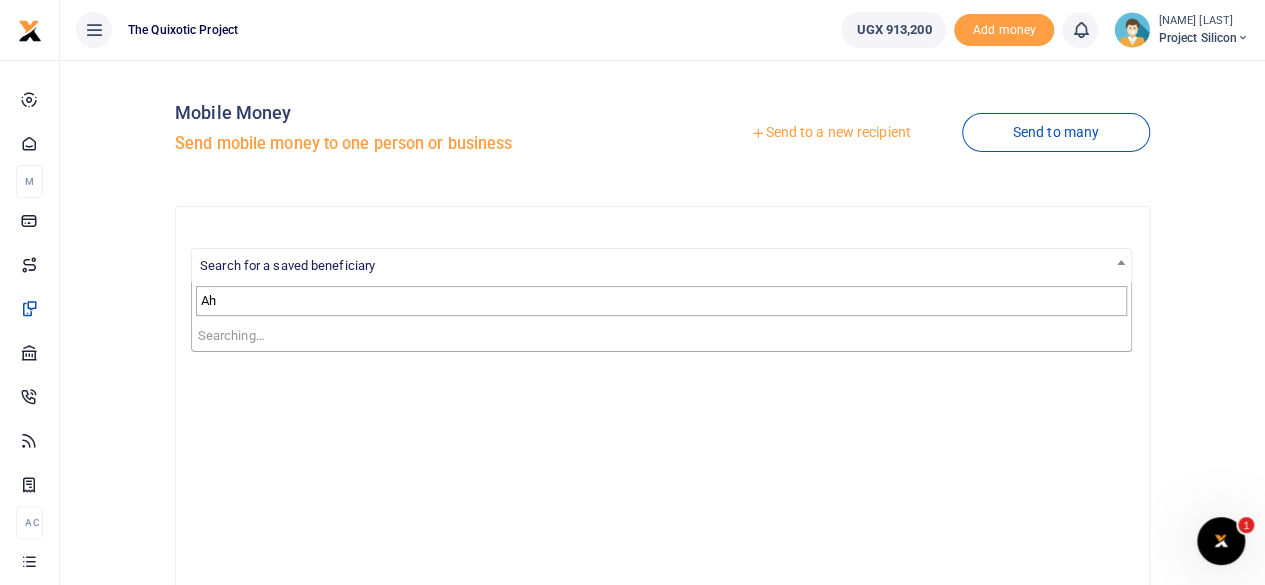 type on "A" 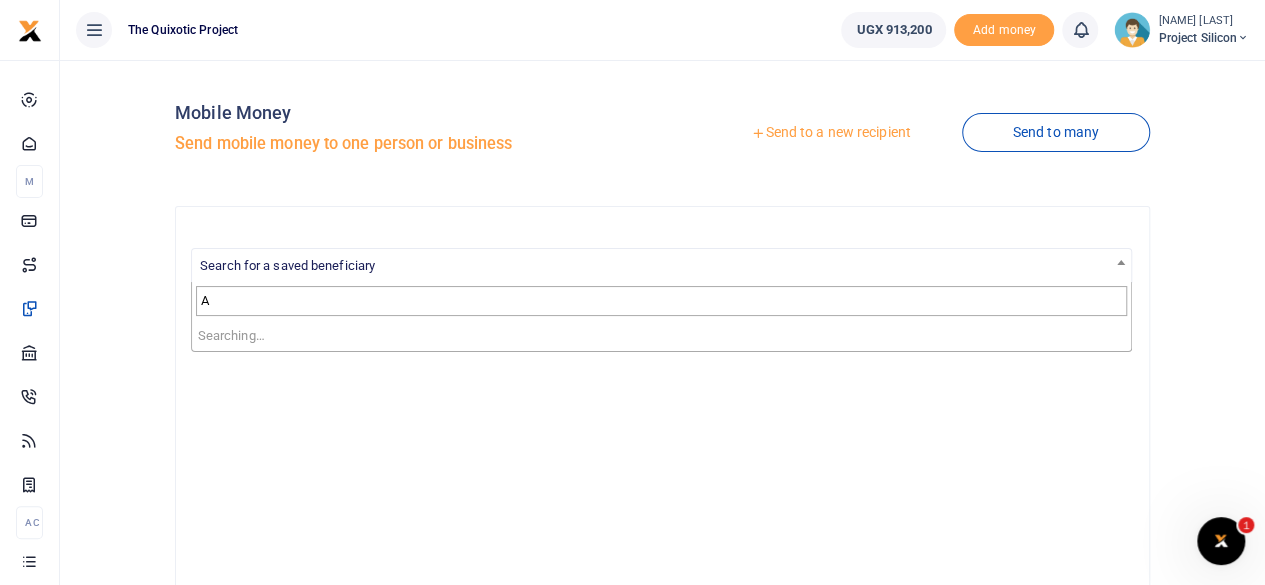 type 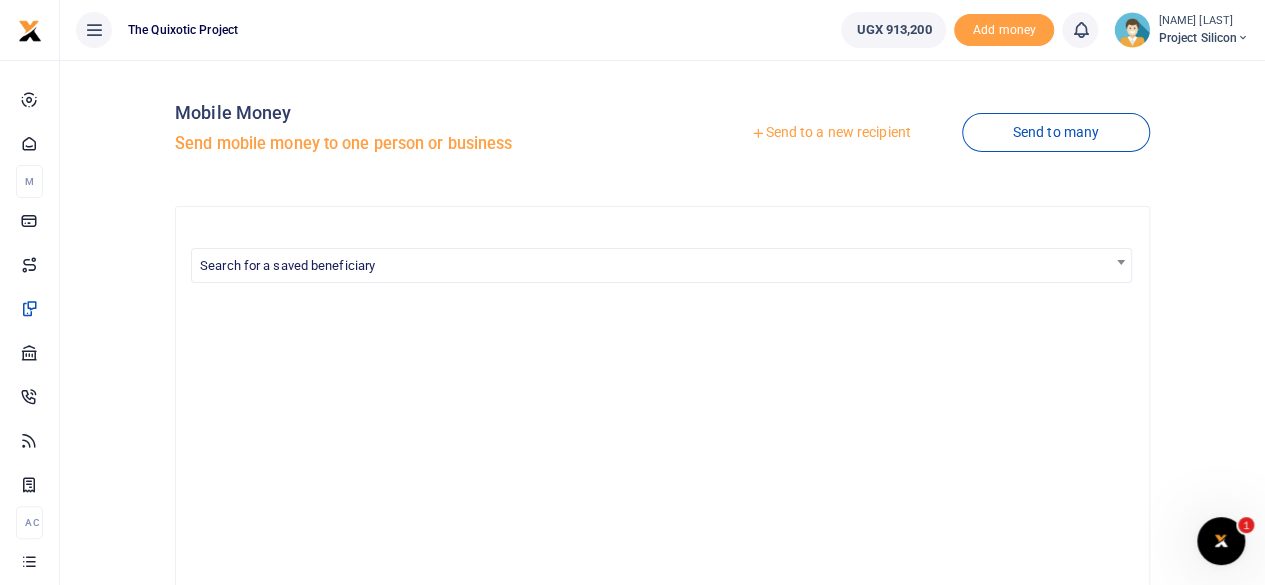 click on "Send to a new recipient" at bounding box center (830, 133) 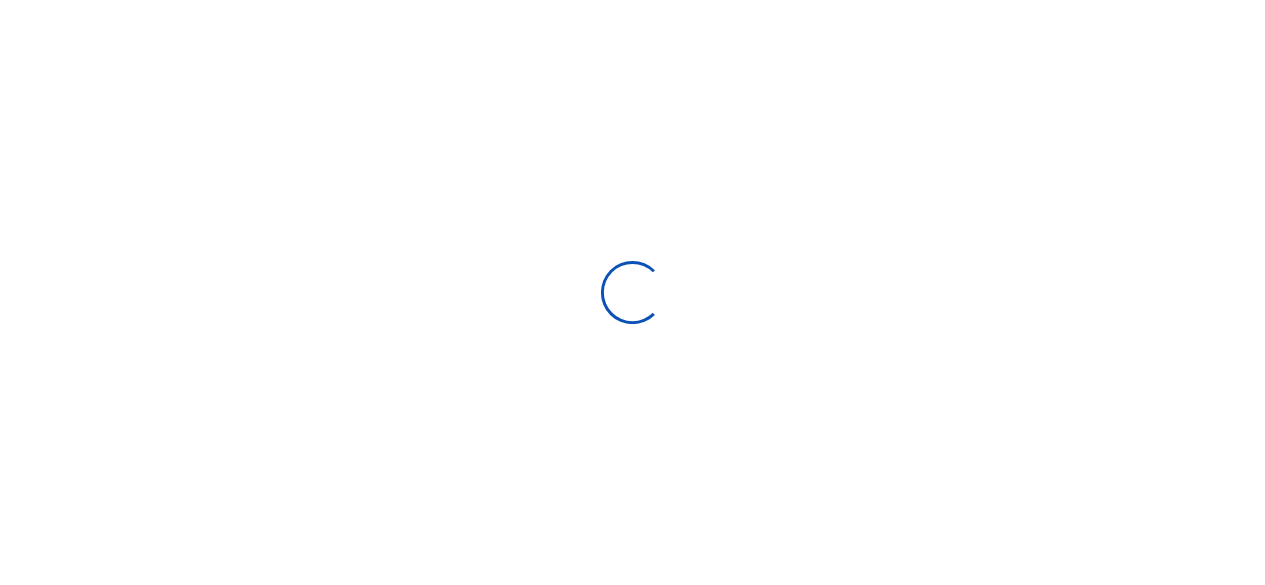scroll, scrollTop: 0, scrollLeft: 0, axis: both 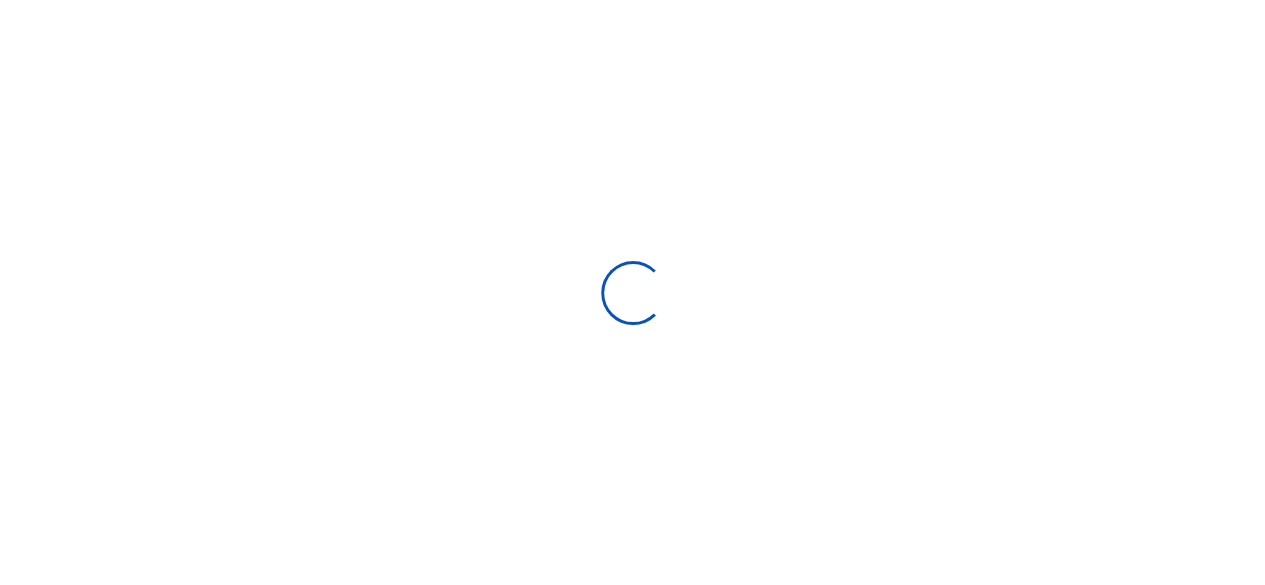 select on "Loading bundles" 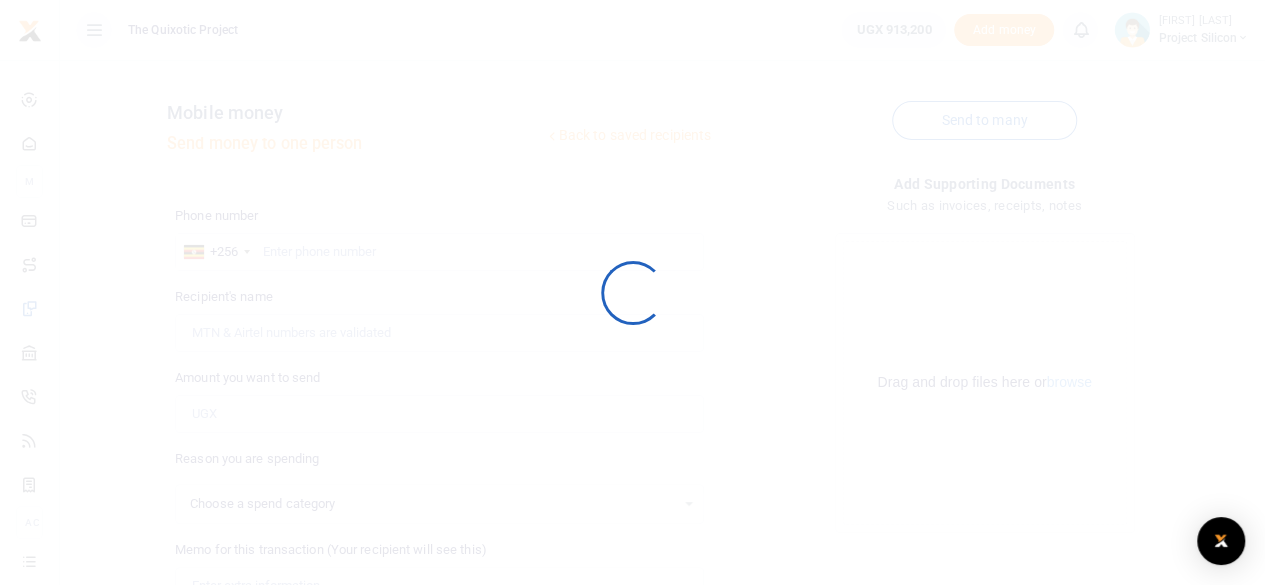 select 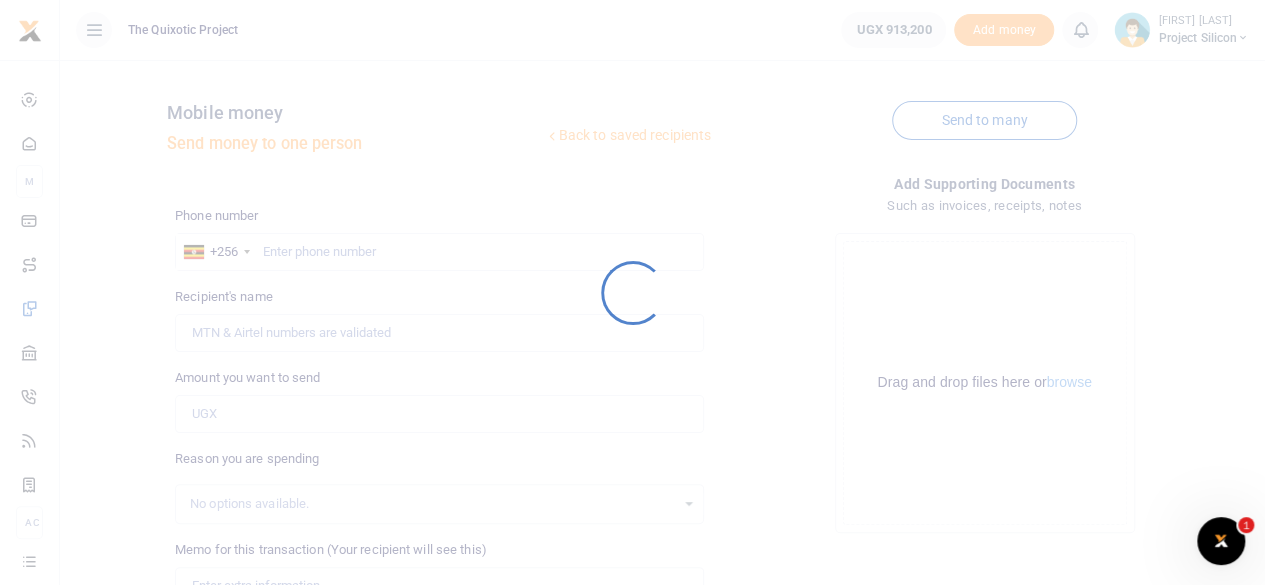 scroll, scrollTop: 0, scrollLeft: 0, axis: both 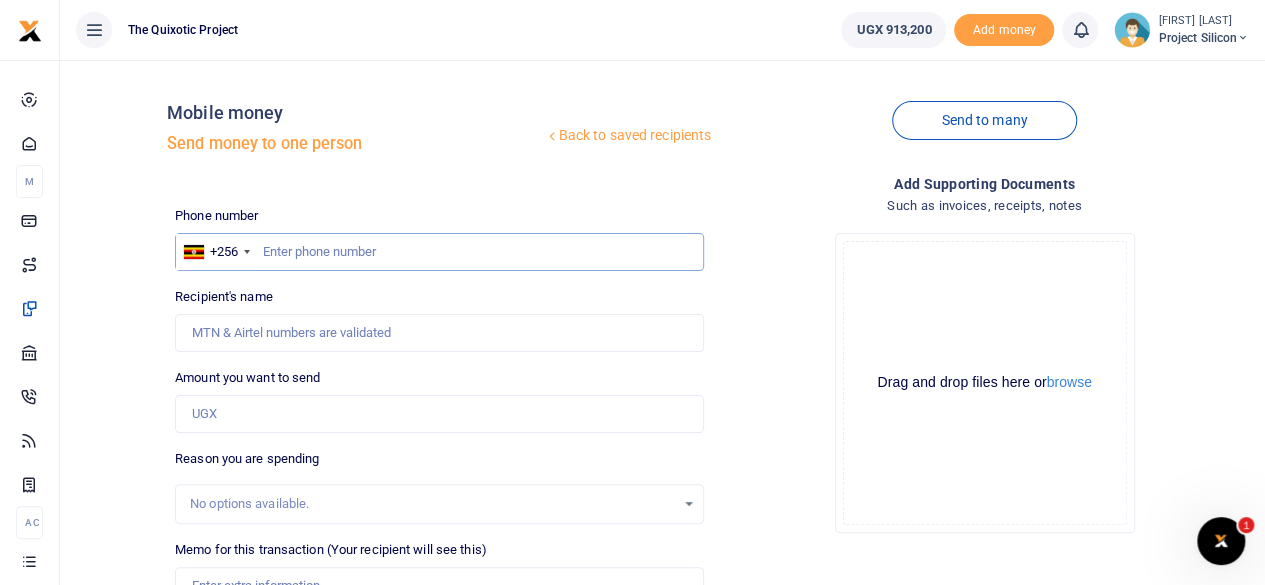 click at bounding box center (439, 252) 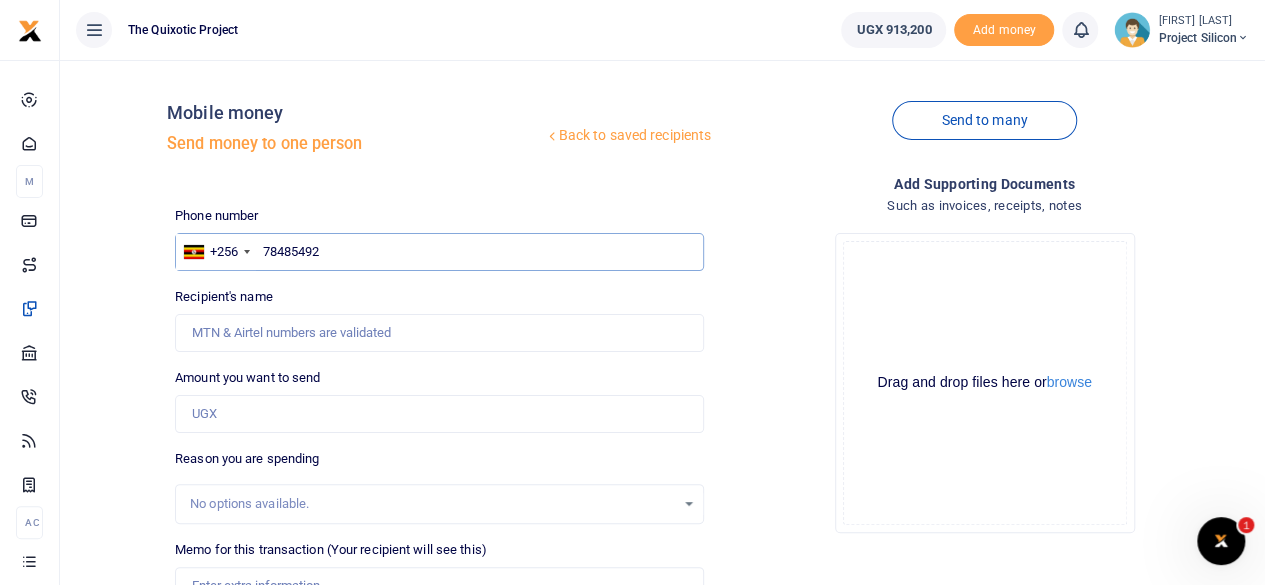 type on "[PHONE]" 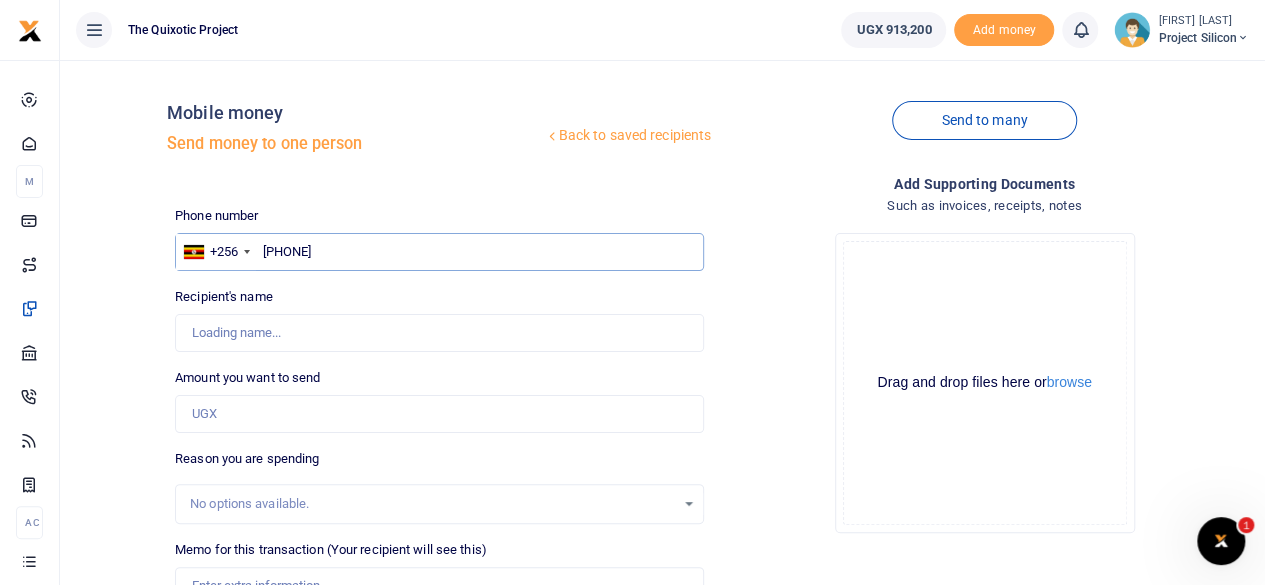 type on "[FIRST] [LAST]" 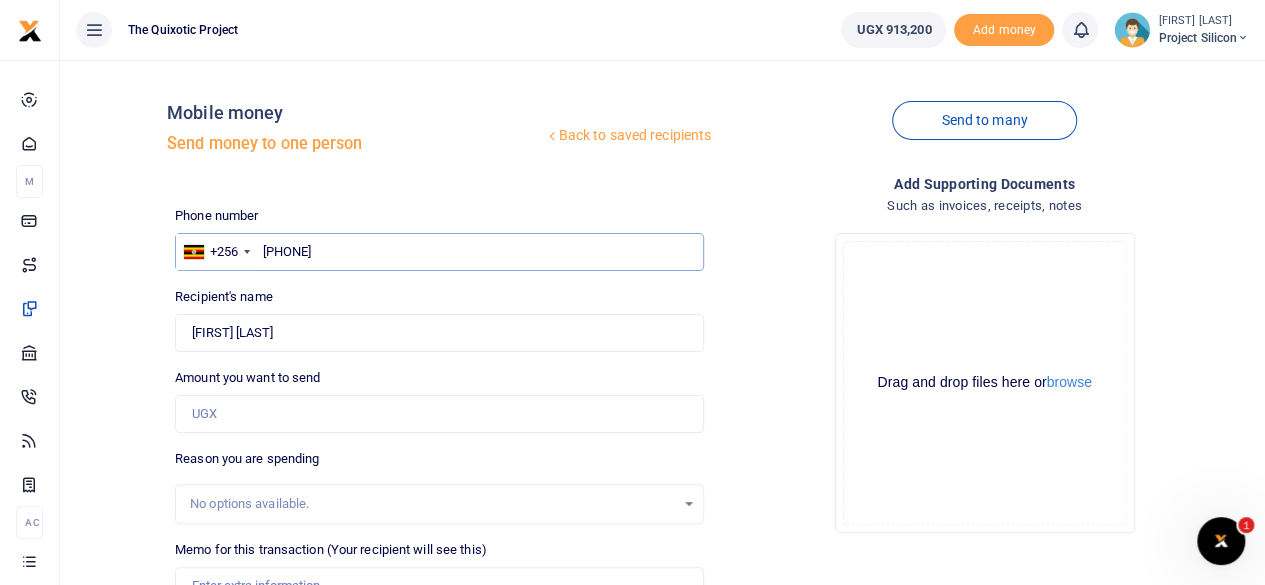 type on "784854923" 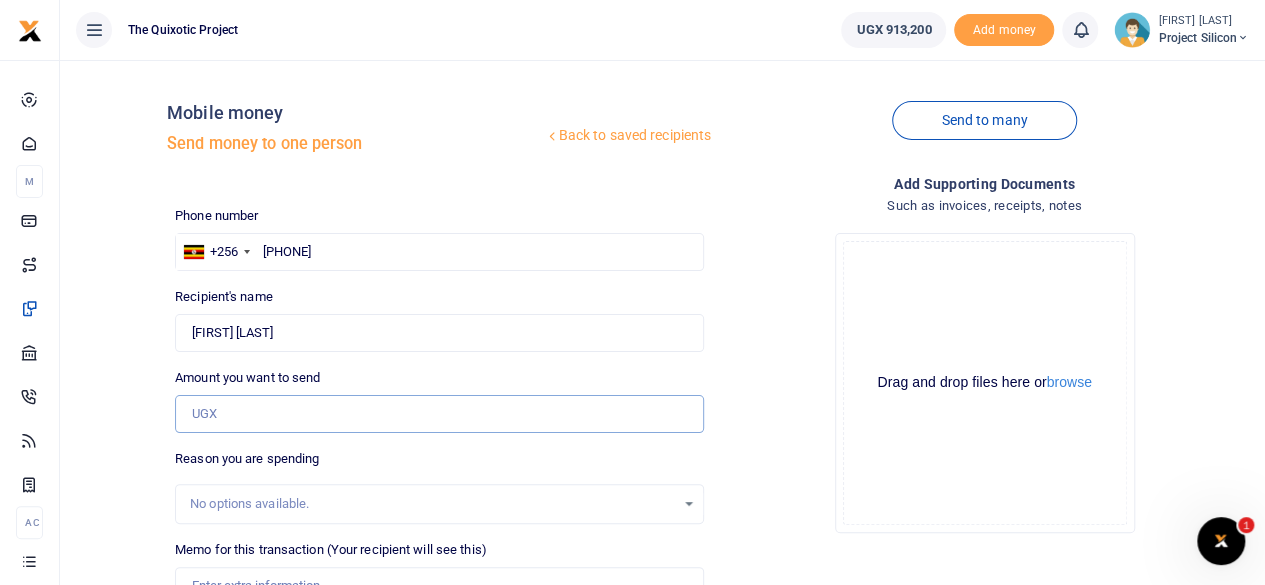 click on "Amount you want to send" at bounding box center [439, 414] 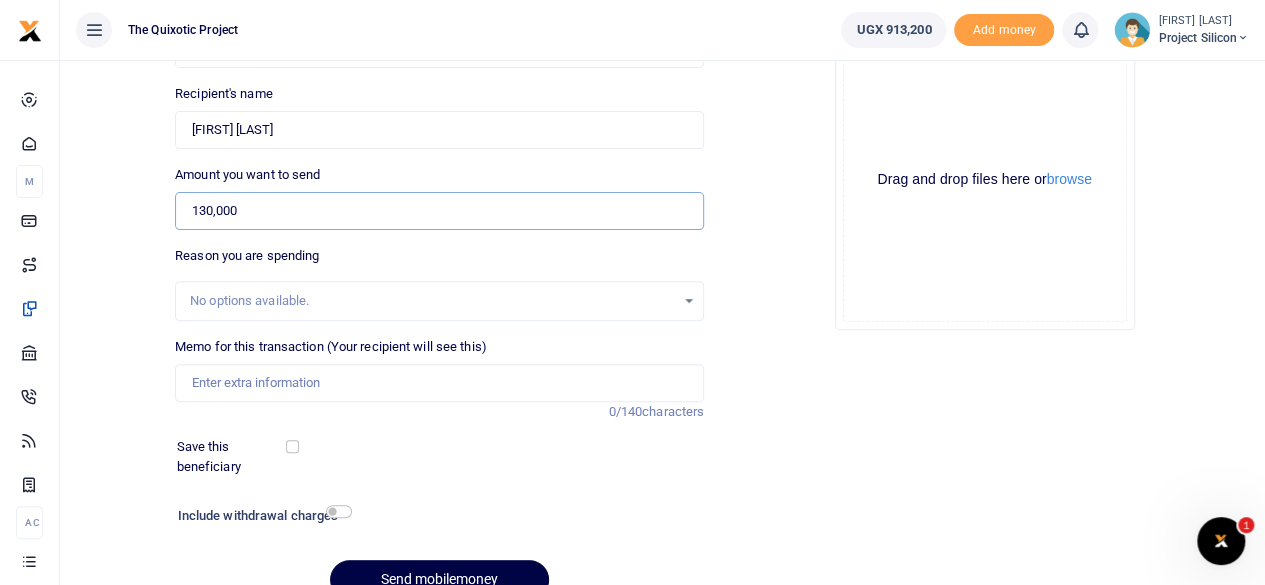 scroll, scrollTop: 206, scrollLeft: 0, axis: vertical 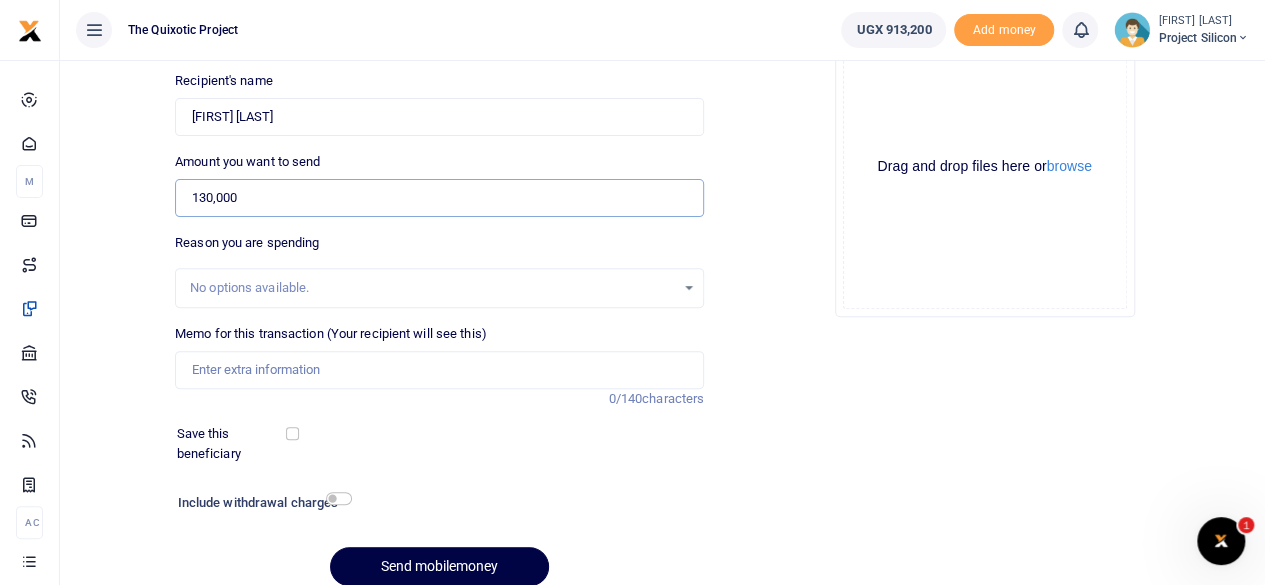 type on "130,000" 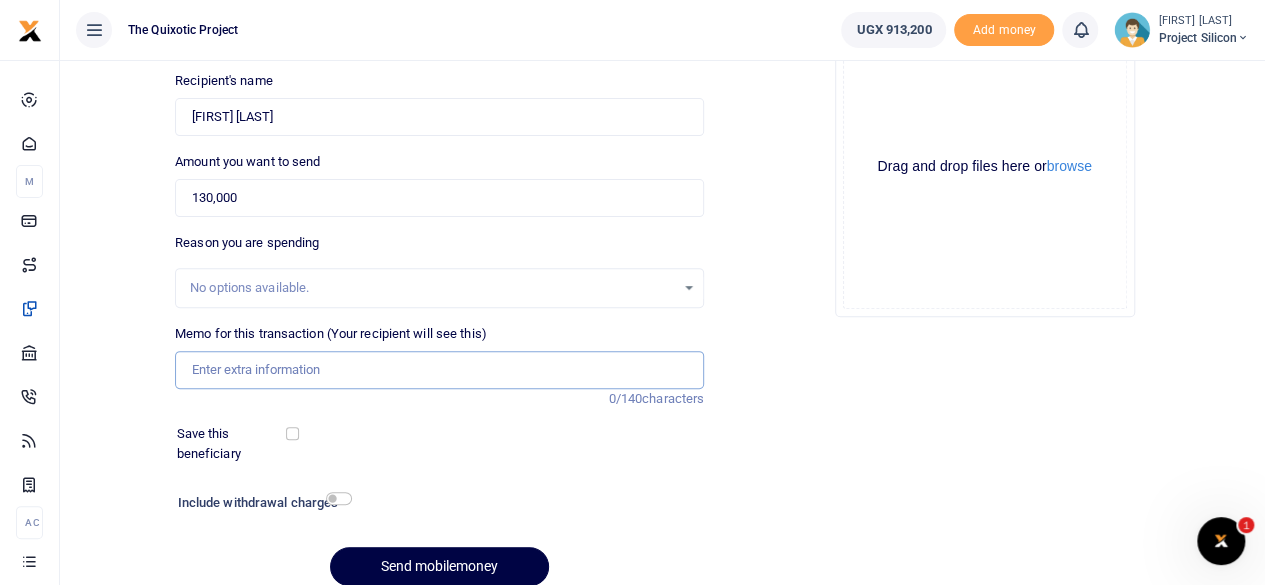 click on "Memo for this transaction (Your recipient will see this)" at bounding box center [439, 370] 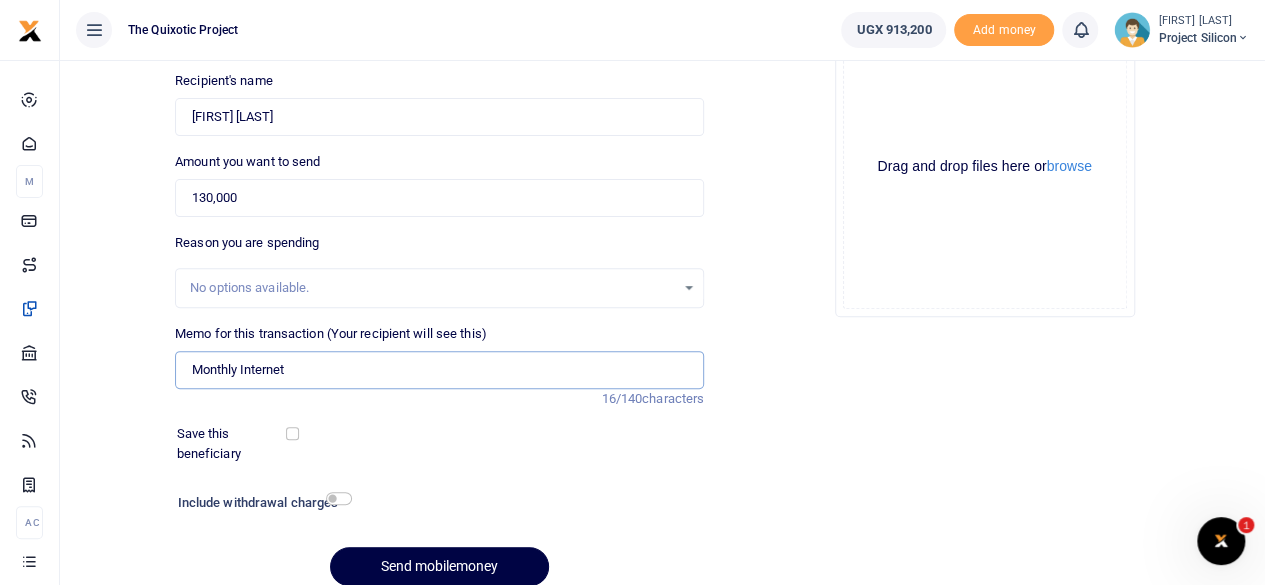 click on "Monthly Internet" at bounding box center [439, 370] 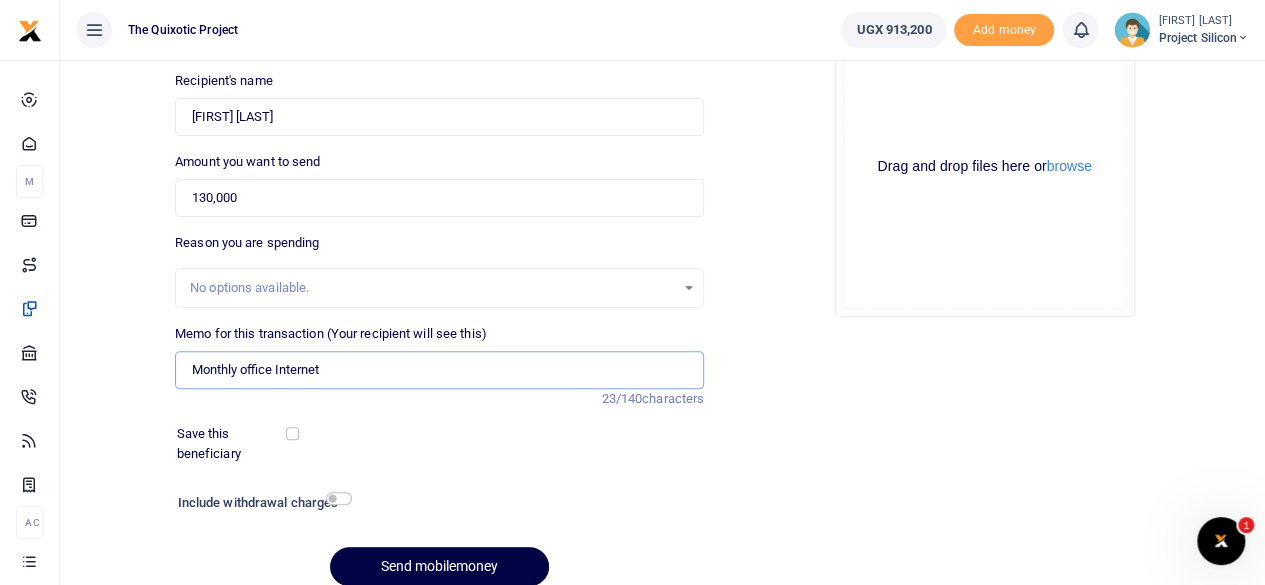 click on "Monthly office Internet" at bounding box center (439, 370) 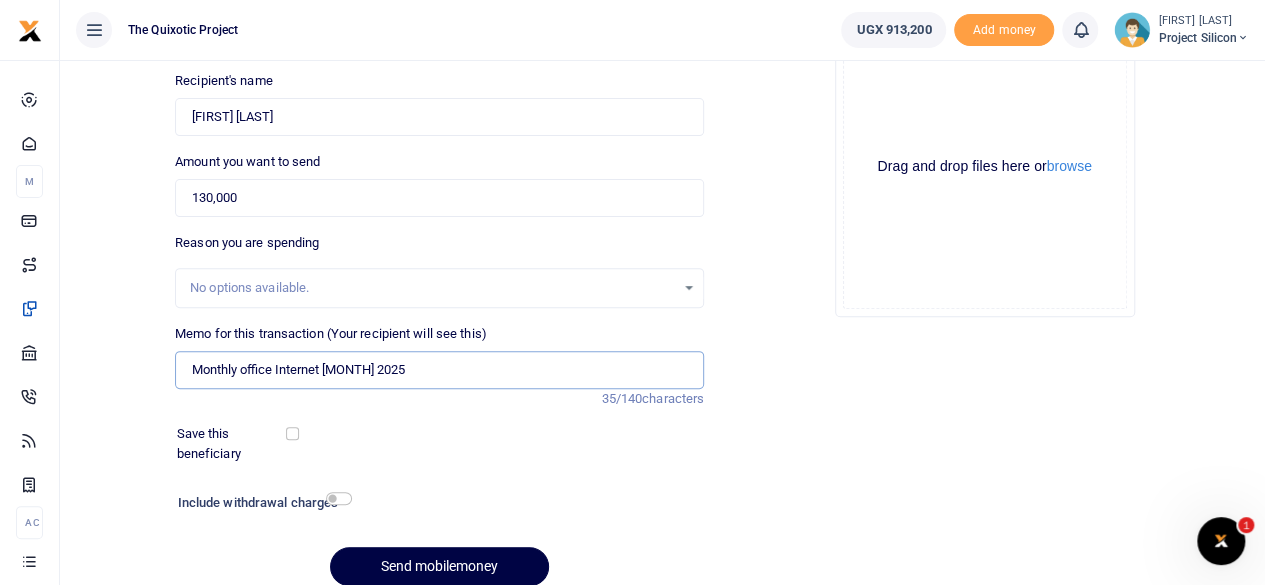 type on "Monthly office Internet August 2025" 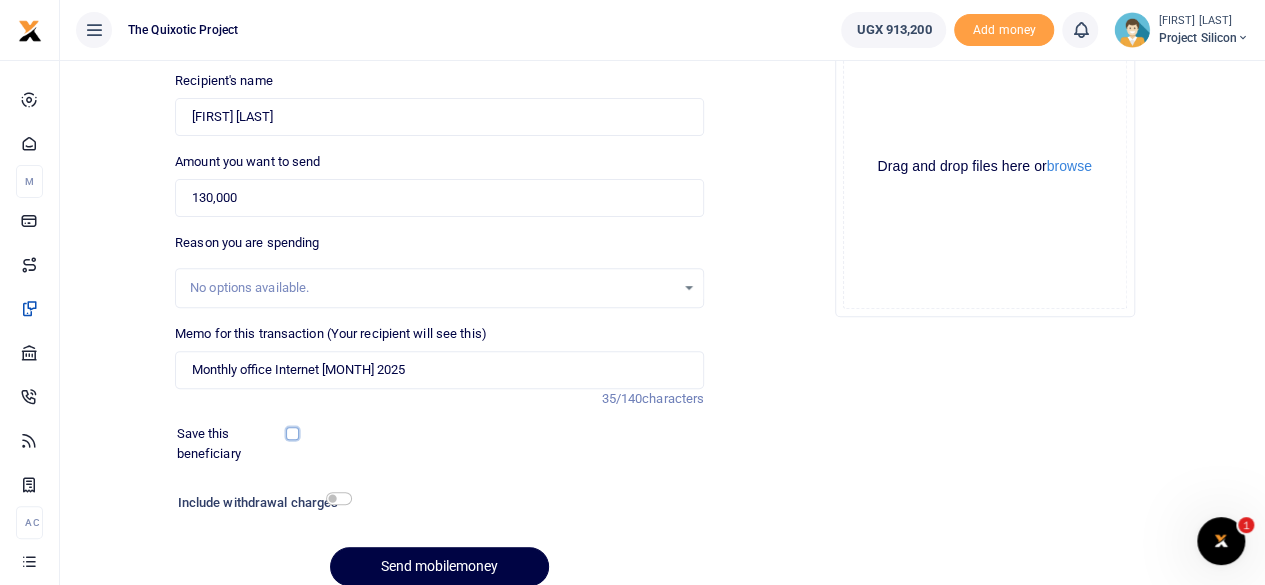 click at bounding box center (292, 433) 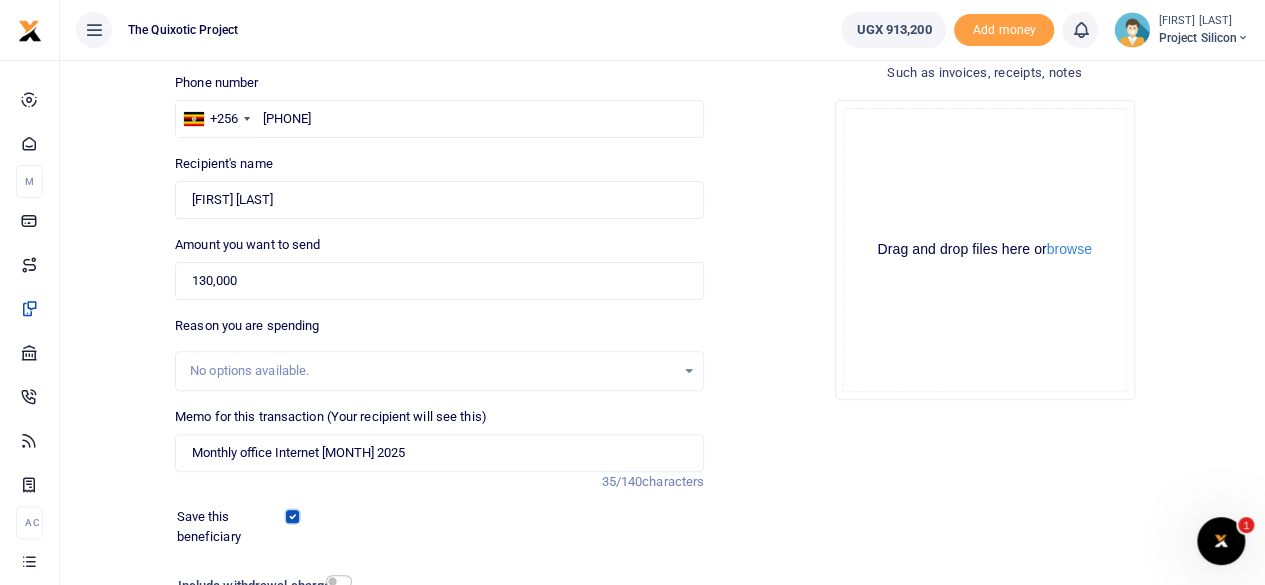 scroll, scrollTop: 298, scrollLeft: 0, axis: vertical 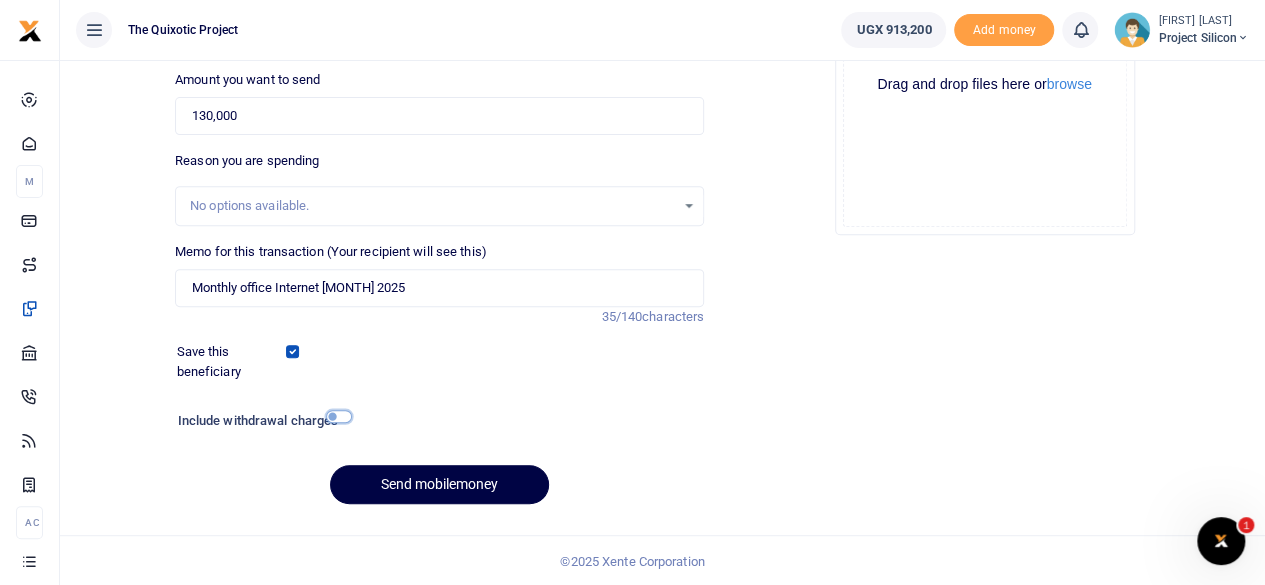 click at bounding box center [339, 416] 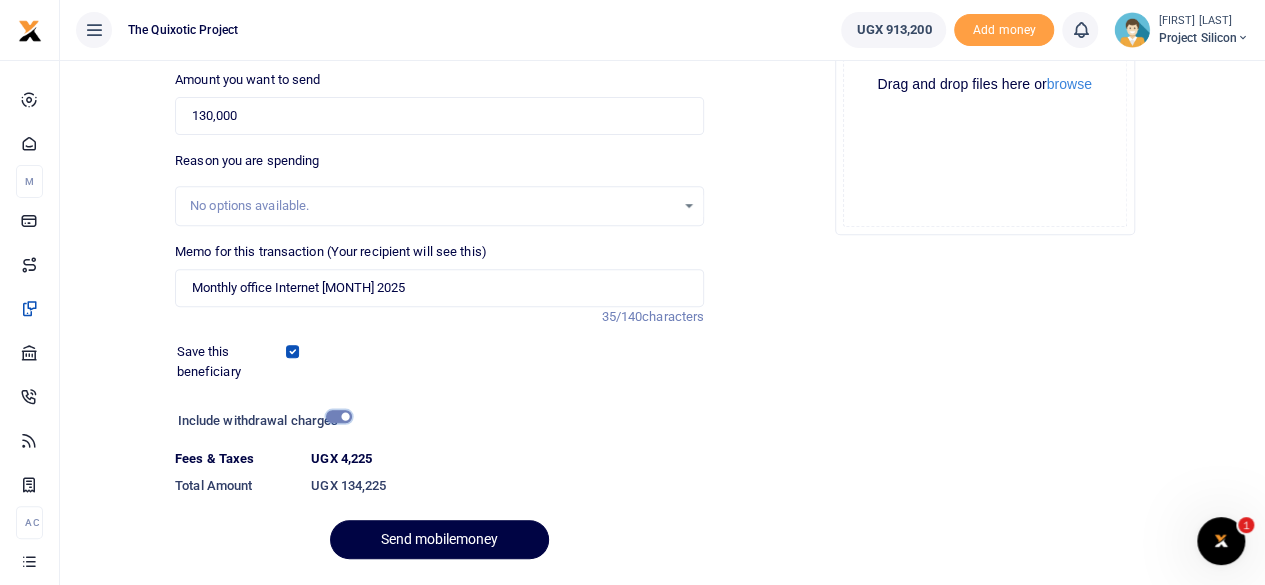click at bounding box center [339, 416] 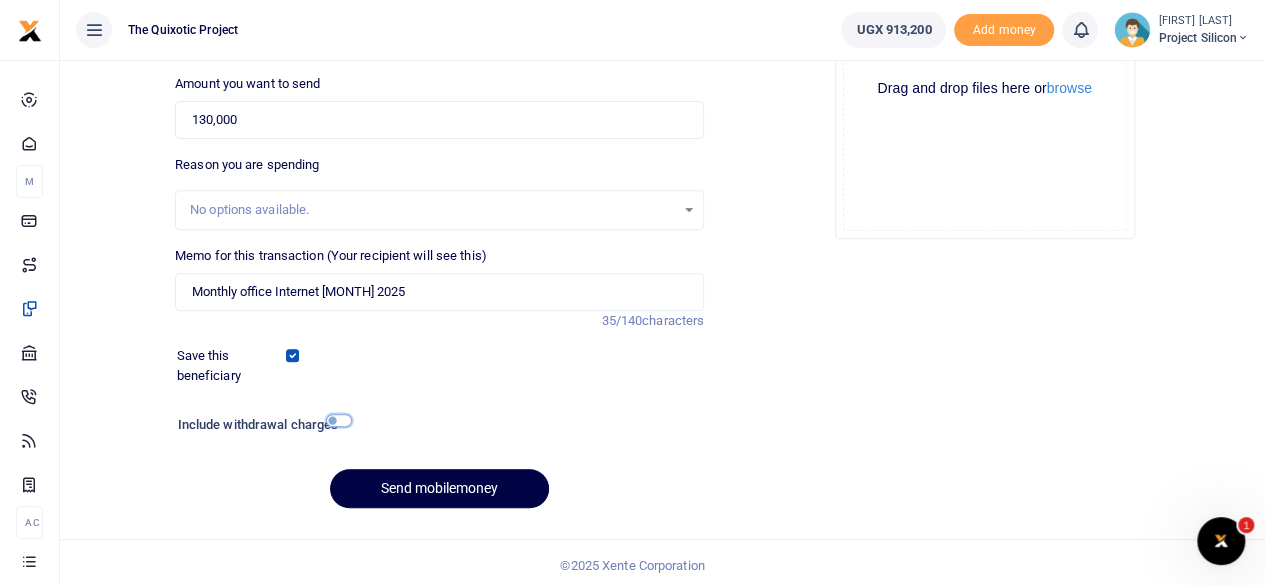 scroll, scrollTop: 298, scrollLeft: 0, axis: vertical 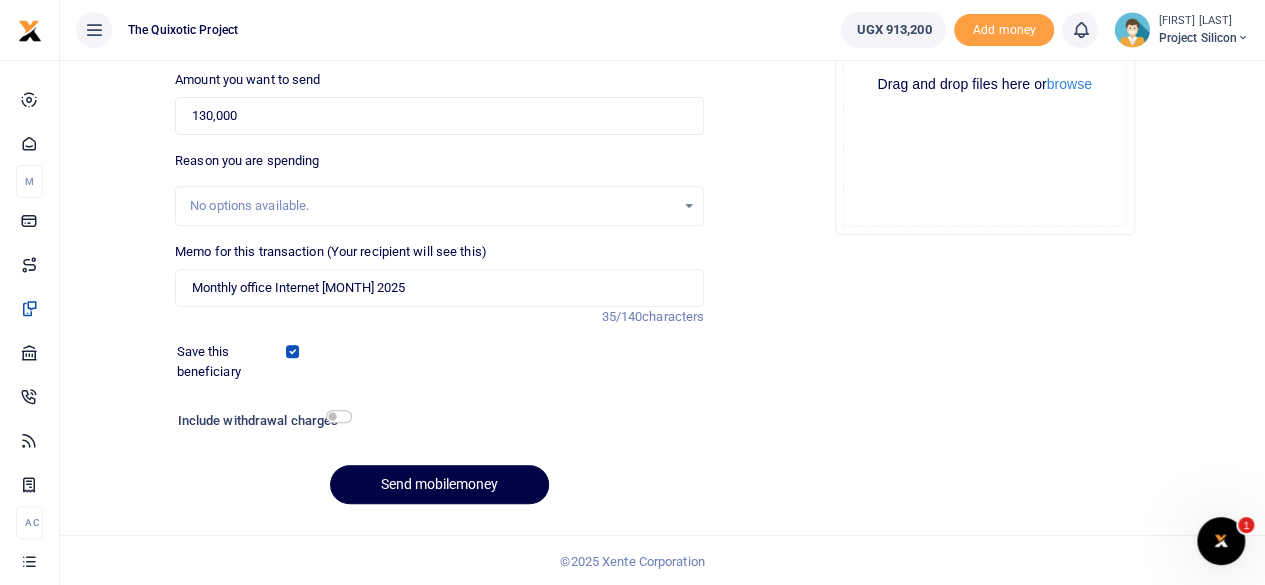 click on "Save this beneficiary" at bounding box center [427, 361] 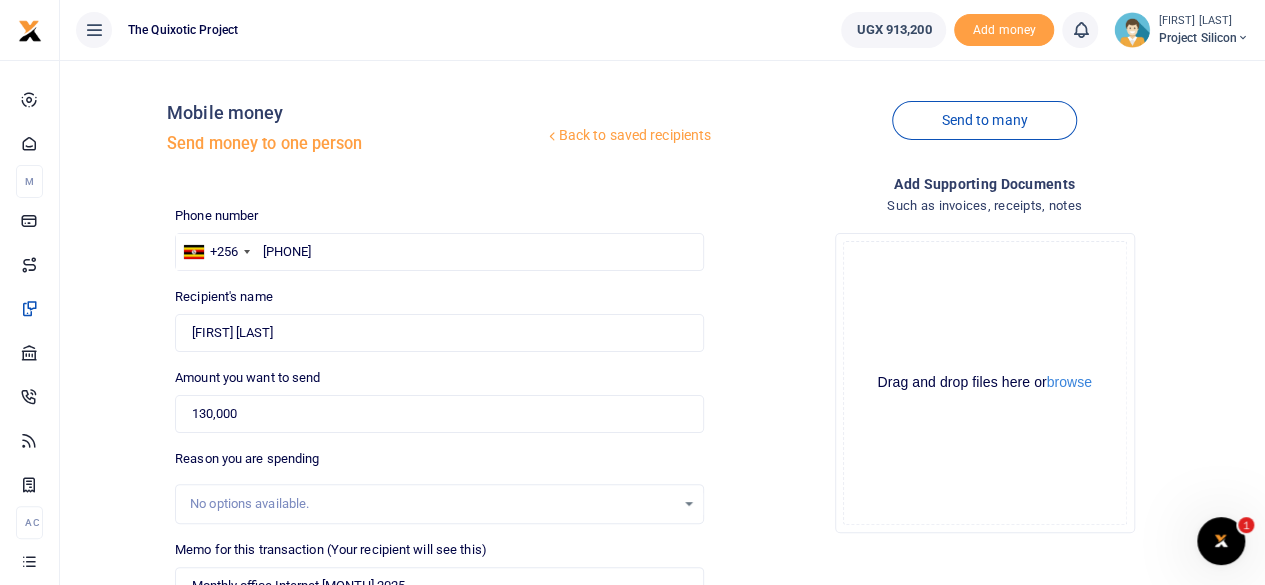 click on "Back to saved recipients
Mobile money
Send money to one person
Send to many
Phone number
+256 Uganda +256 784854923
Phone is required.
0 0" at bounding box center (662, 473) 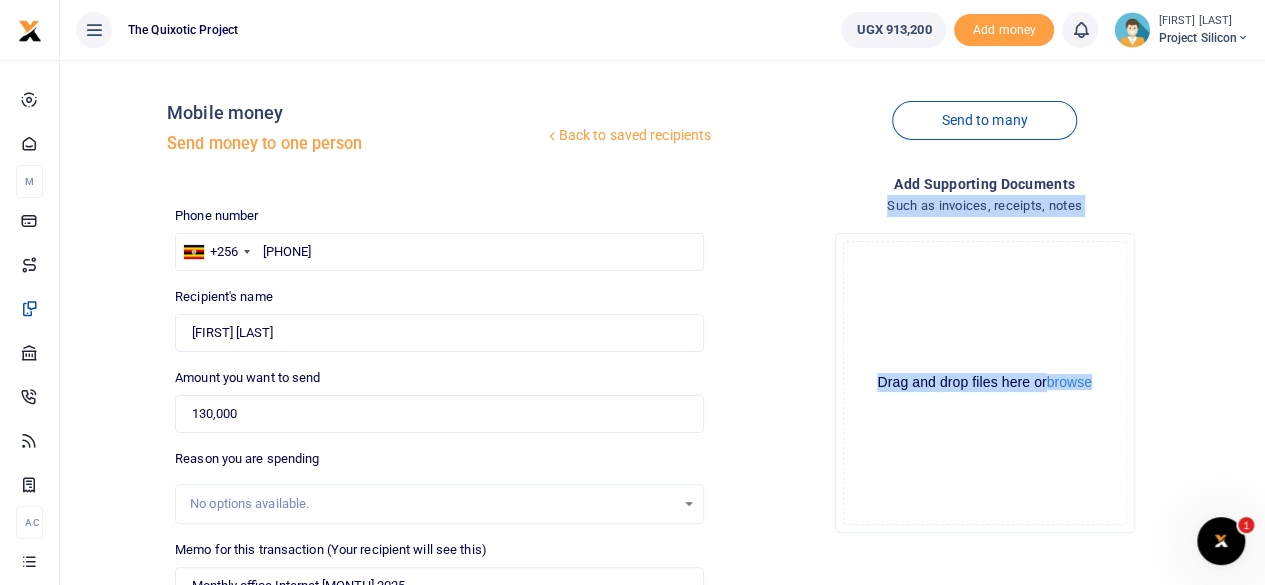 drag, startPoint x: 1263, startPoint y: 190, endPoint x: 1279, endPoint y: 369, distance: 179.71365 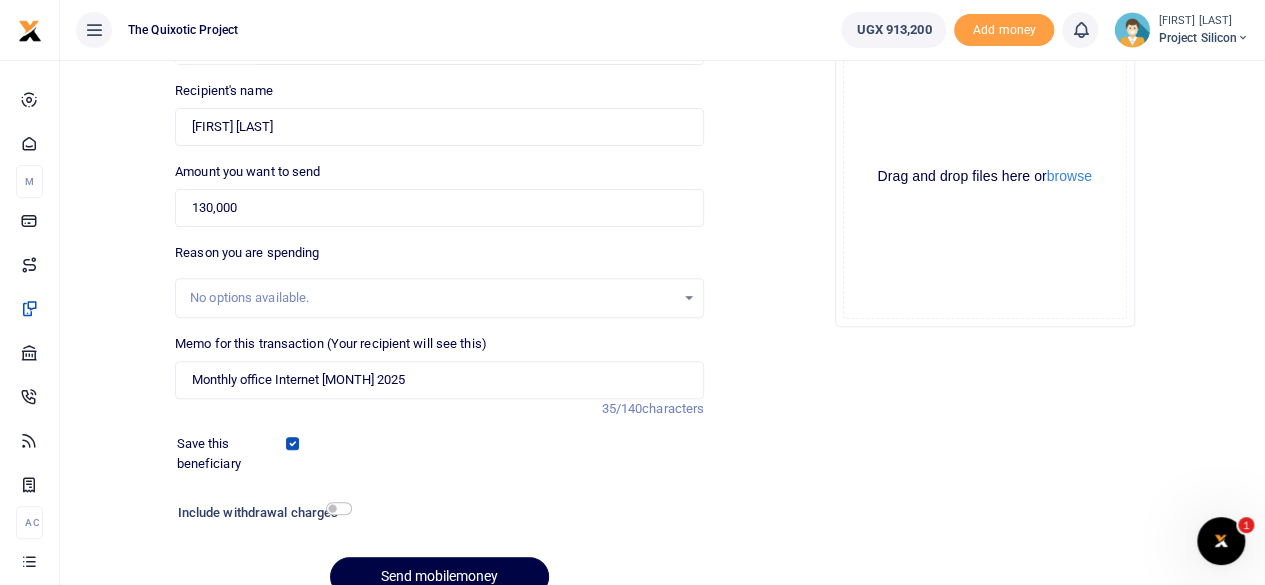 scroll, scrollTop: 218, scrollLeft: 0, axis: vertical 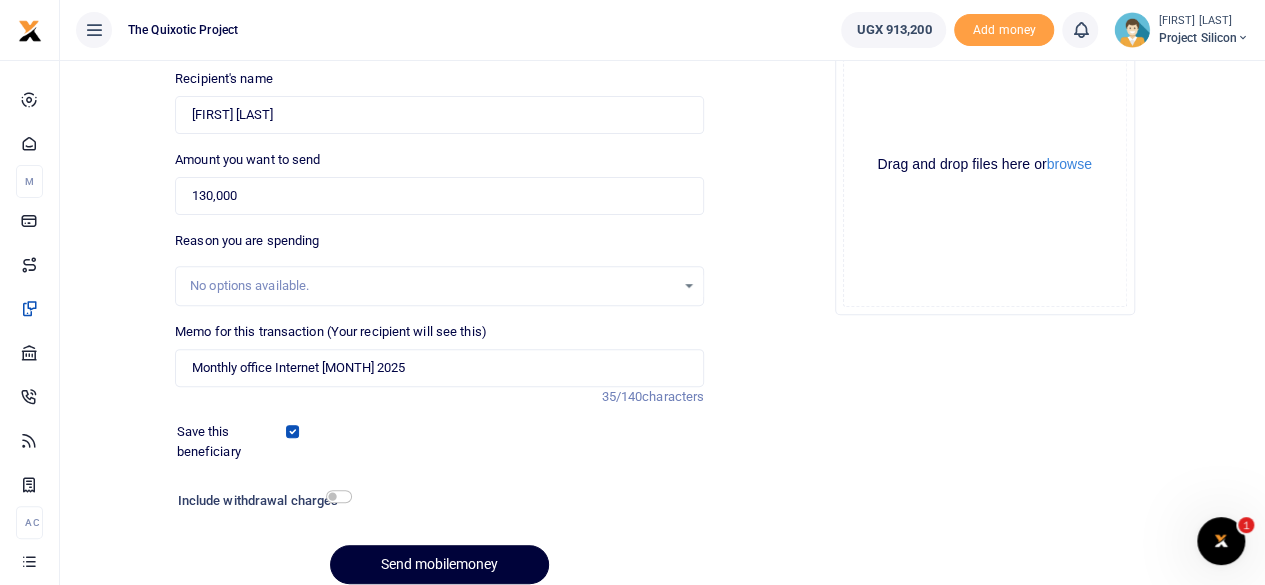 click on "Send mobilemoney" at bounding box center (439, 564) 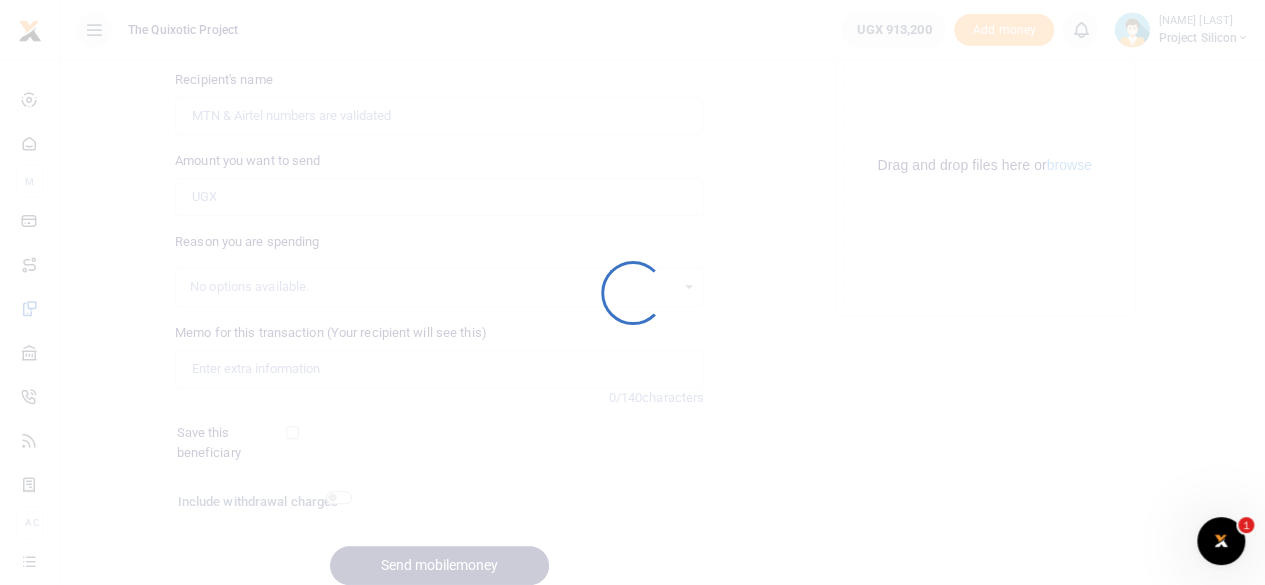 scroll, scrollTop: 0, scrollLeft: 0, axis: both 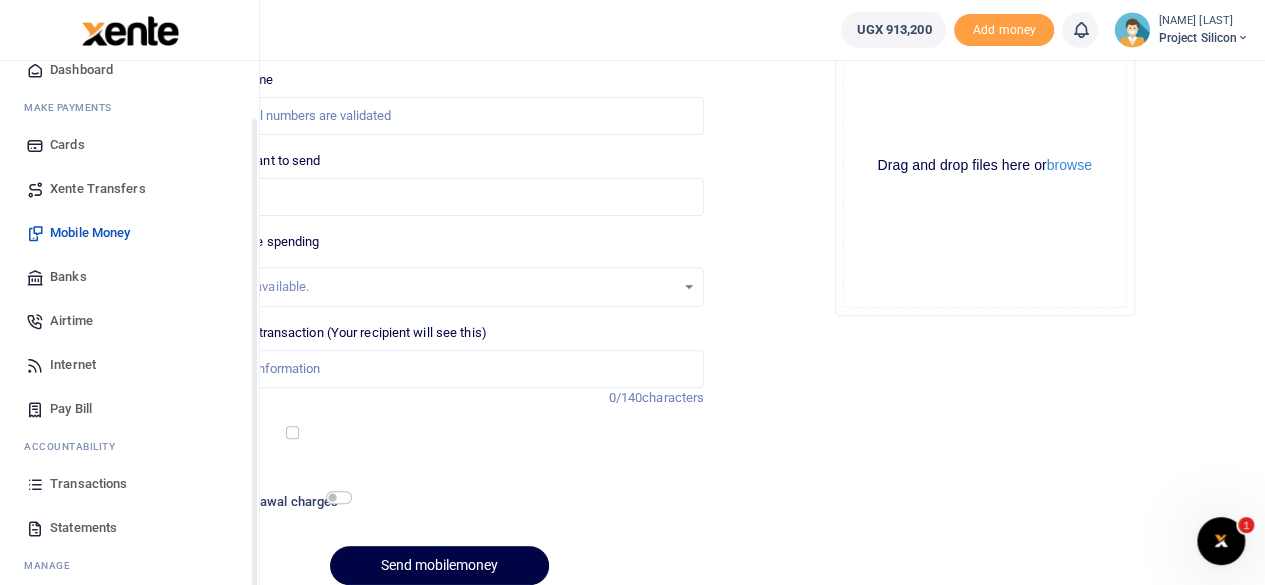 drag, startPoint x: 254, startPoint y: 509, endPoint x: 250, endPoint y: 565, distance: 56.142673 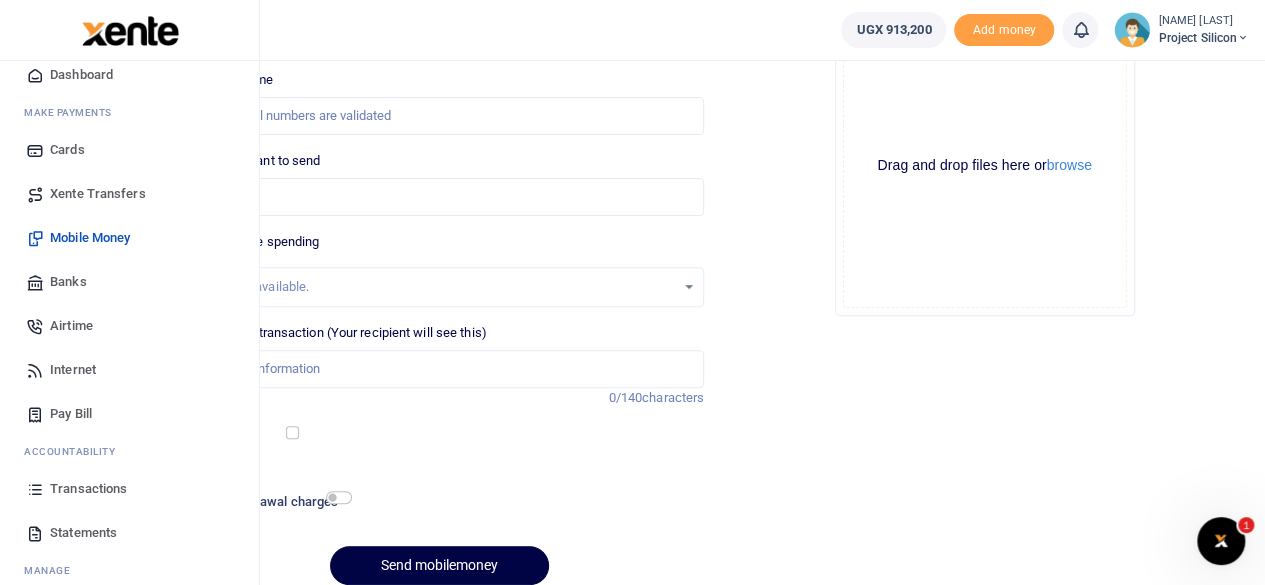 click on "Transactions" at bounding box center (129, 489) 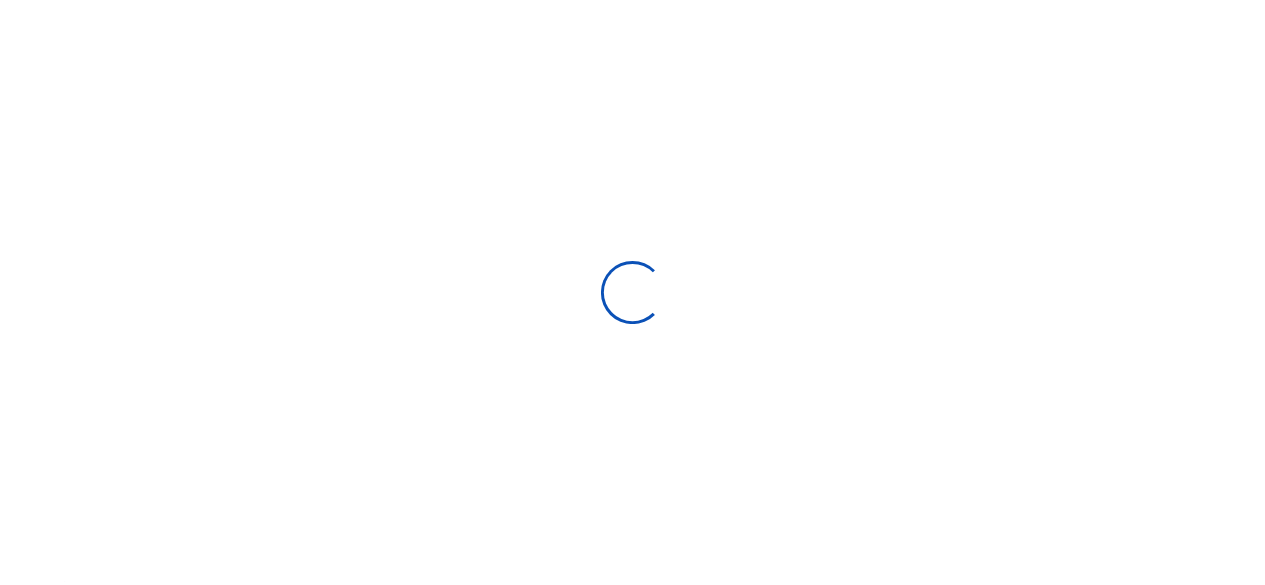 scroll, scrollTop: 0, scrollLeft: 0, axis: both 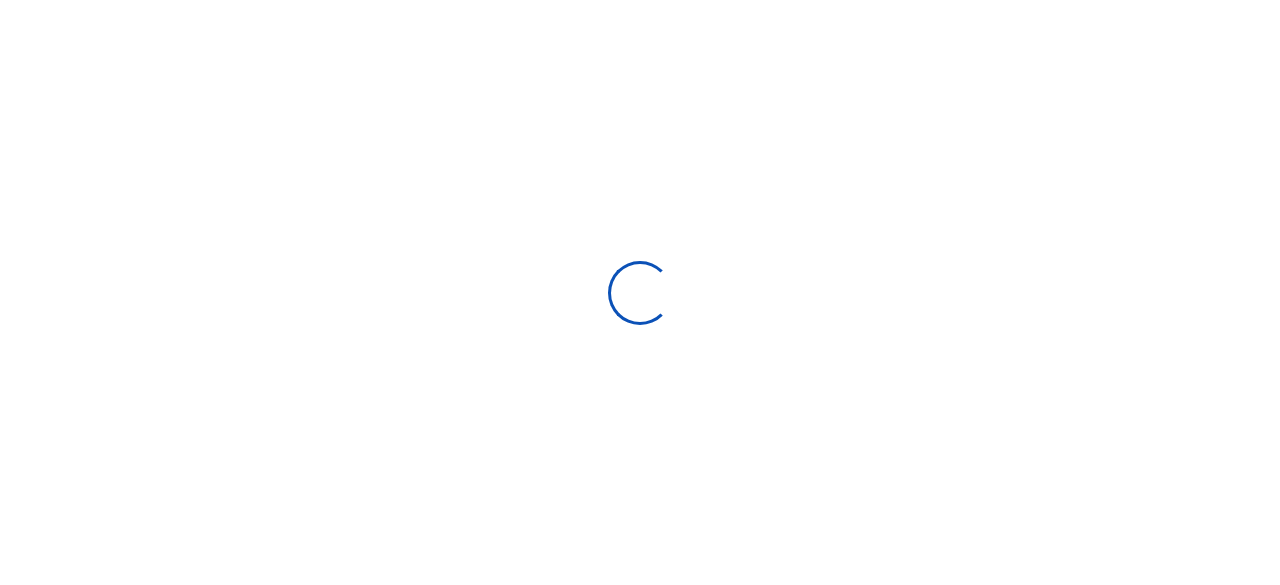 select 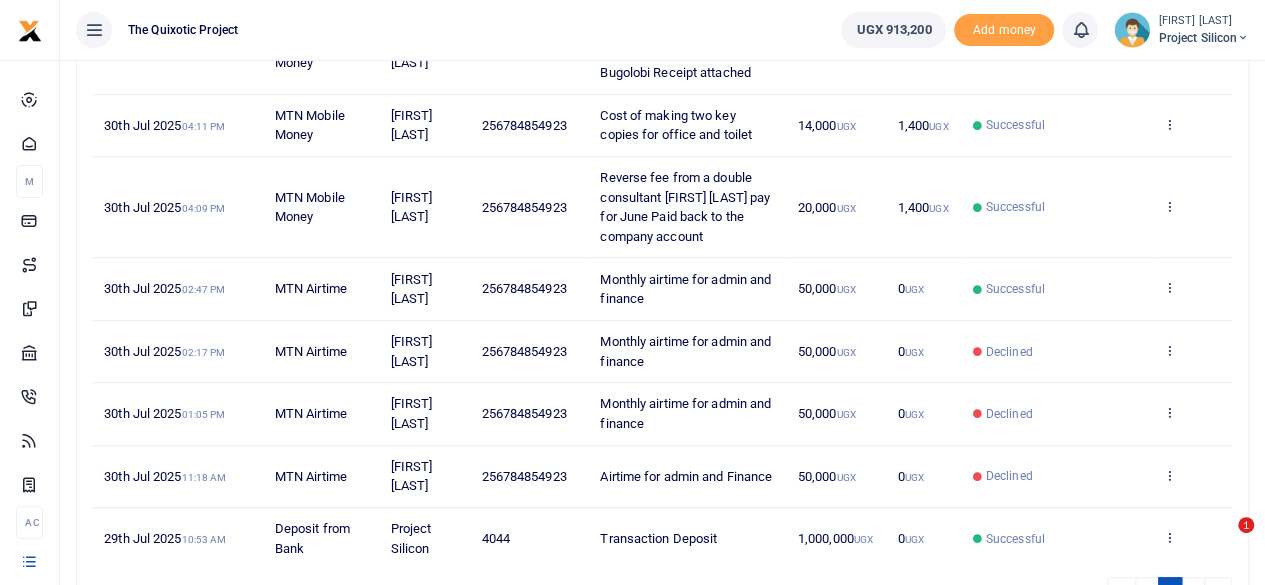 scroll, scrollTop: 456, scrollLeft: 0, axis: vertical 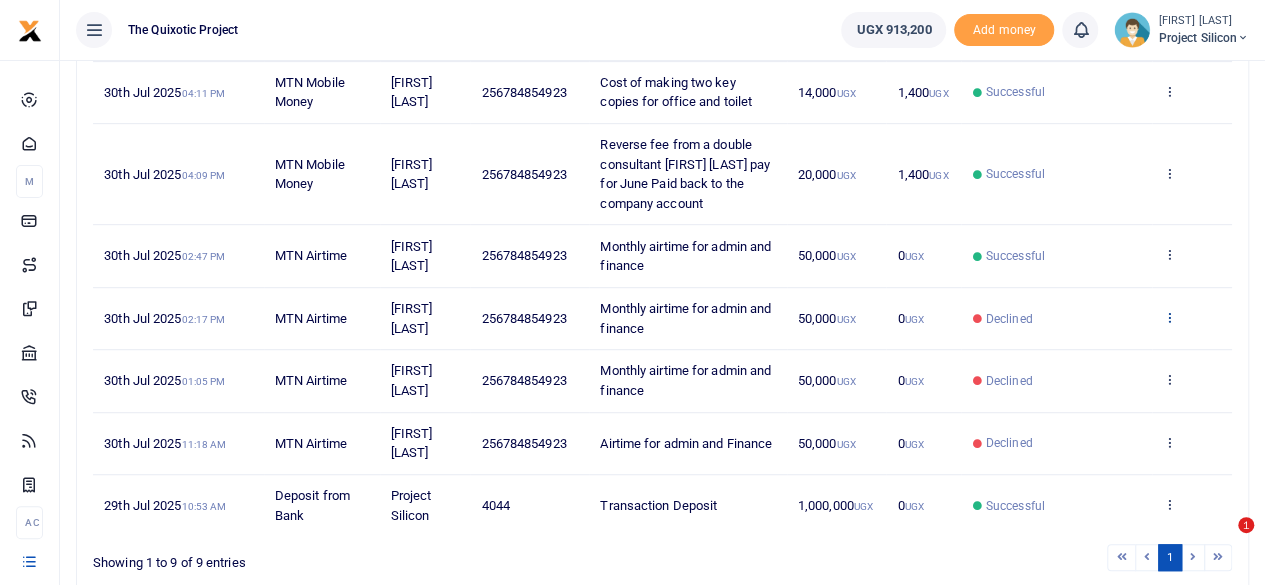 click at bounding box center (1169, 317) 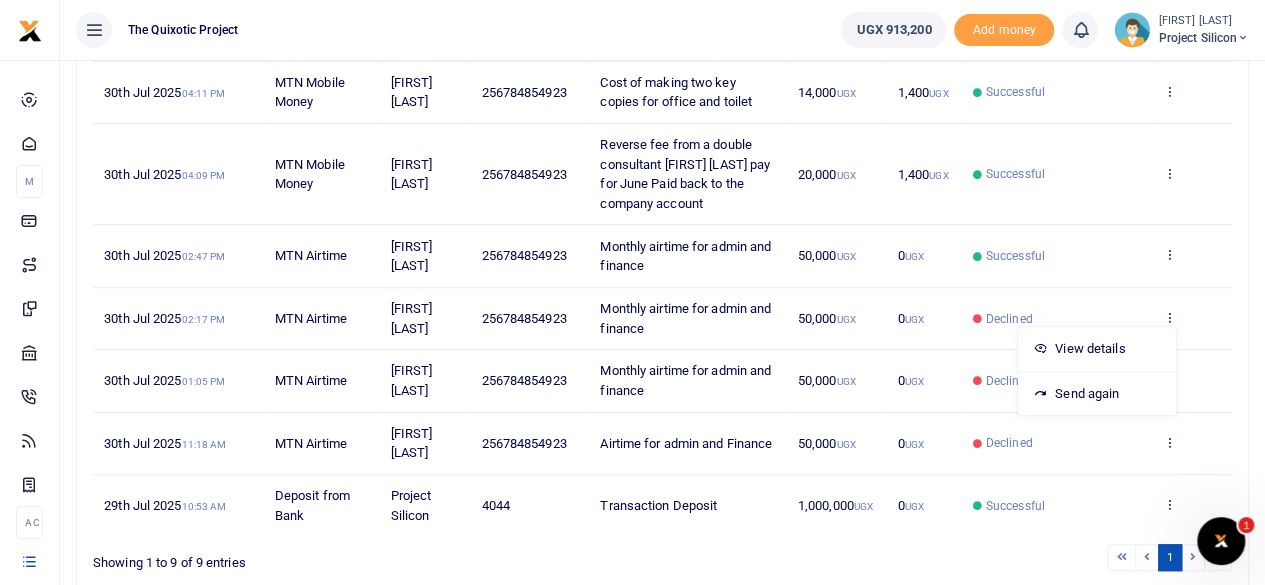 scroll, scrollTop: 0, scrollLeft: 0, axis: both 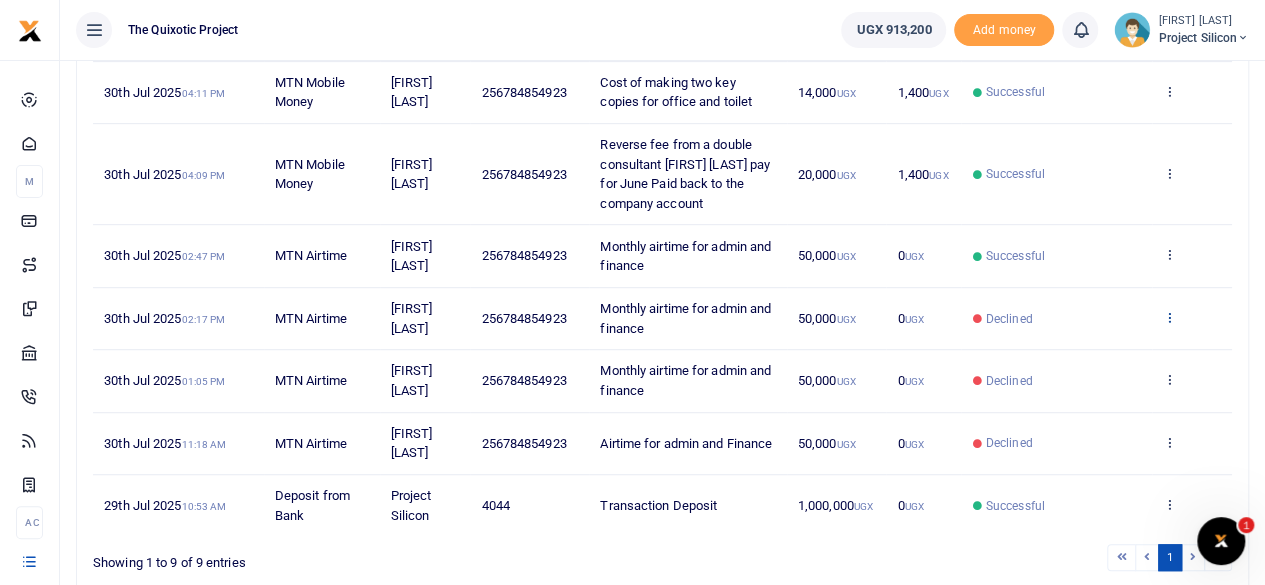 click at bounding box center (1169, 317) 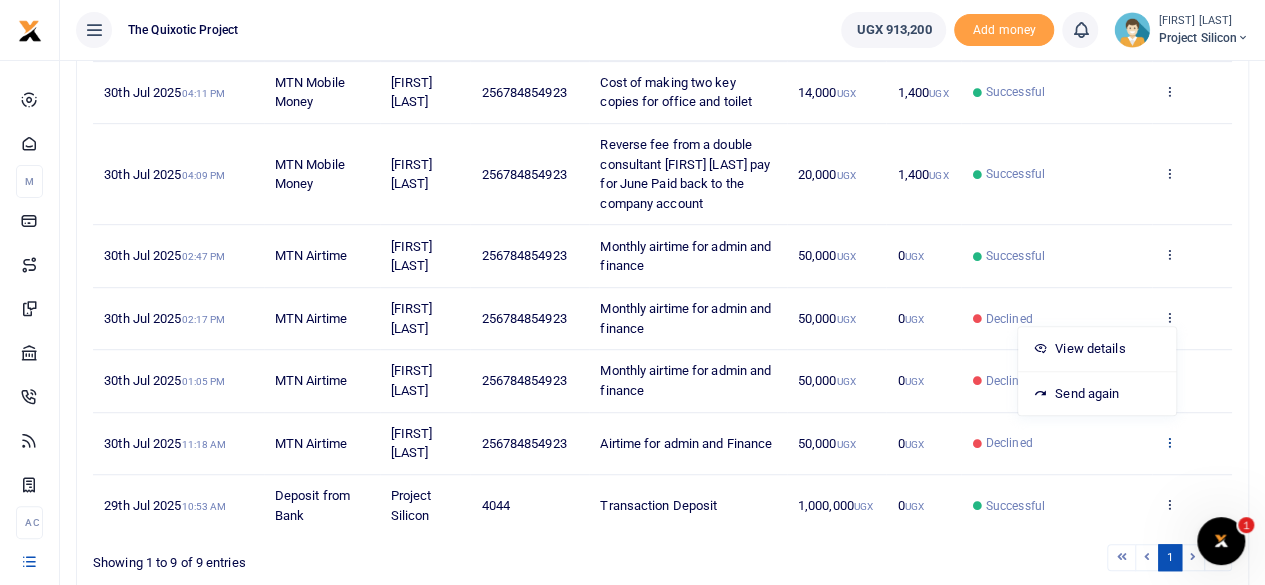 click at bounding box center [1169, 442] 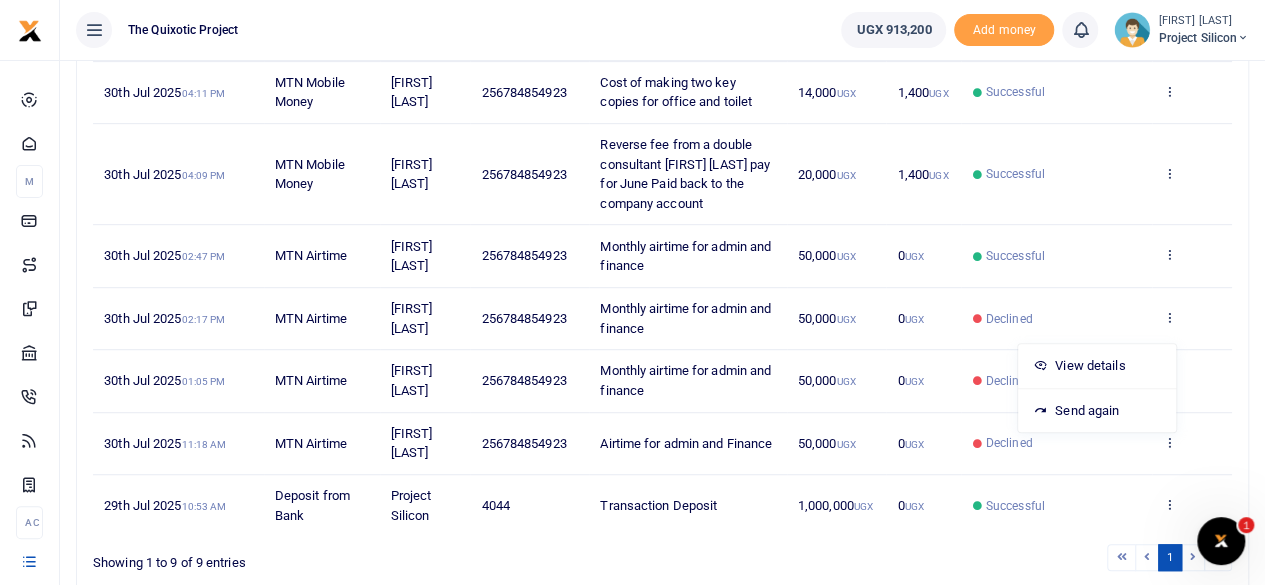 scroll, scrollTop: 0, scrollLeft: 0, axis: both 